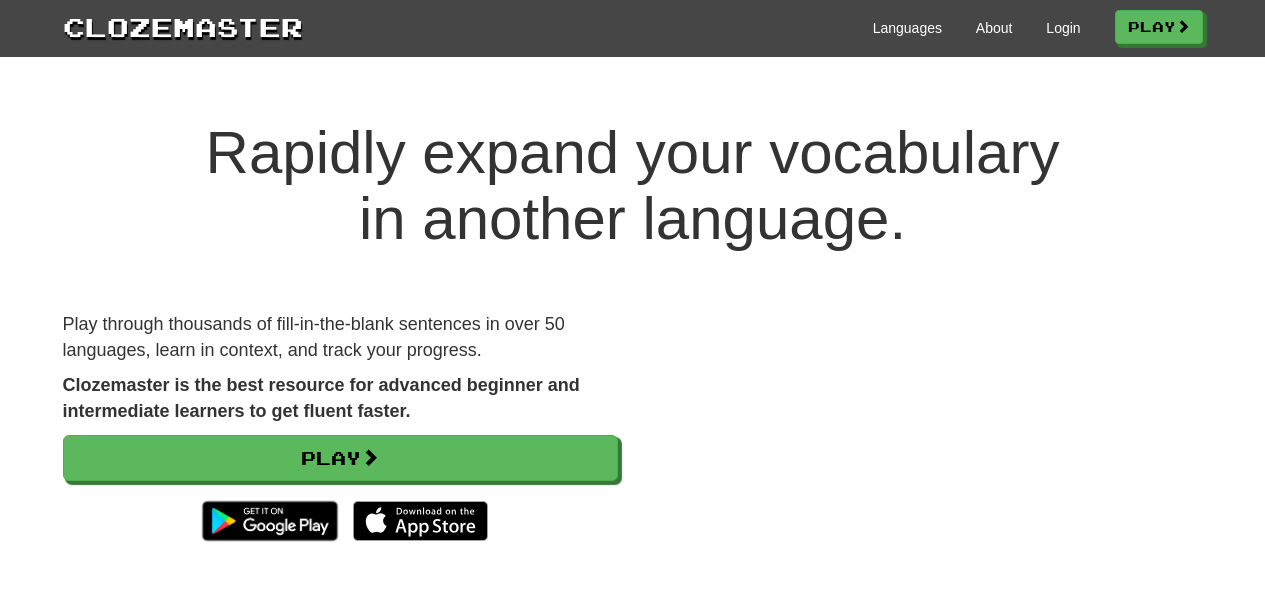 scroll, scrollTop: 0, scrollLeft: 0, axis: both 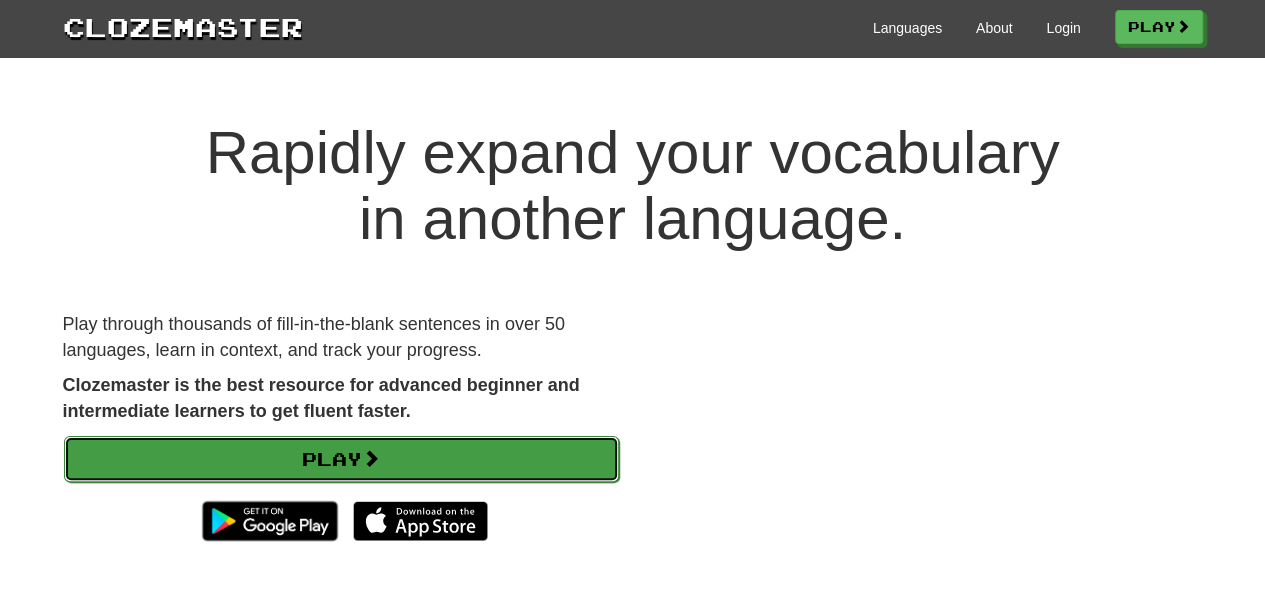 click on "Play" at bounding box center [341, 459] 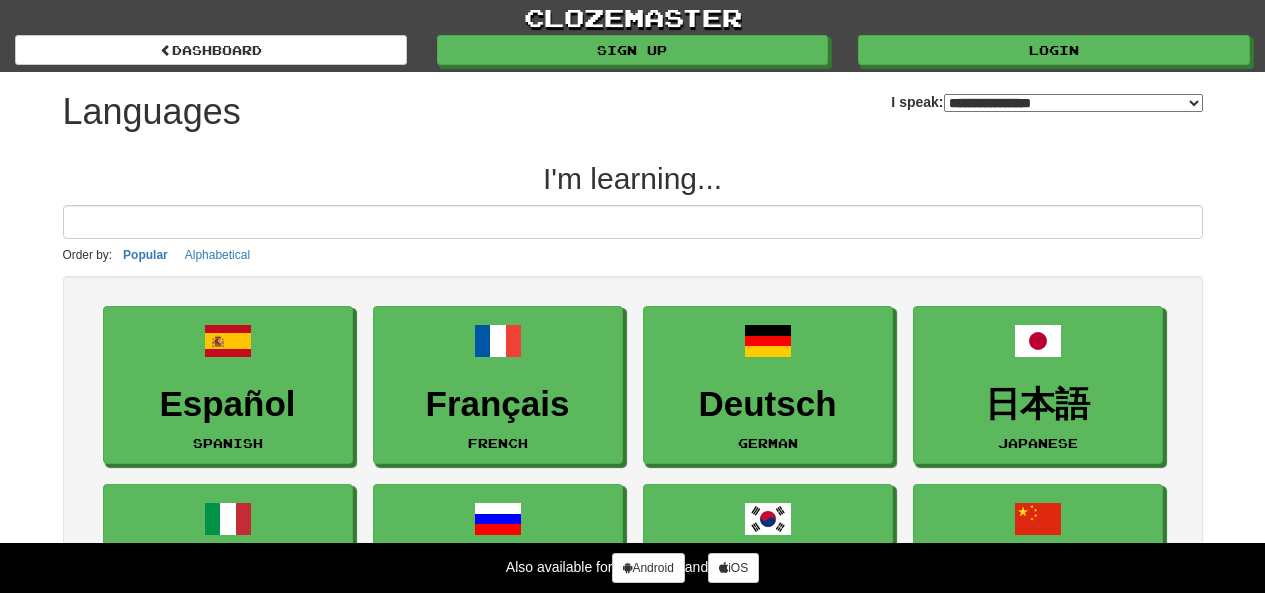 select on "*******" 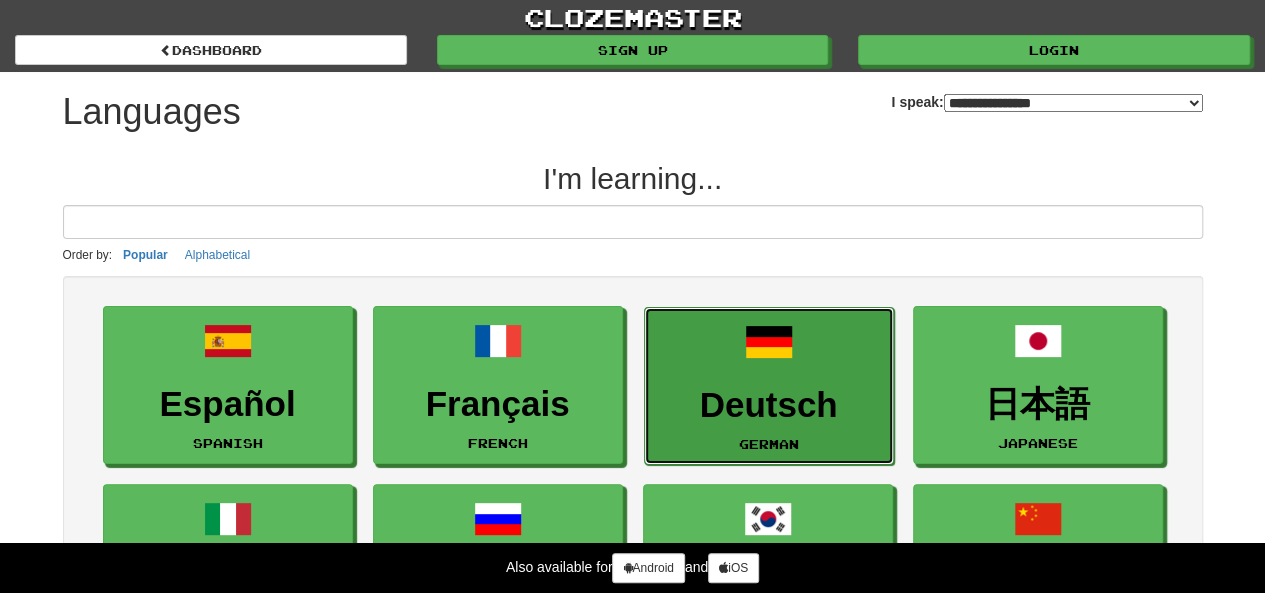 click on "Deutsch German" at bounding box center [769, 386] 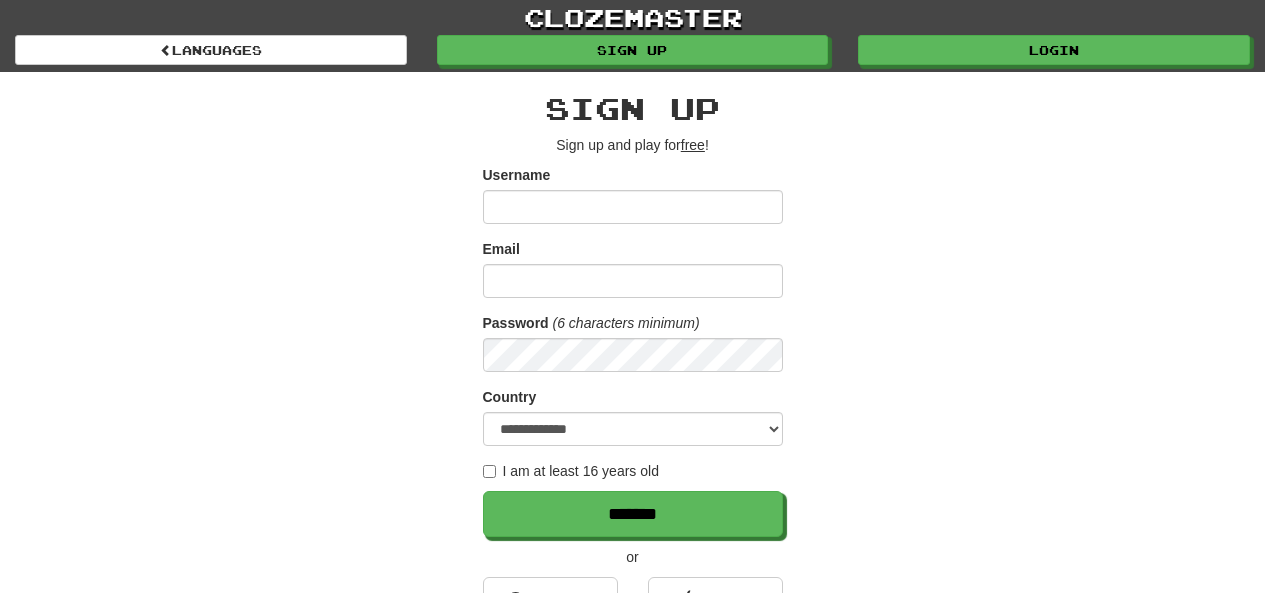 scroll, scrollTop: 0, scrollLeft: 0, axis: both 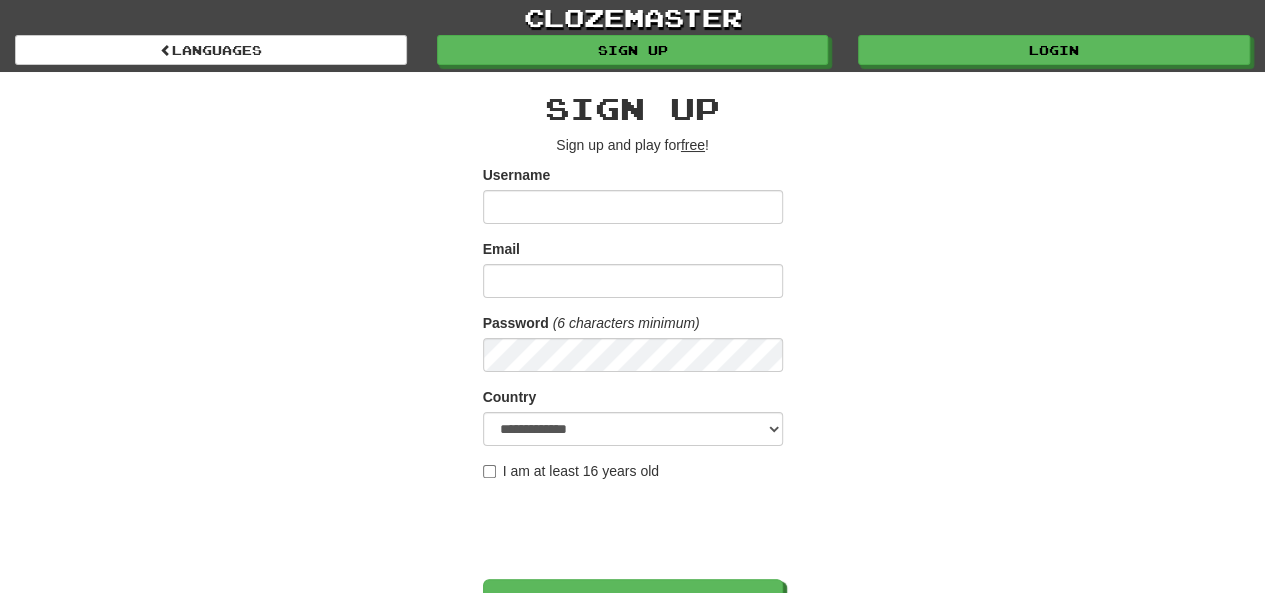 click on "Username" at bounding box center [633, 194] 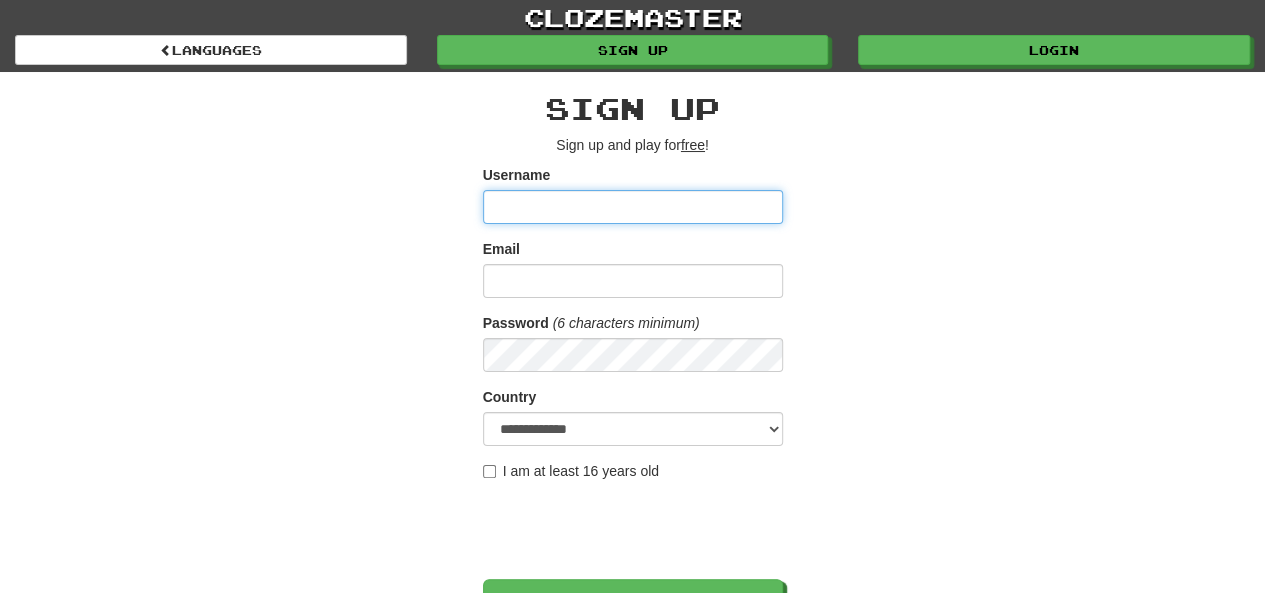 click on "Username" at bounding box center (633, 207) 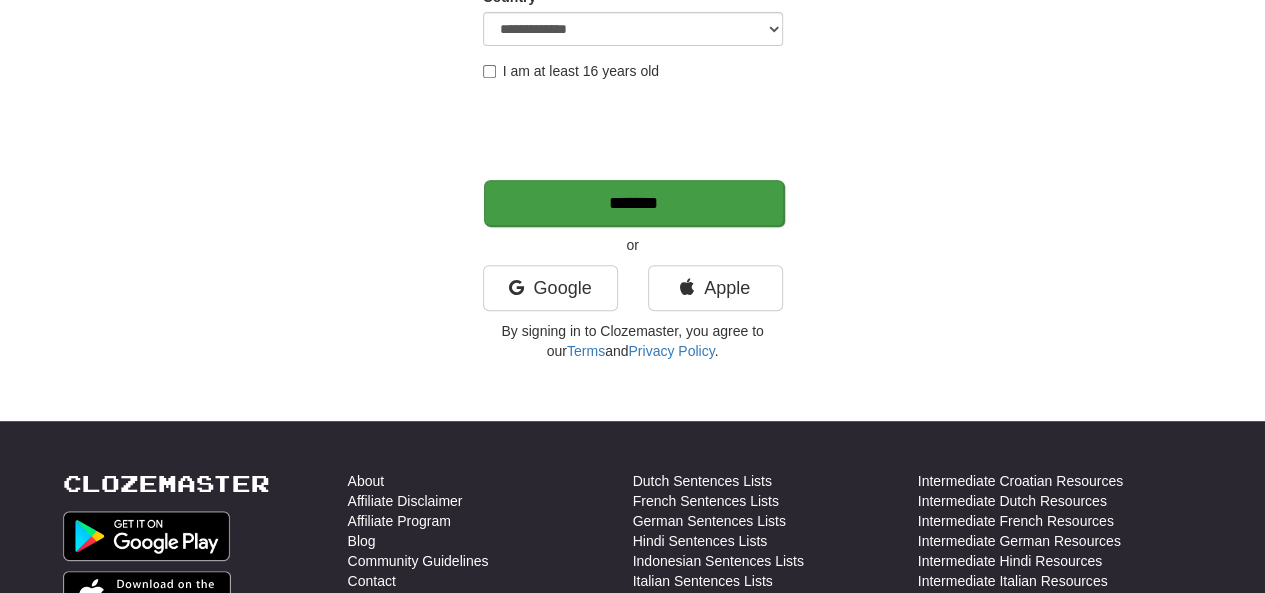 scroll, scrollTop: 266, scrollLeft: 0, axis: vertical 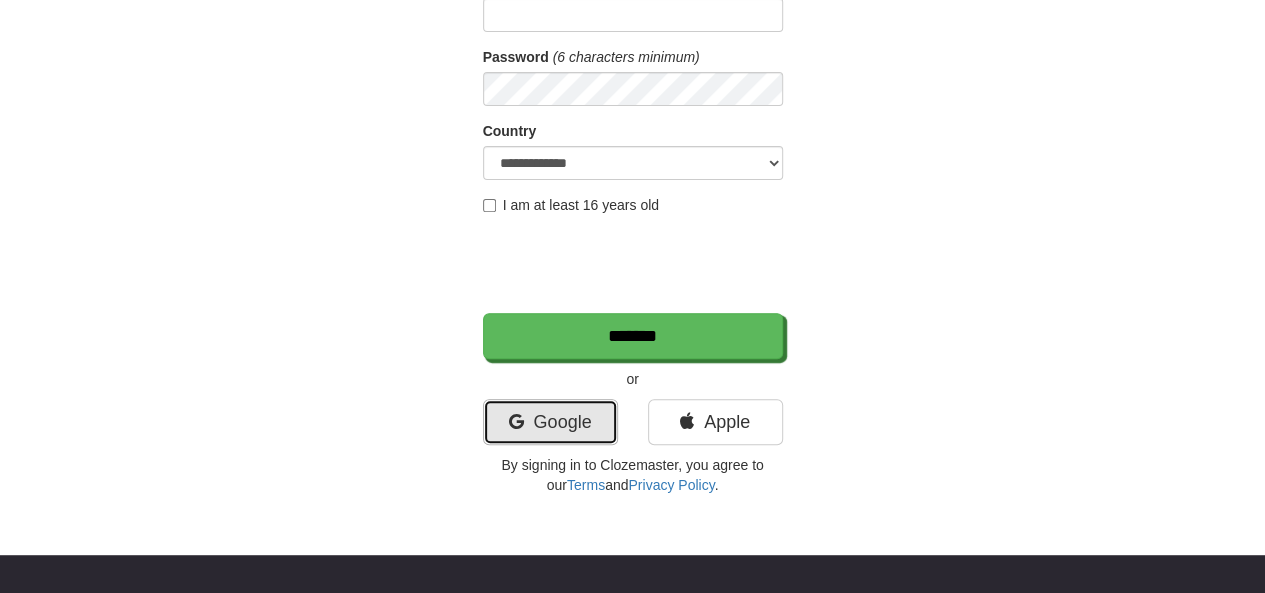 click on "Google" at bounding box center (550, 422) 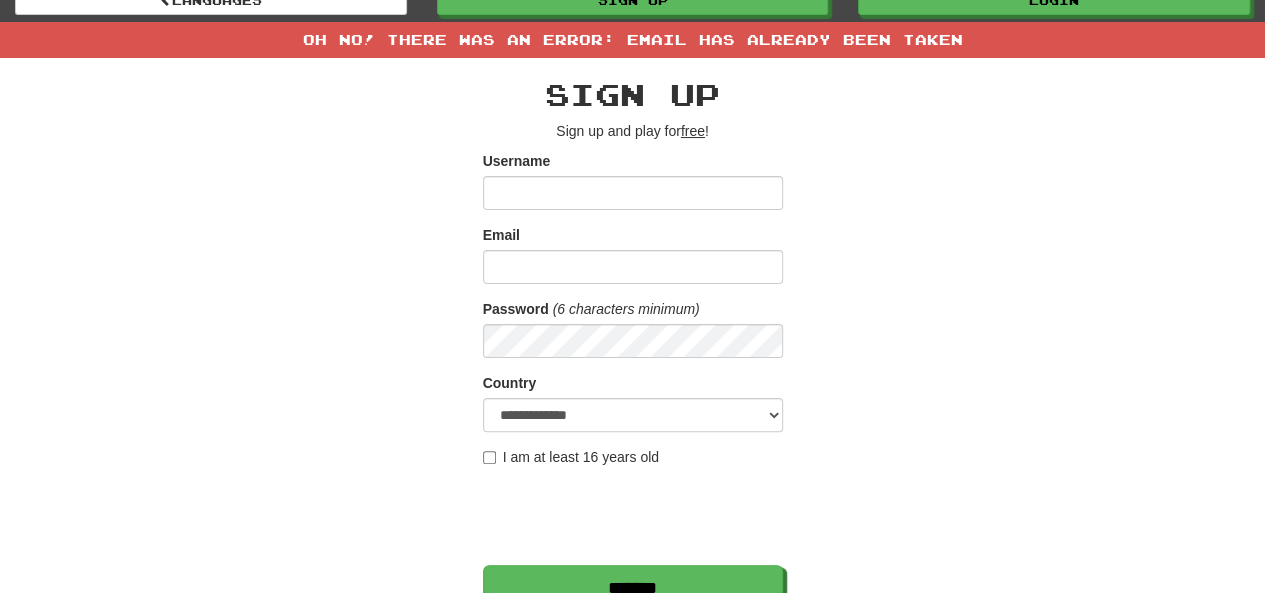 scroll, scrollTop: 0, scrollLeft: 0, axis: both 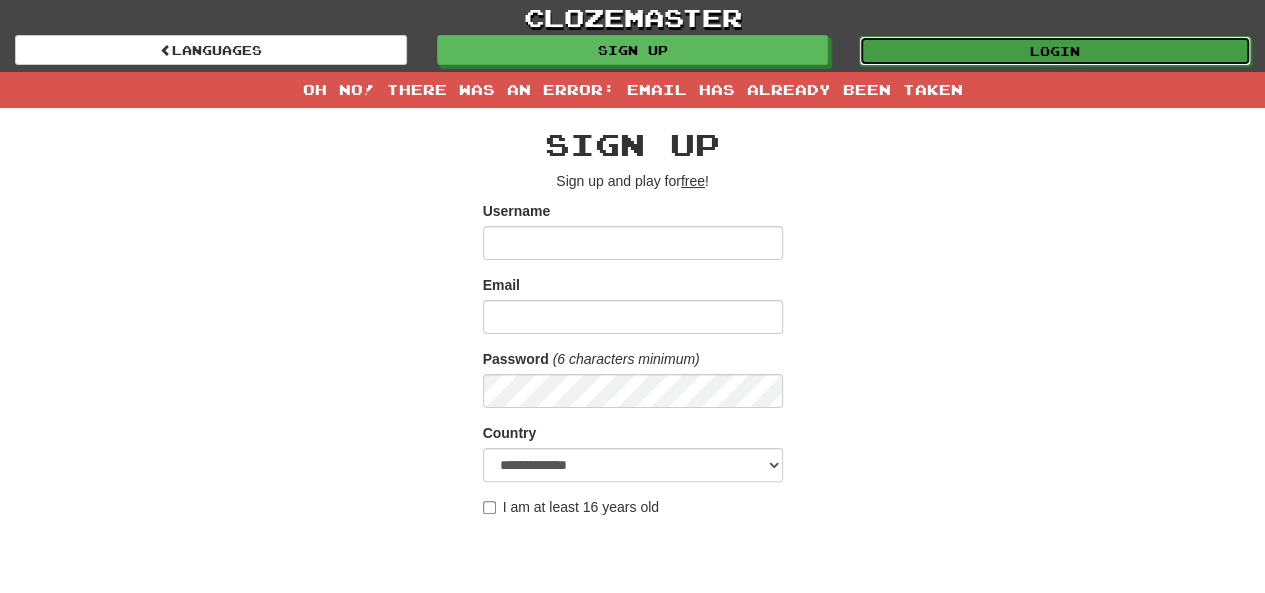 click on "Login" at bounding box center [1055, 51] 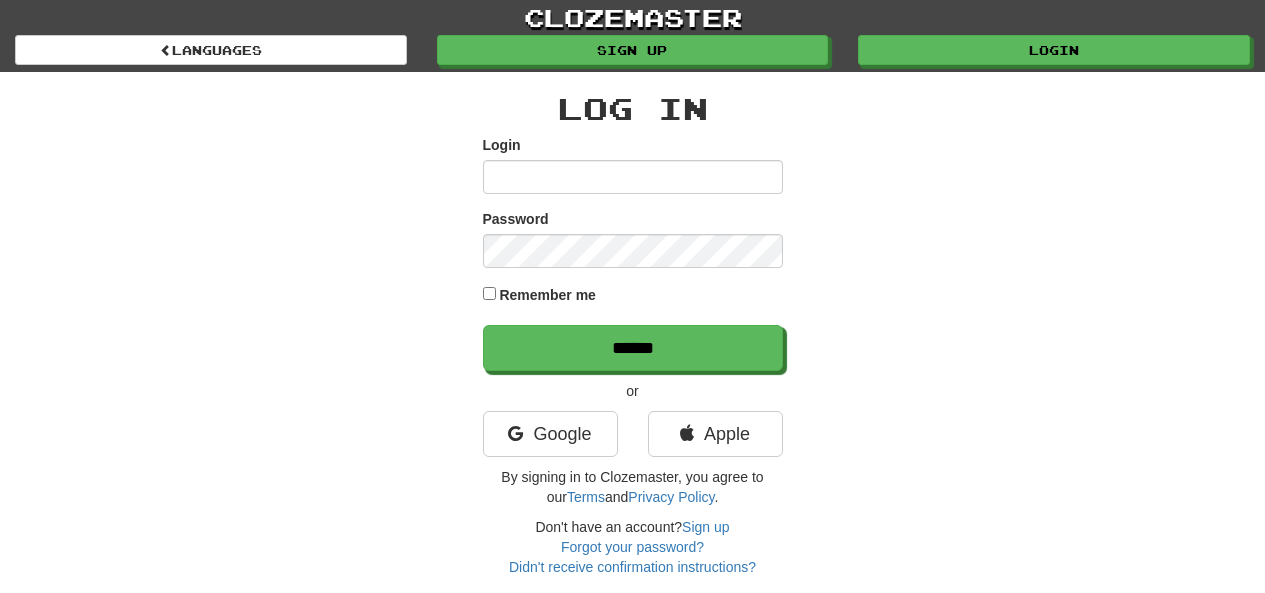 scroll, scrollTop: 0, scrollLeft: 0, axis: both 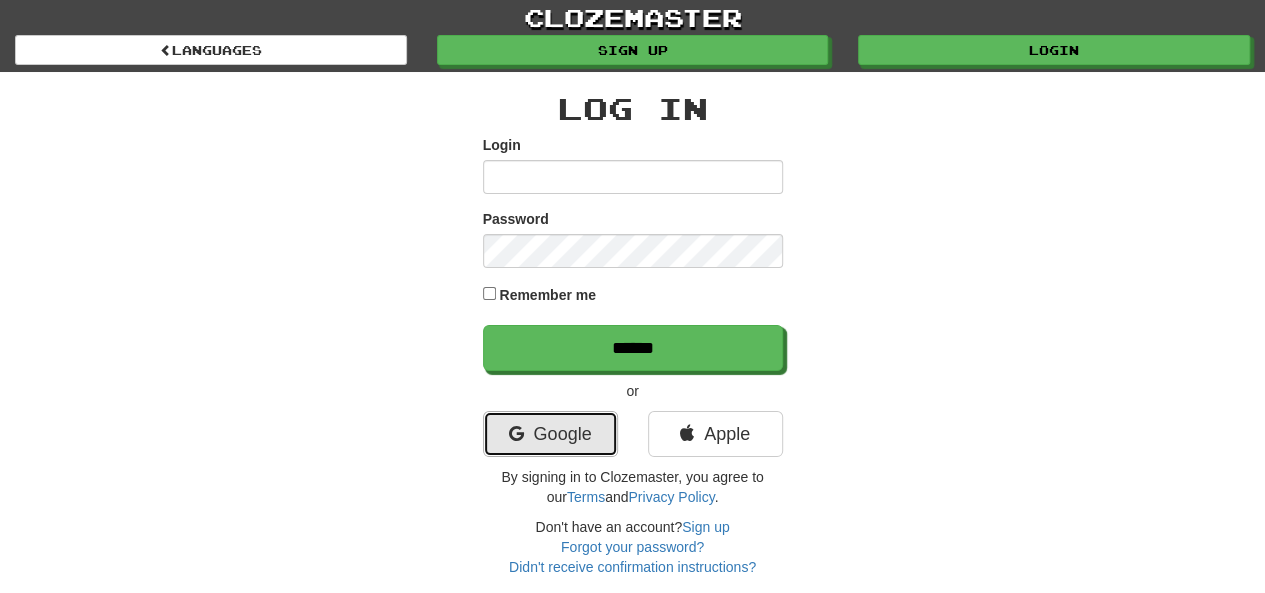 click on "Google" at bounding box center (550, 434) 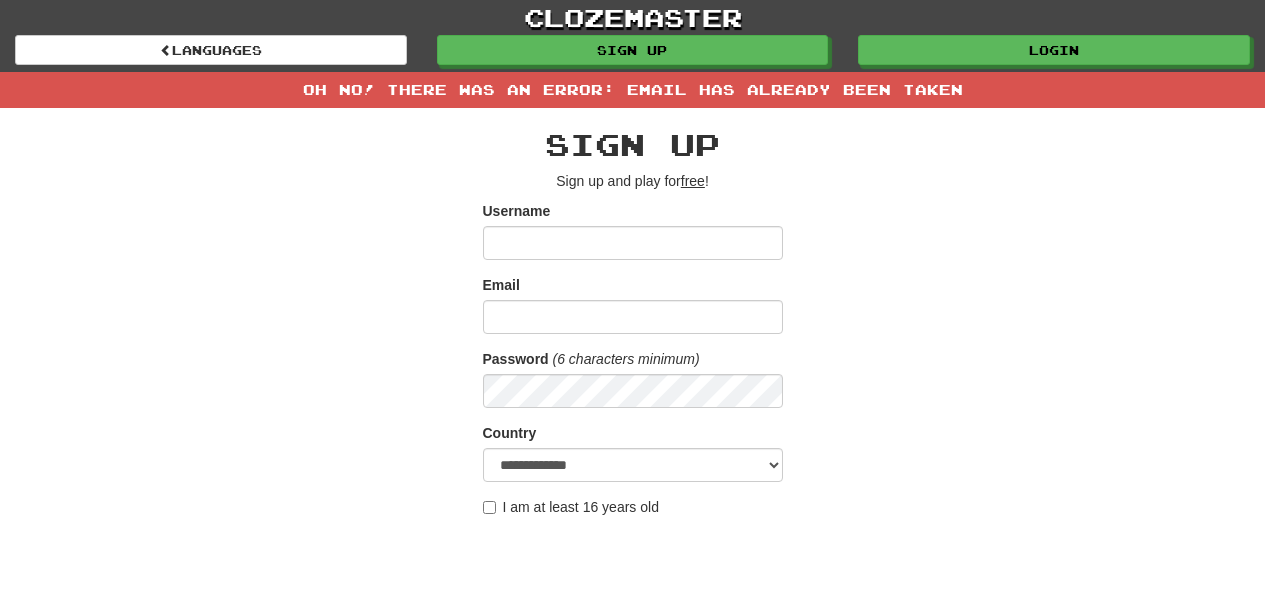 scroll, scrollTop: 0, scrollLeft: 0, axis: both 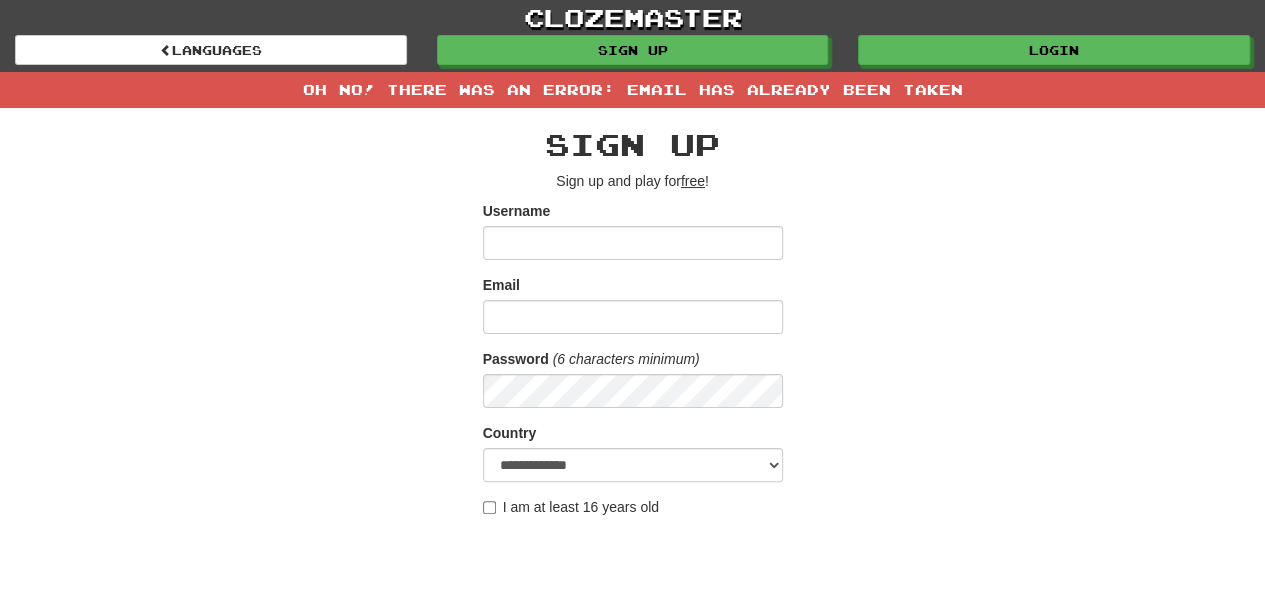 click on "Username" at bounding box center (633, 243) 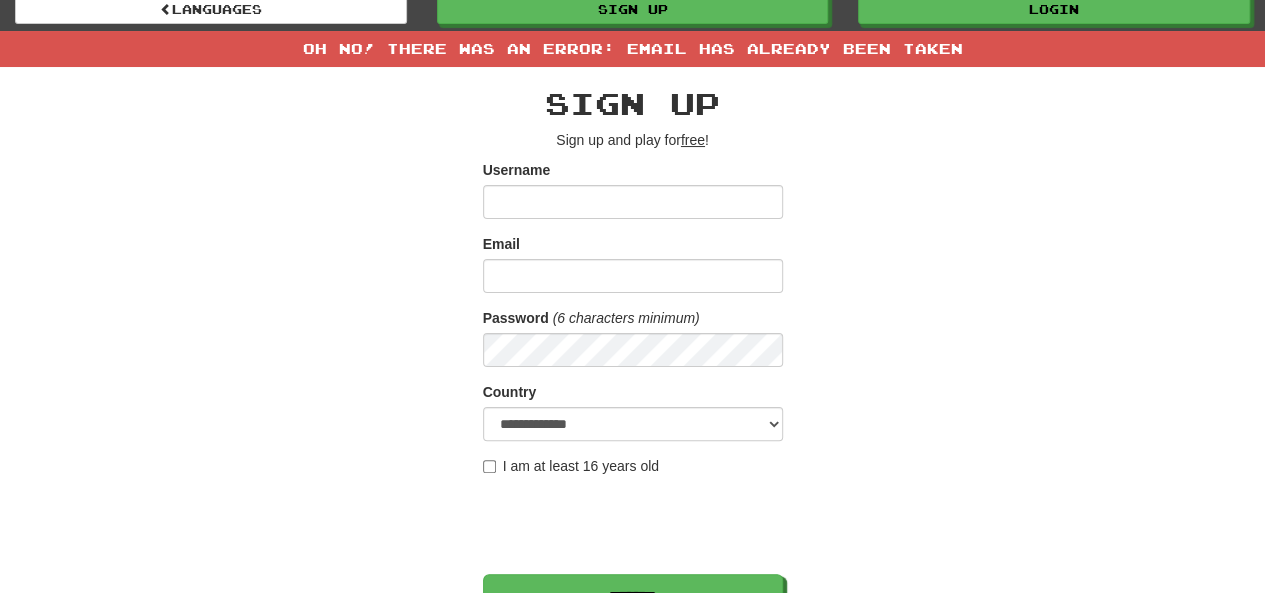 scroll, scrollTop: 0, scrollLeft: 0, axis: both 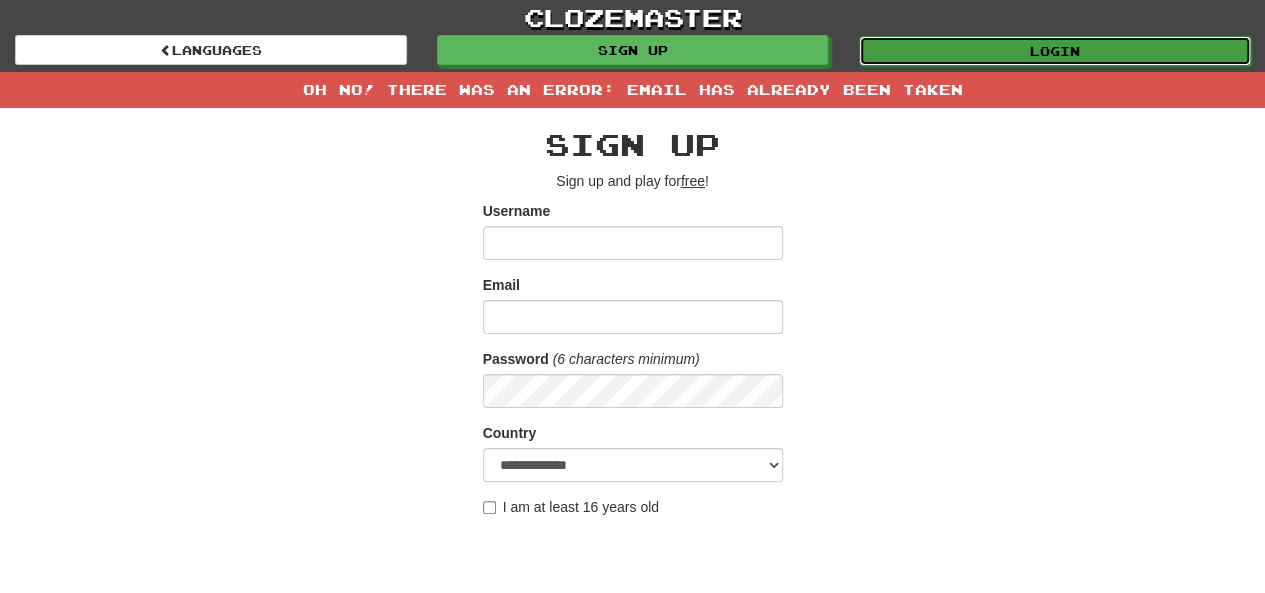 click on "Login" at bounding box center [1055, 51] 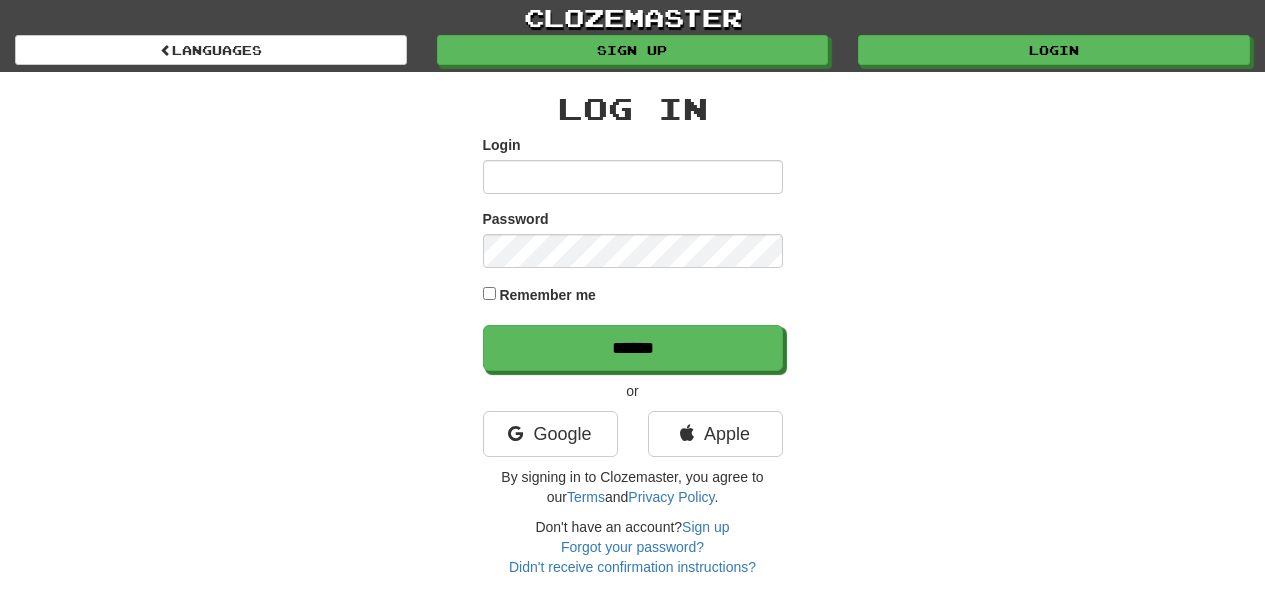scroll, scrollTop: 0, scrollLeft: 0, axis: both 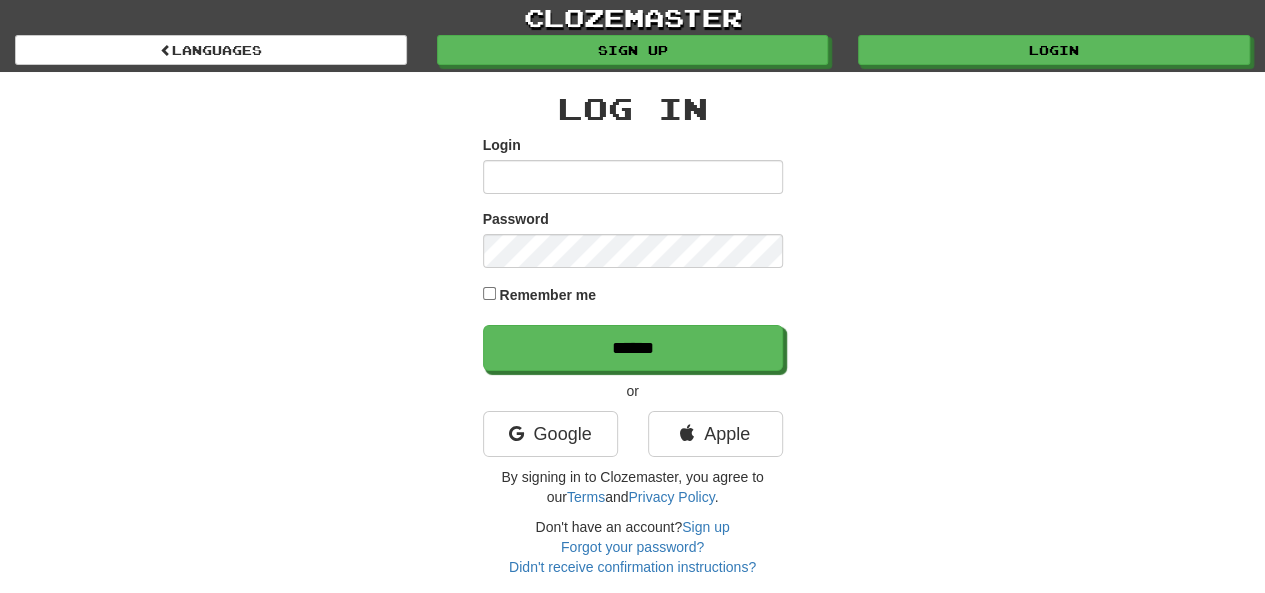 click on "Login" at bounding box center [633, 177] 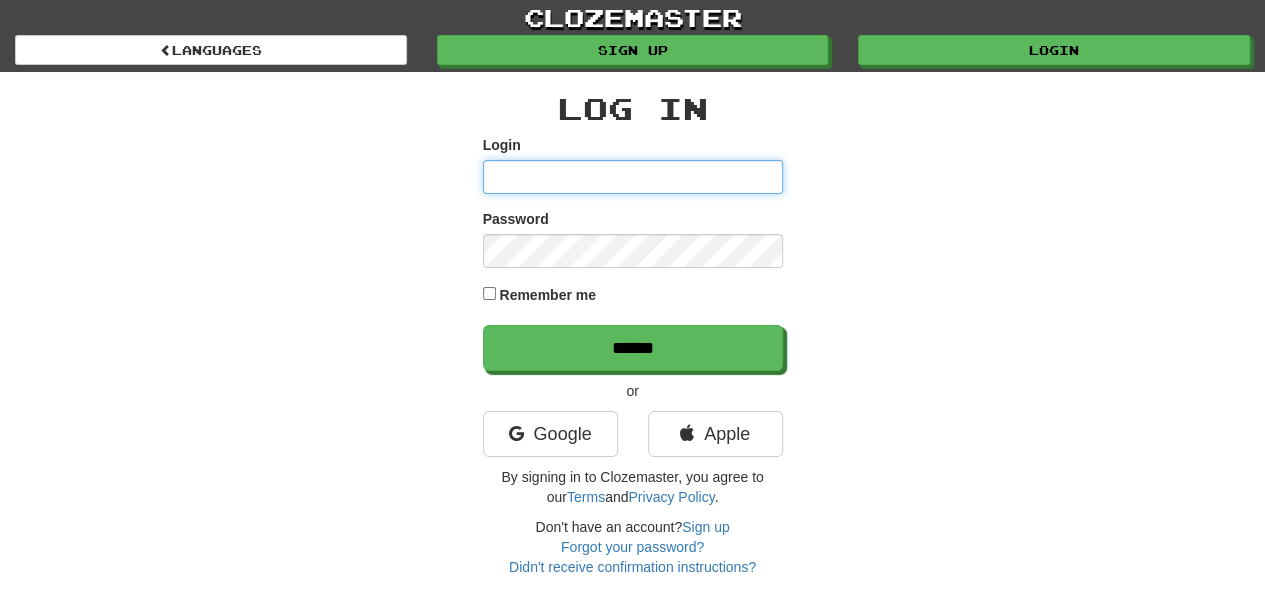click on "Login" at bounding box center [633, 177] 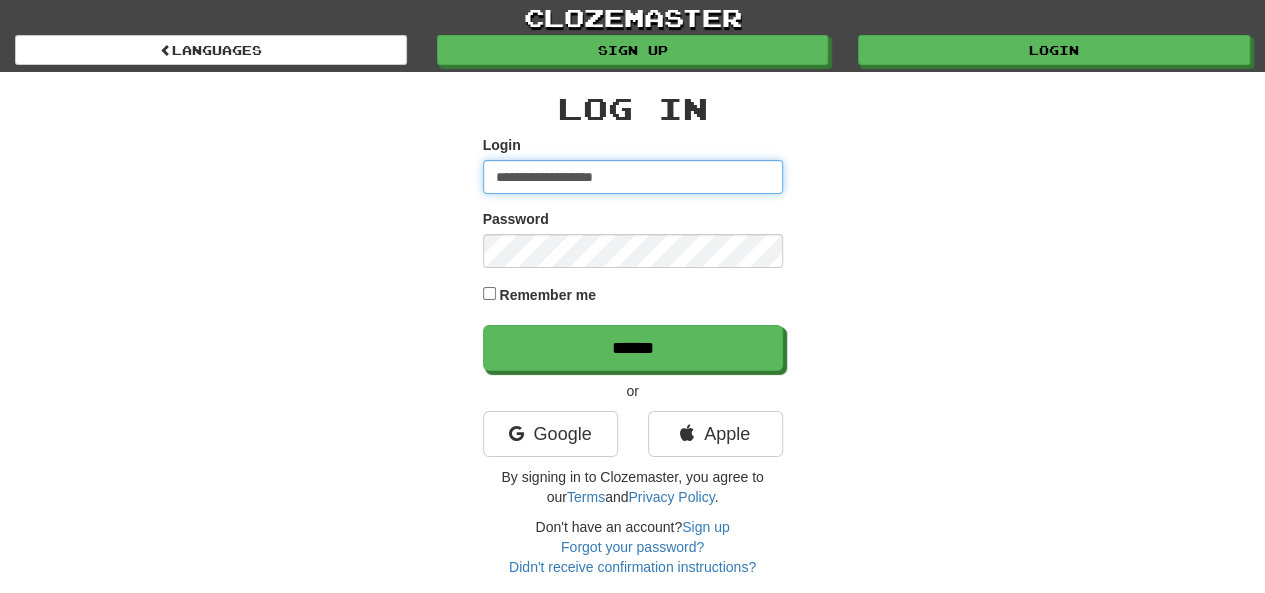 type on "**********" 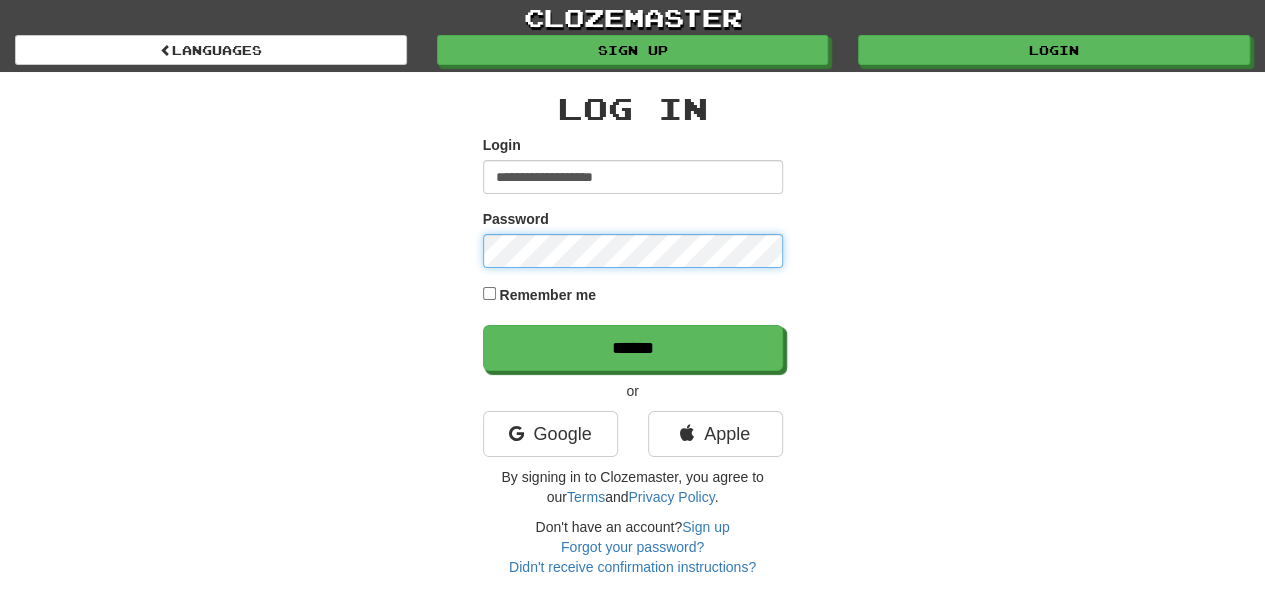 click on "******" at bounding box center (633, 348) 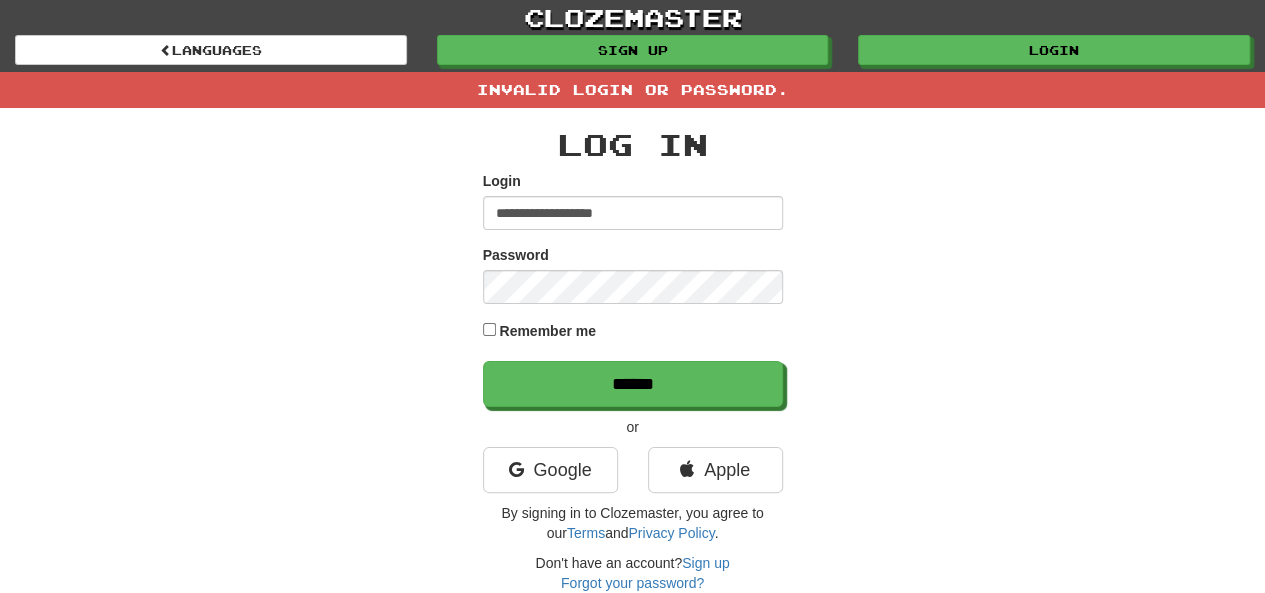 scroll, scrollTop: 133, scrollLeft: 0, axis: vertical 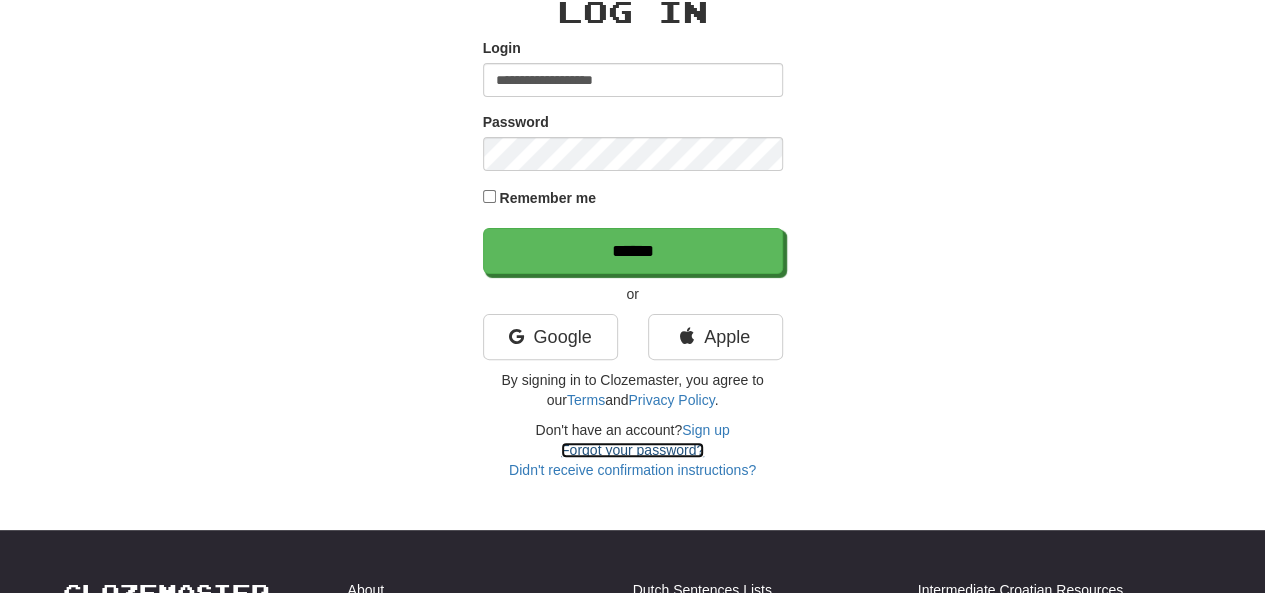 click on "Forgot your password?" at bounding box center (632, 450) 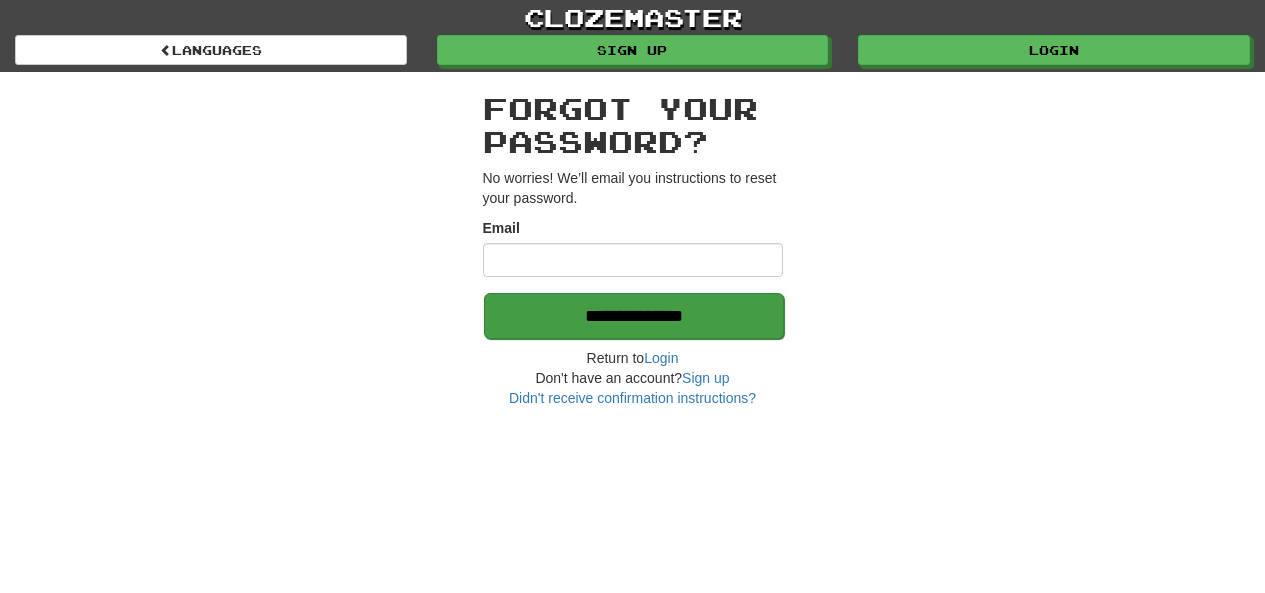 scroll, scrollTop: 0, scrollLeft: 0, axis: both 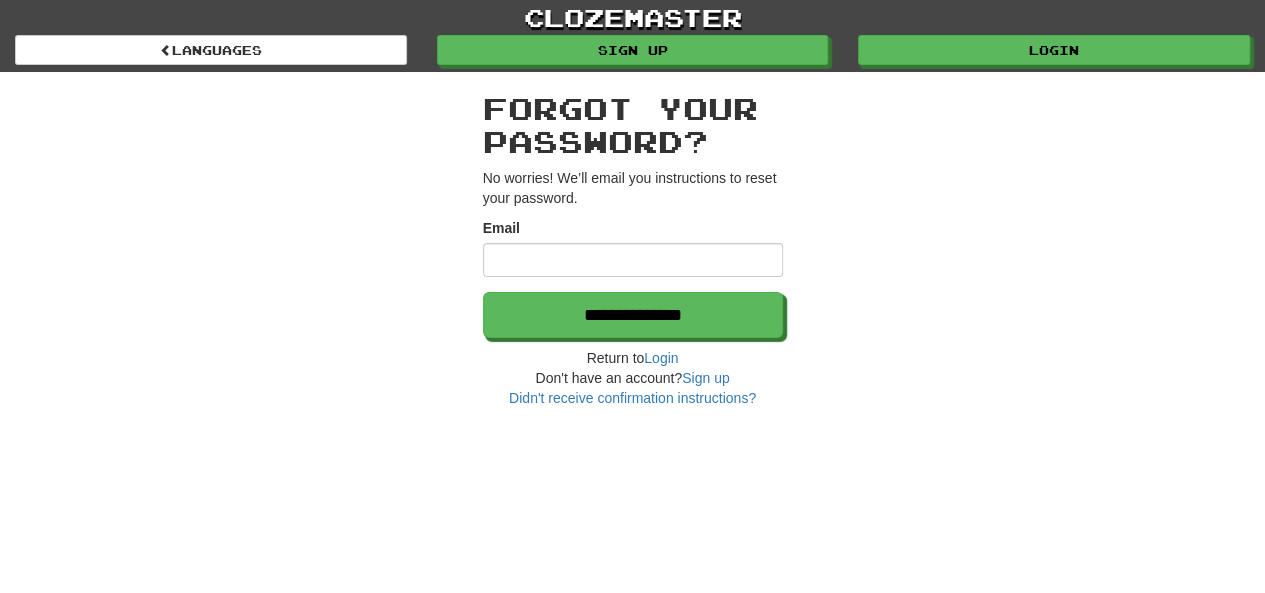 click on "Email" at bounding box center [633, 260] 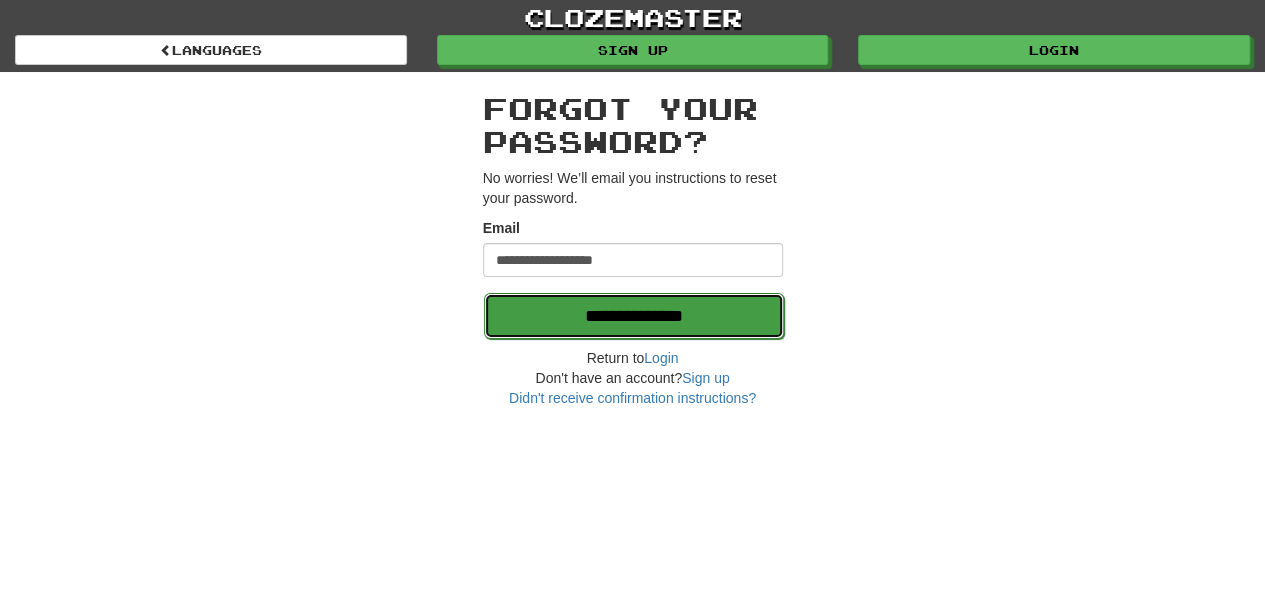 click on "**********" at bounding box center (634, 316) 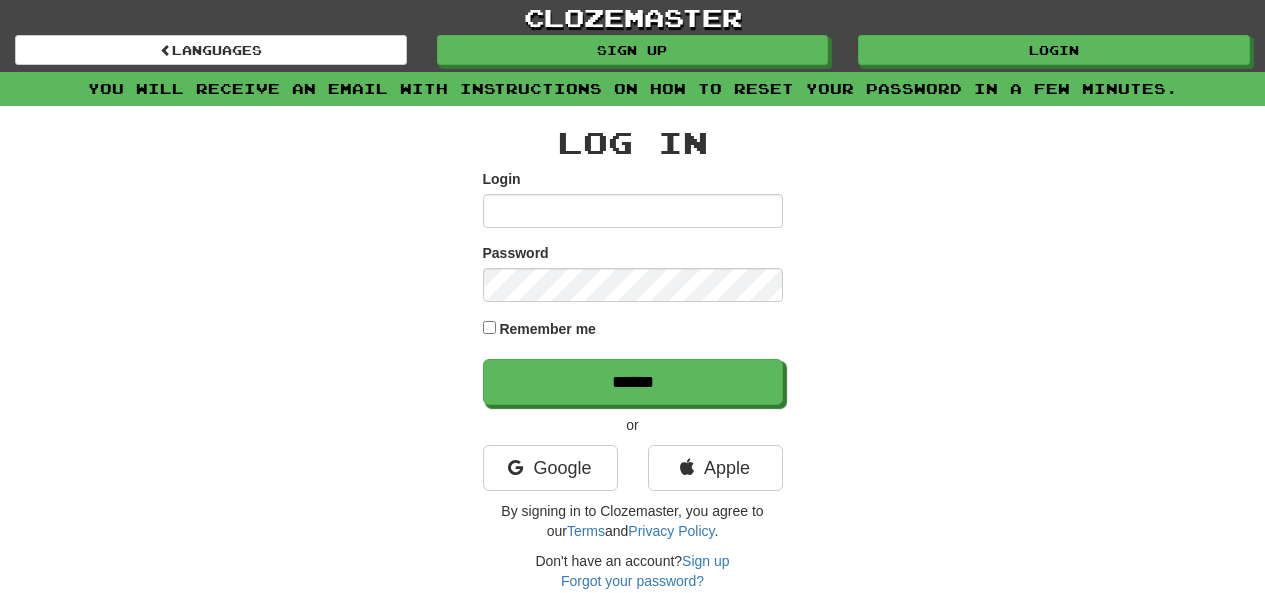 scroll, scrollTop: 0, scrollLeft: 0, axis: both 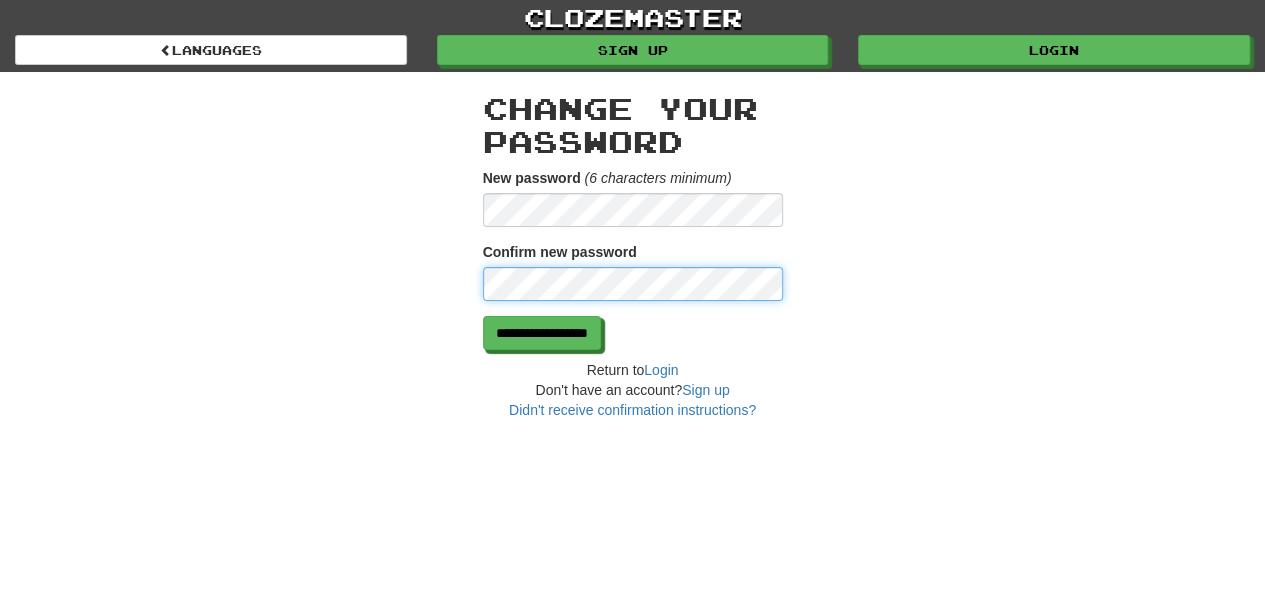 click on "**********" at bounding box center (542, 333) 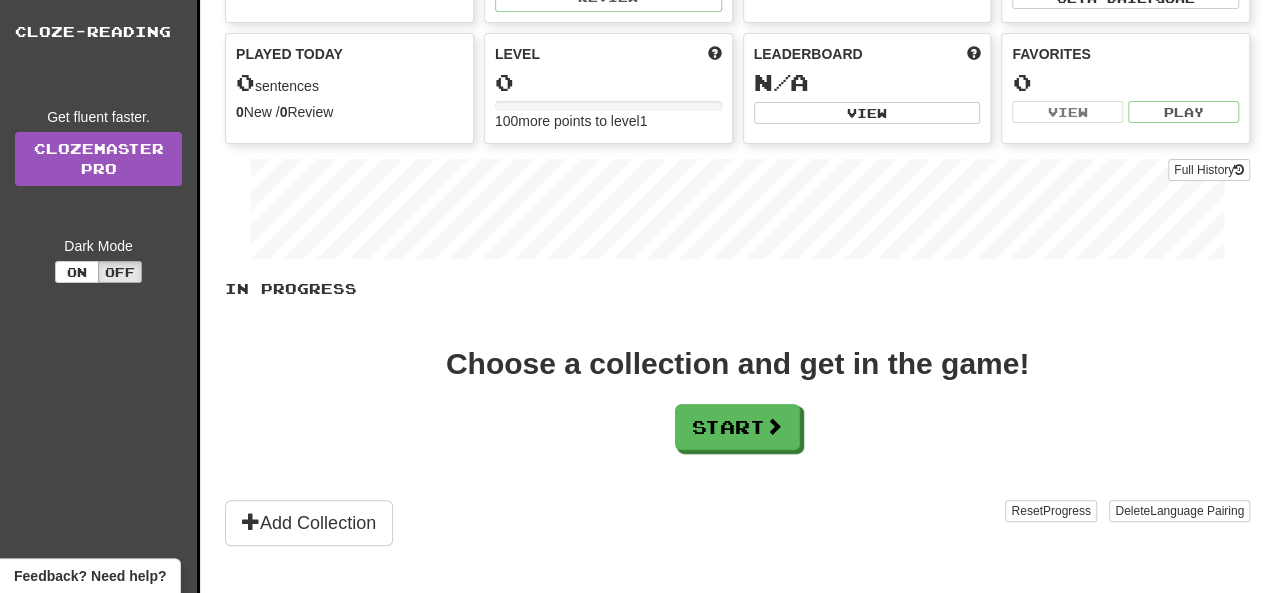 scroll, scrollTop: 400, scrollLeft: 0, axis: vertical 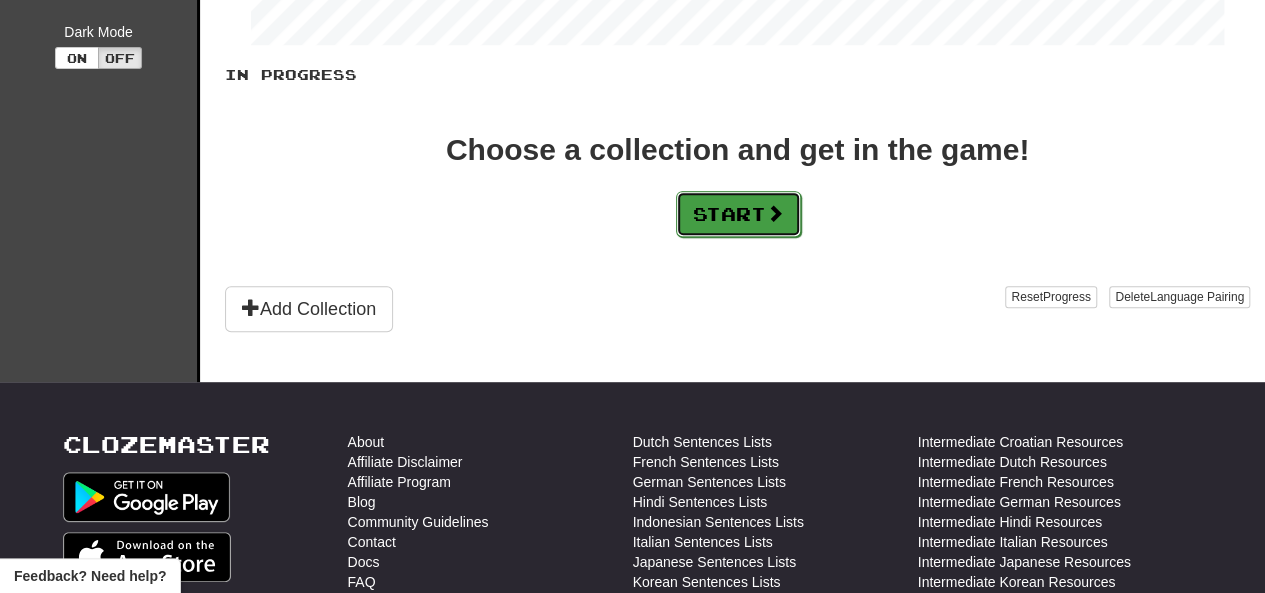 click on "Start" at bounding box center (738, 214) 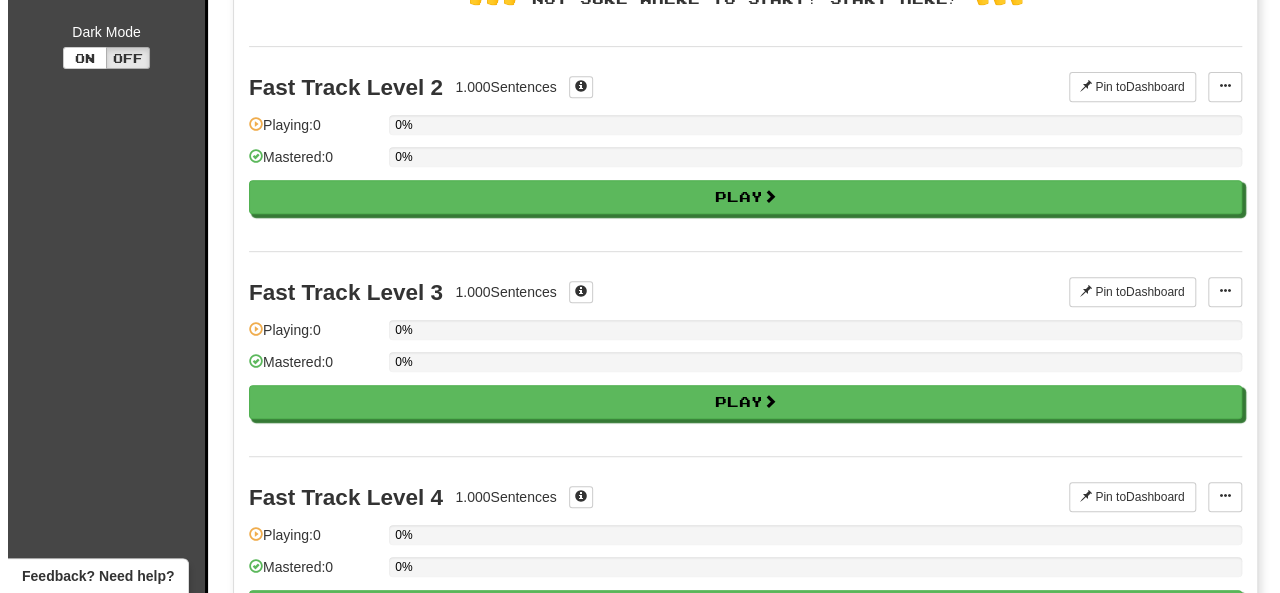 scroll, scrollTop: 0, scrollLeft: 0, axis: both 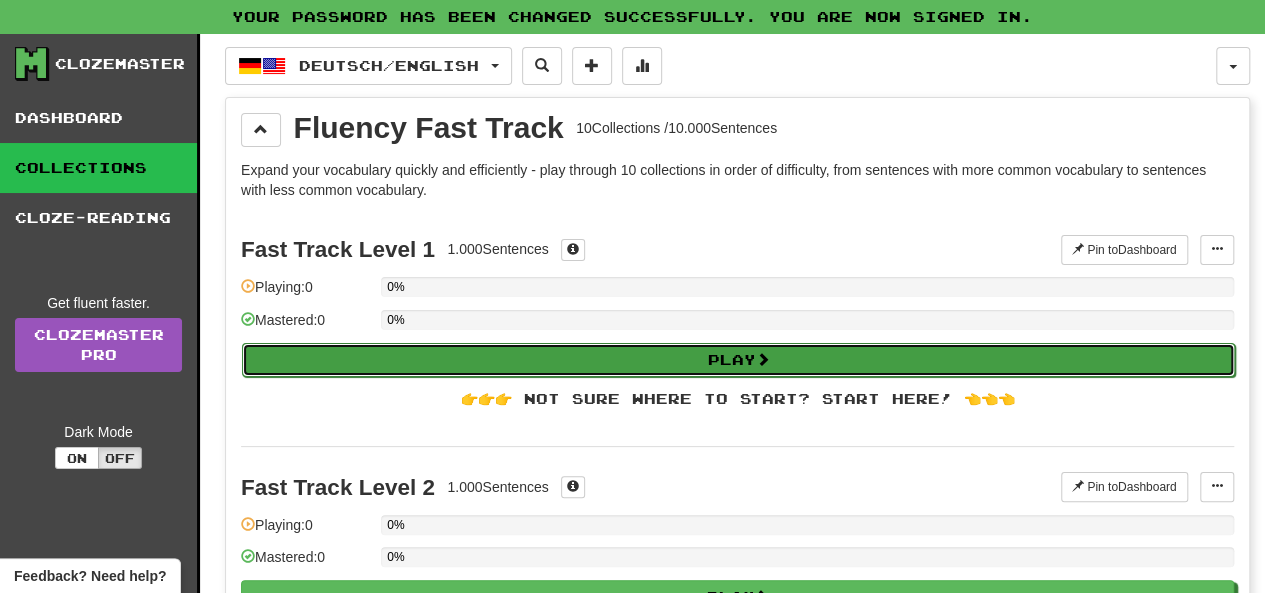 click on "Play" at bounding box center (738, 360) 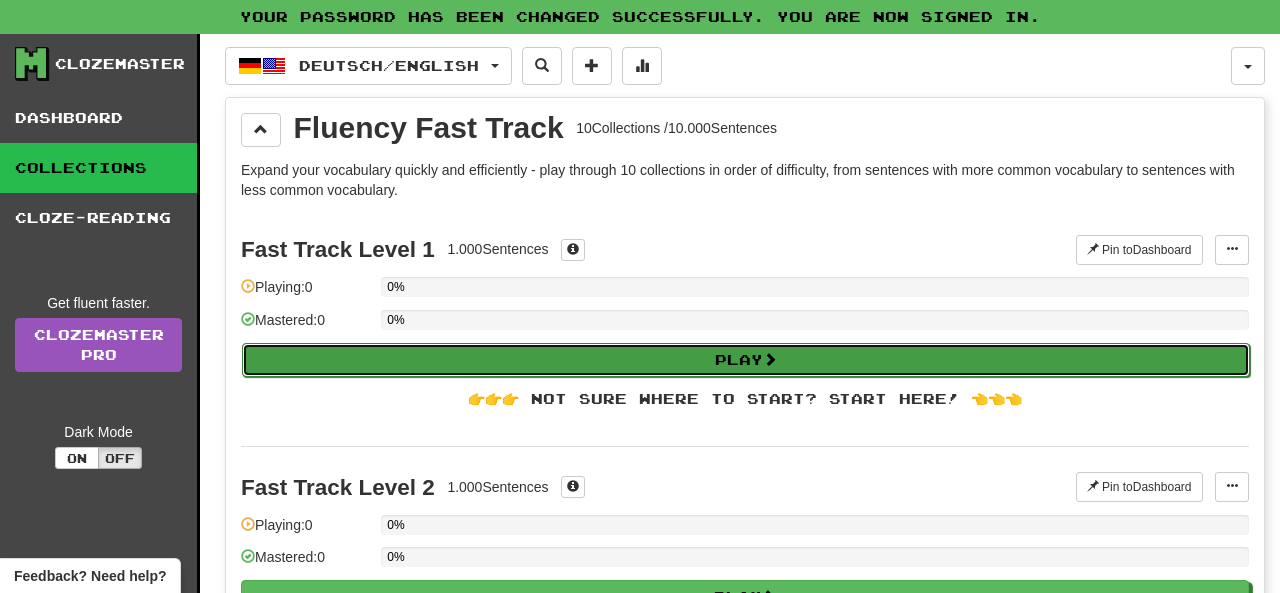 select on "**" 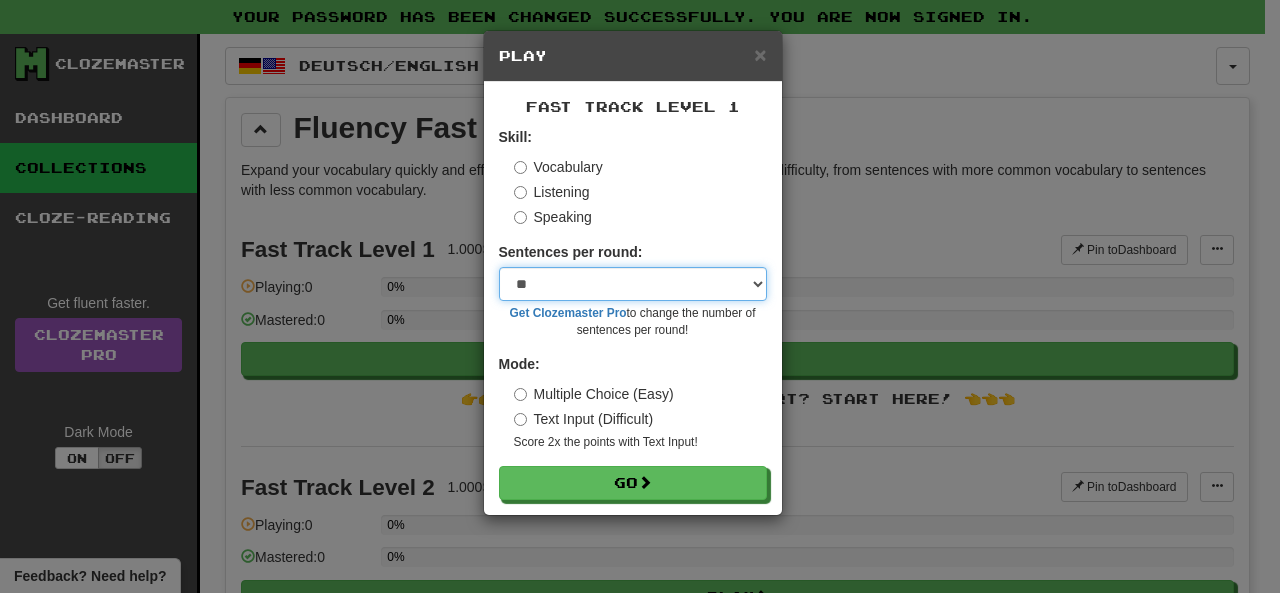 click on "* ** ** ** ** ** *** ********" at bounding box center (633, 284) 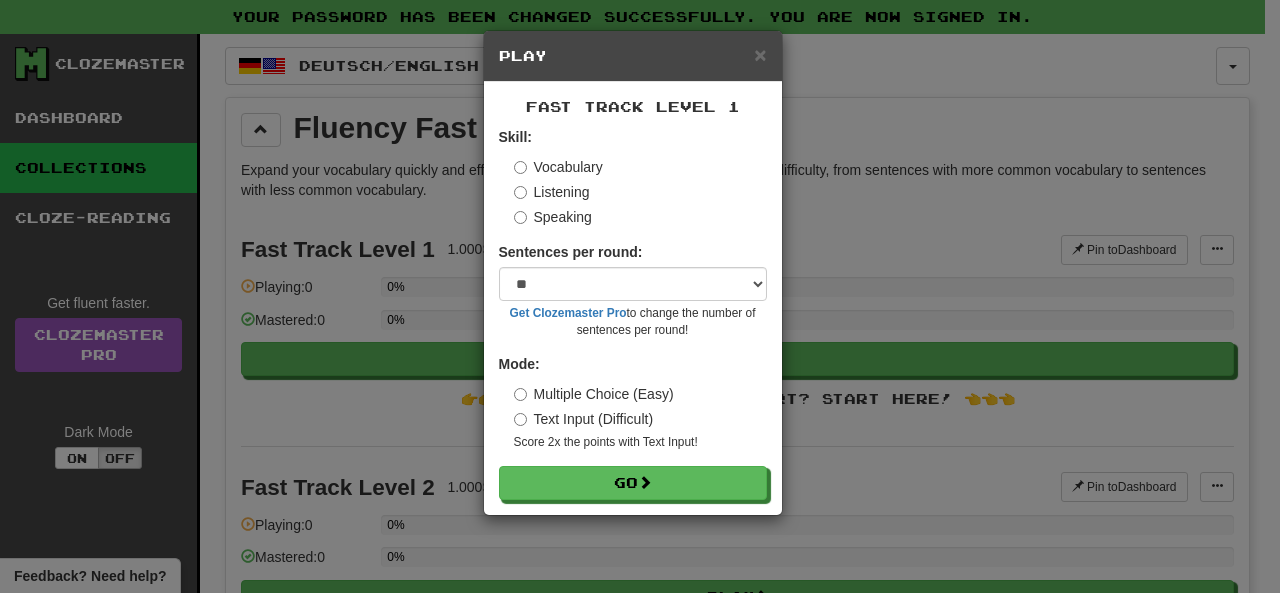click on "Listening" at bounding box center [640, 192] 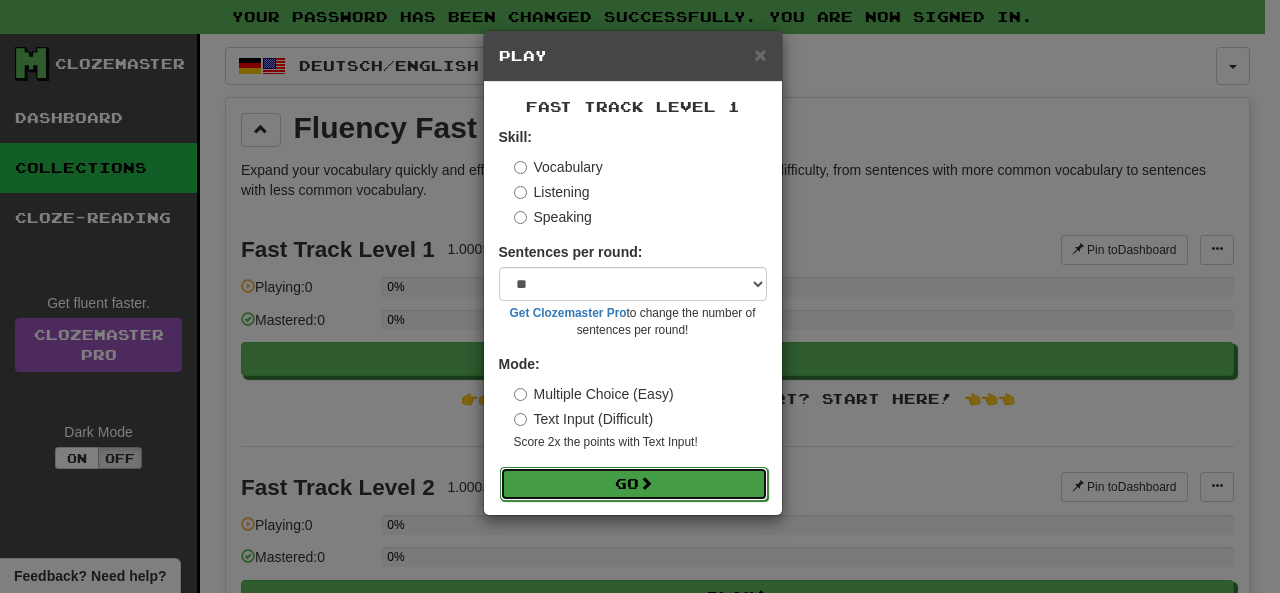 click on "Go" at bounding box center [634, 484] 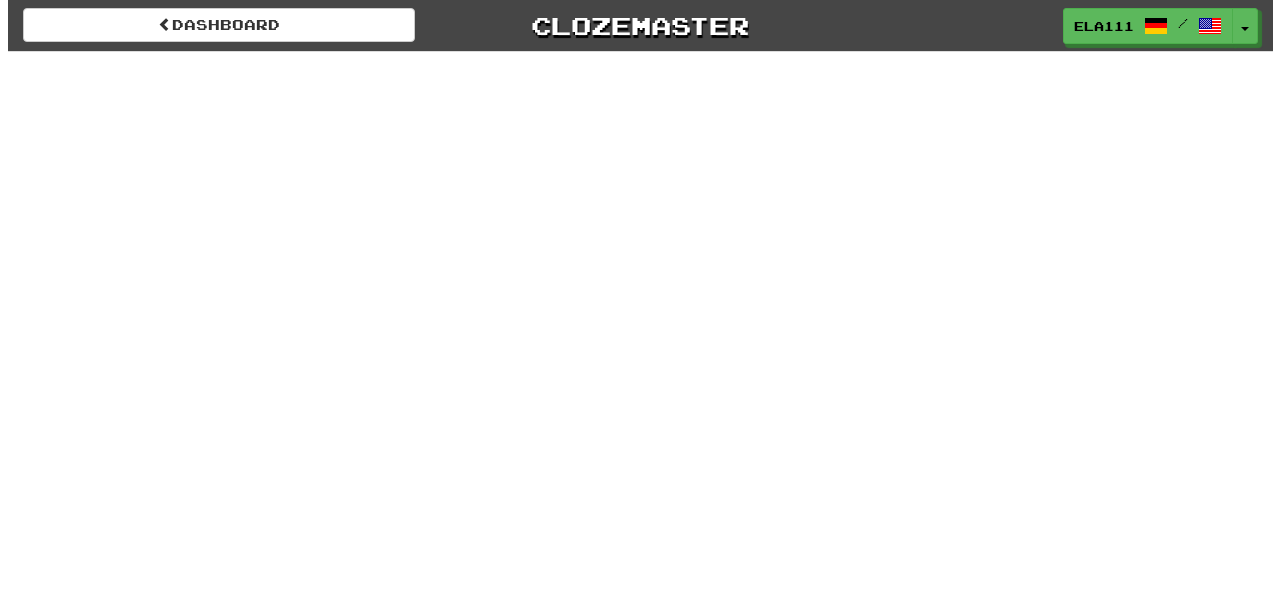 scroll, scrollTop: 0, scrollLeft: 0, axis: both 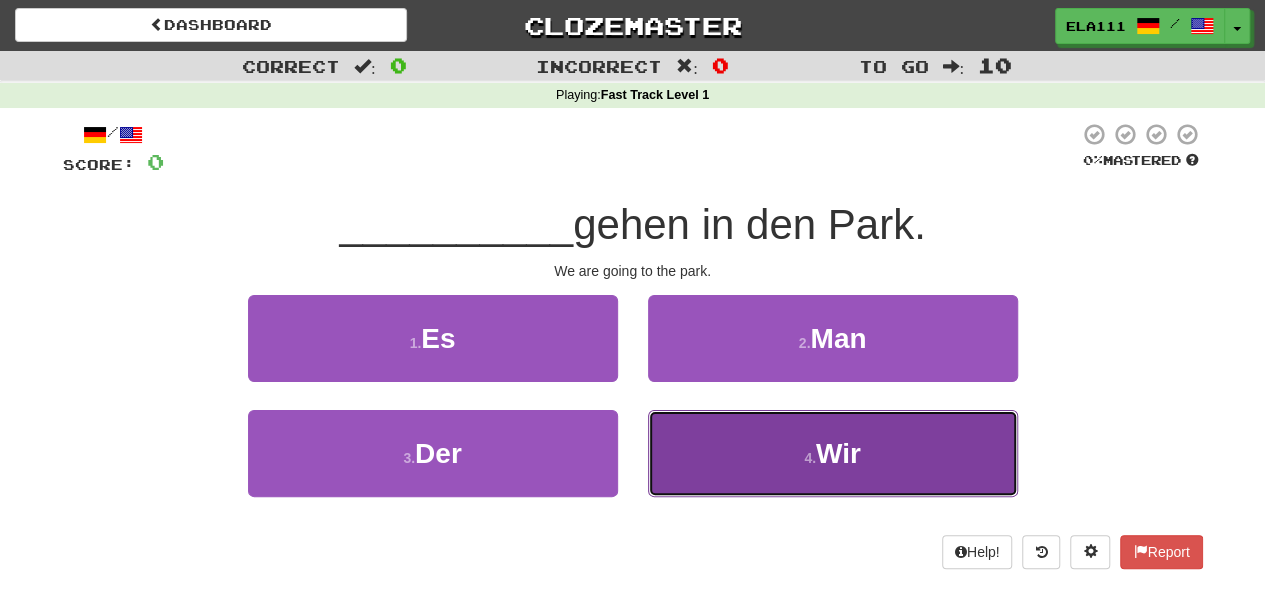 click on "4 .  Wir" at bounding box center [833, 453] 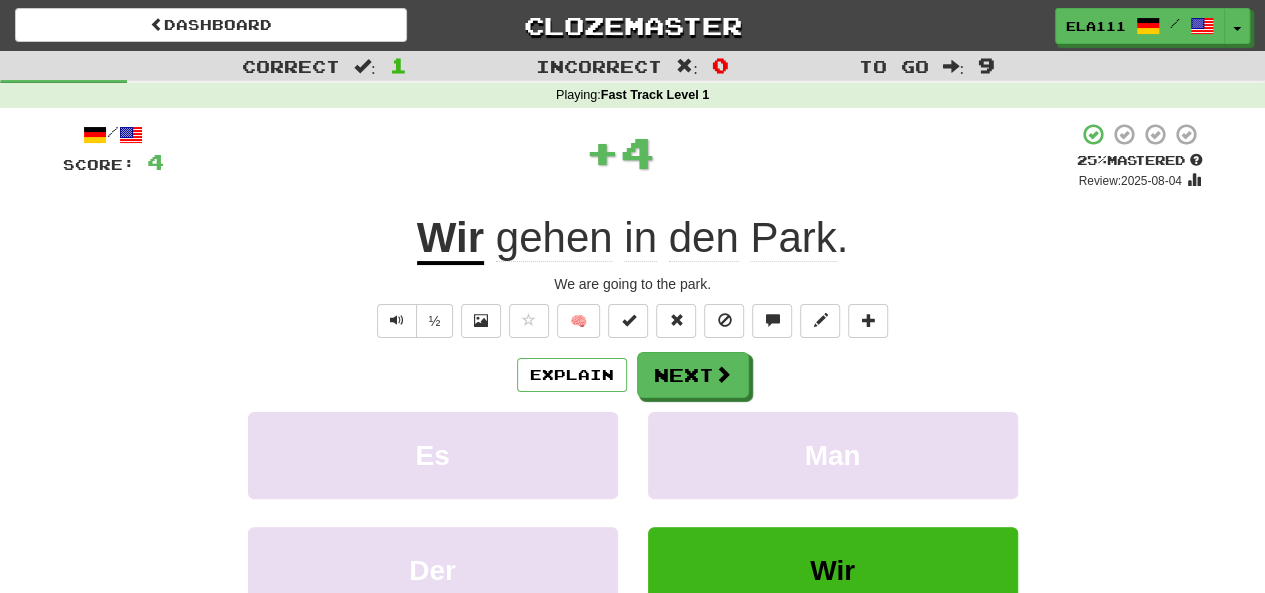 drag, startPoint x: 683, startPoint y: 337, endPoint x: 689, endPoint y: 354, distance: 18.027756 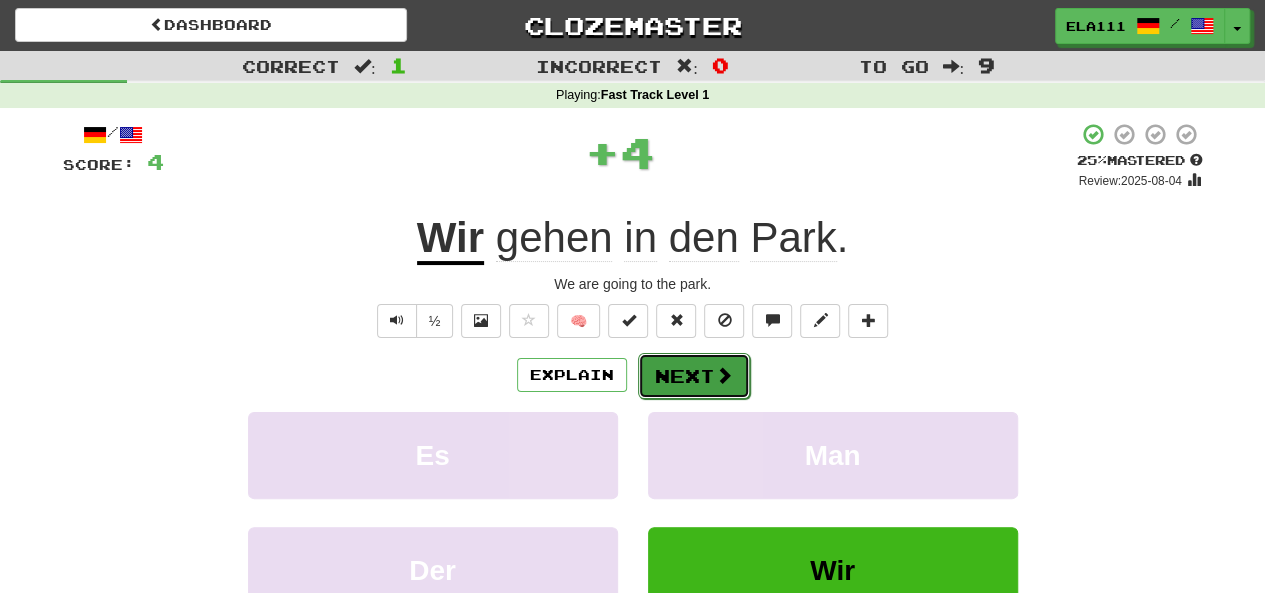 click on "Next" at bounding box center [694, 376] 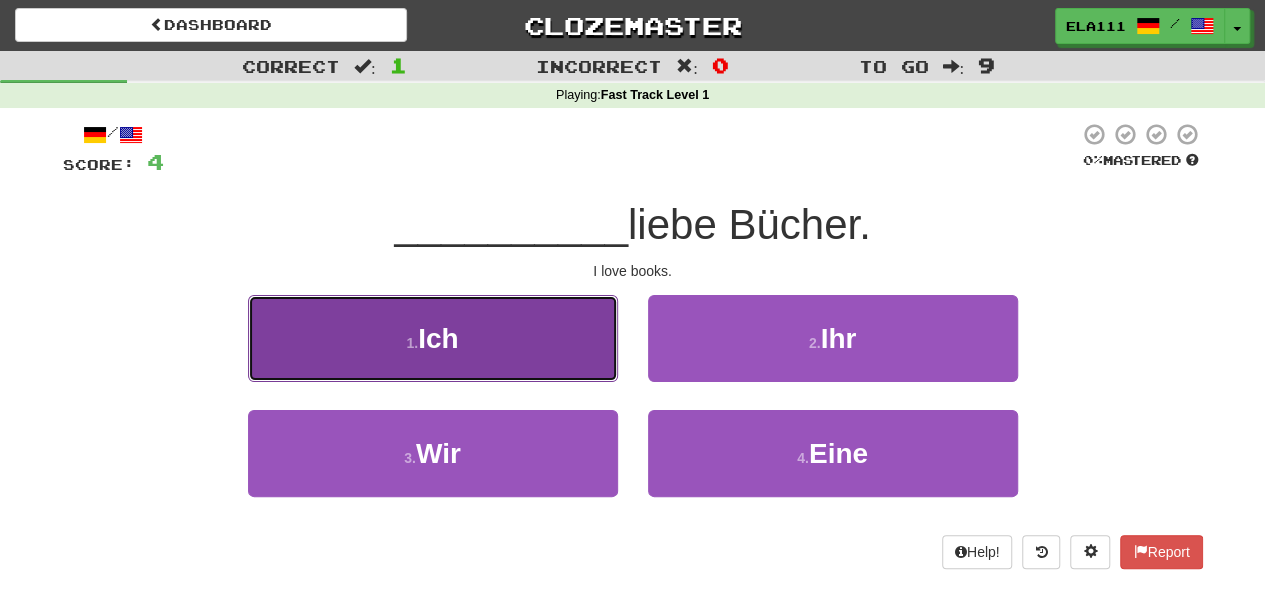 click on "1 .  Ich" at bounding box center [433, 338] 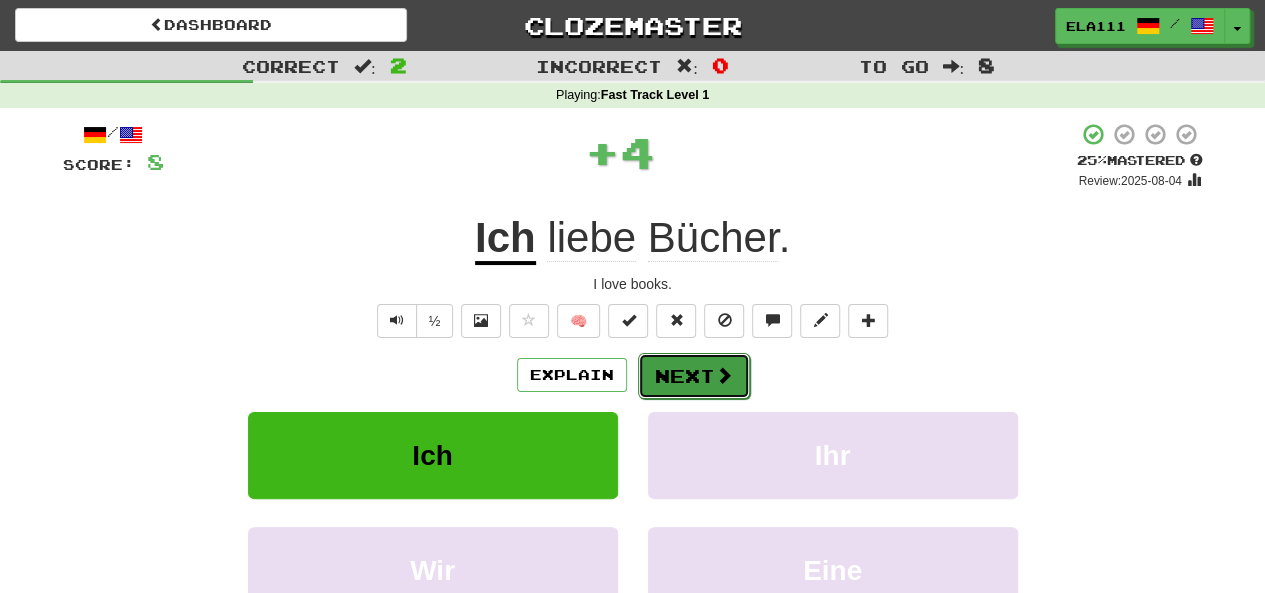 click on "Next" at bounding box center (694, 376) 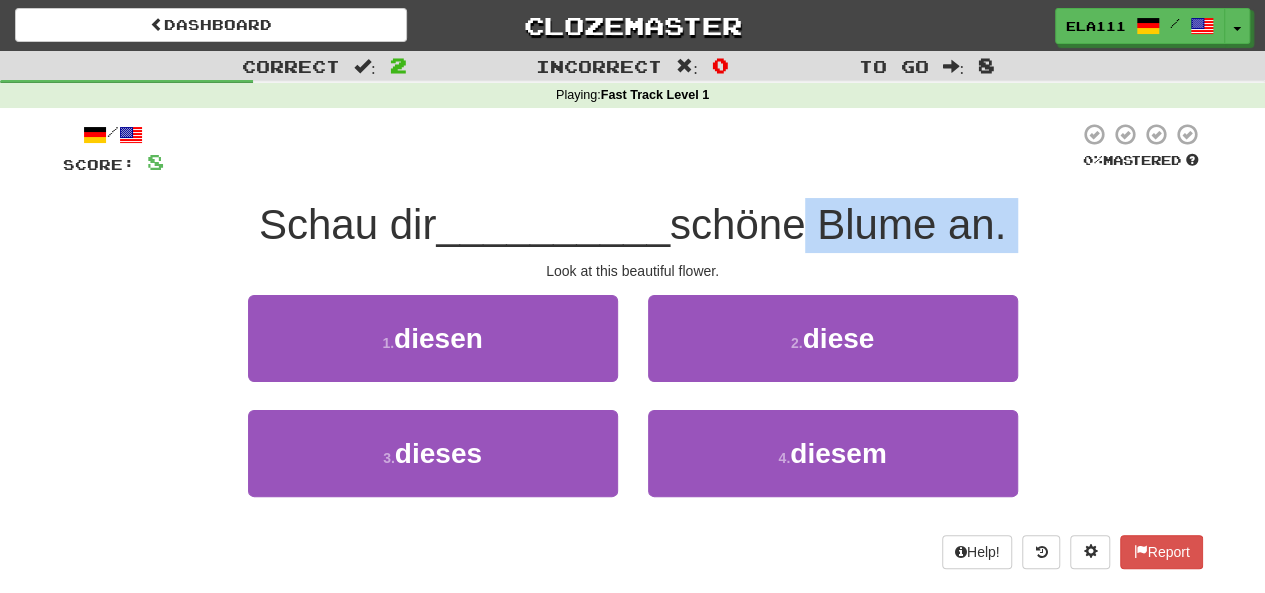drag, startPoint x: 547, startPoint y: 265, endPoint x: 802, endPoint y: 242, distance: 256.03516 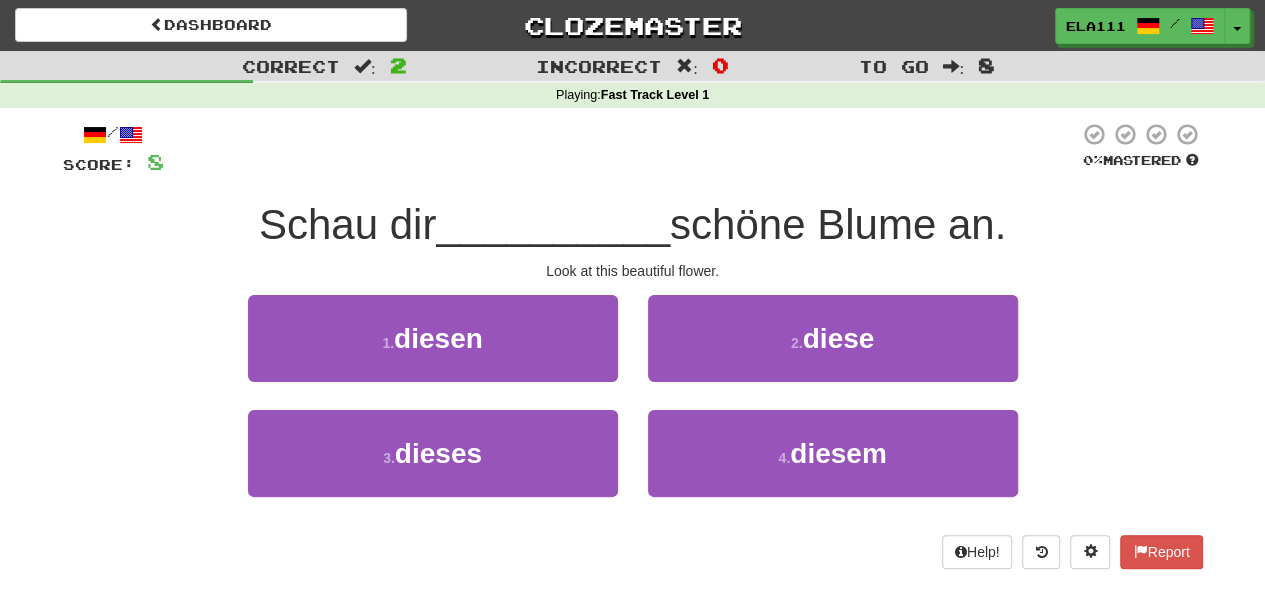 click on "schöne Blume an." at bounding box center (838, 224) 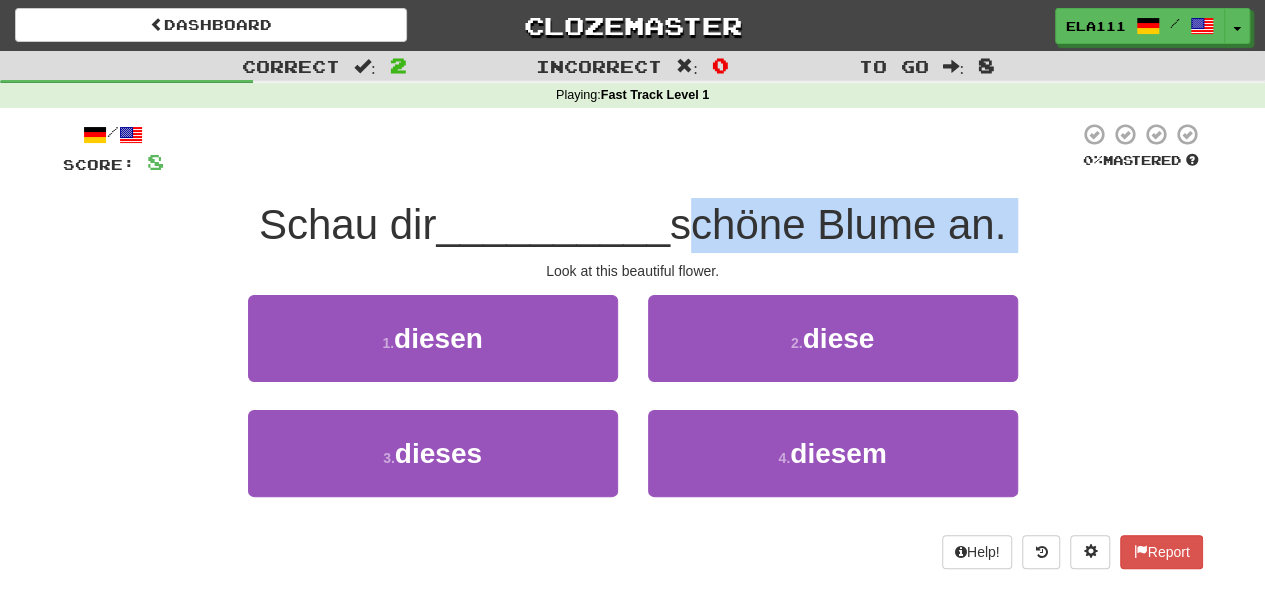 drag, startPoint x: 685, startPoint y: 223, endPoint x: 1060, endPoint y: 224, distance: 375.00134 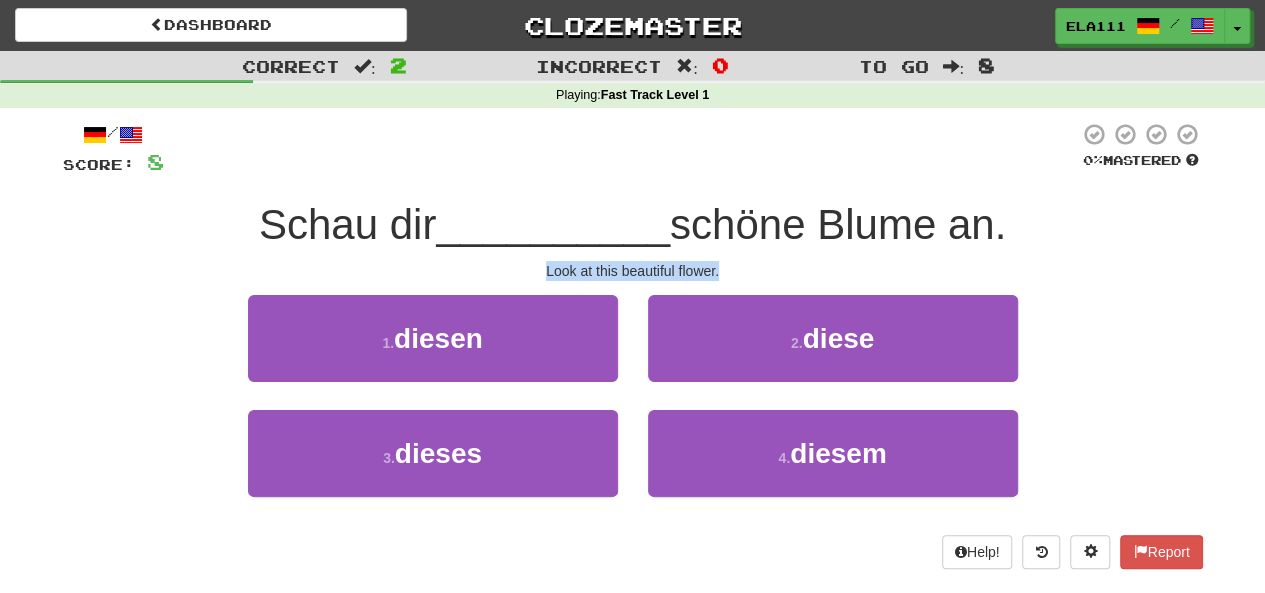 drag, startPoint x: 500, startPoint y: 261, endPoint x: 746, endPoint y: 270, distance: 246.16458 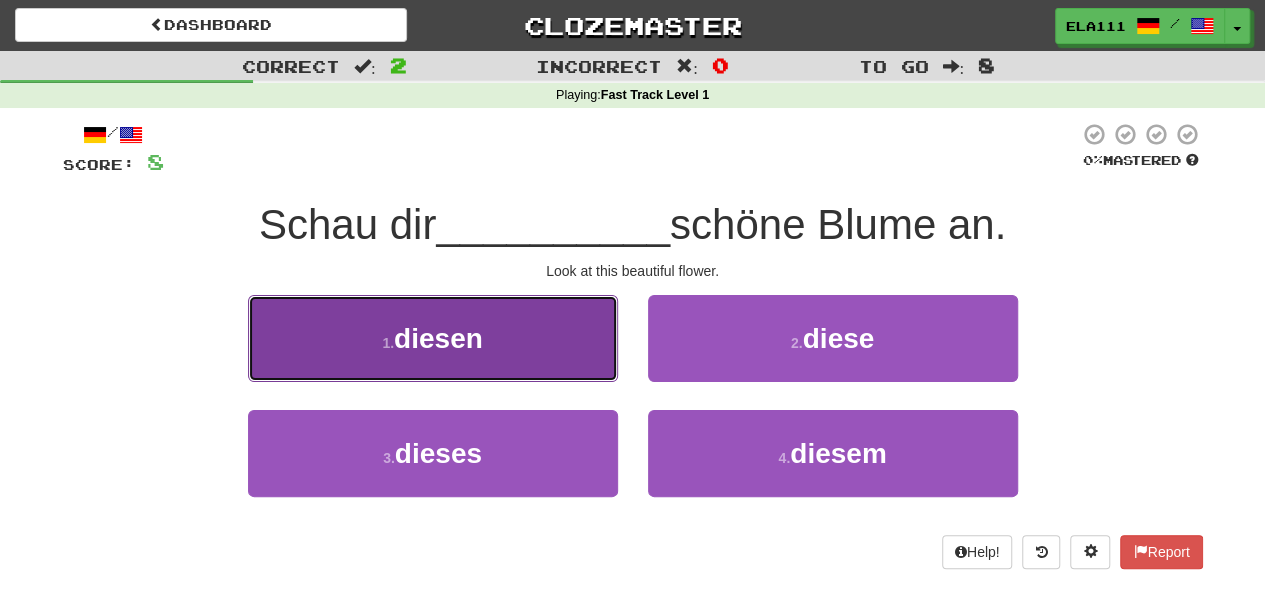 click on "1 .  diesen" at bounding box center (433, 338) 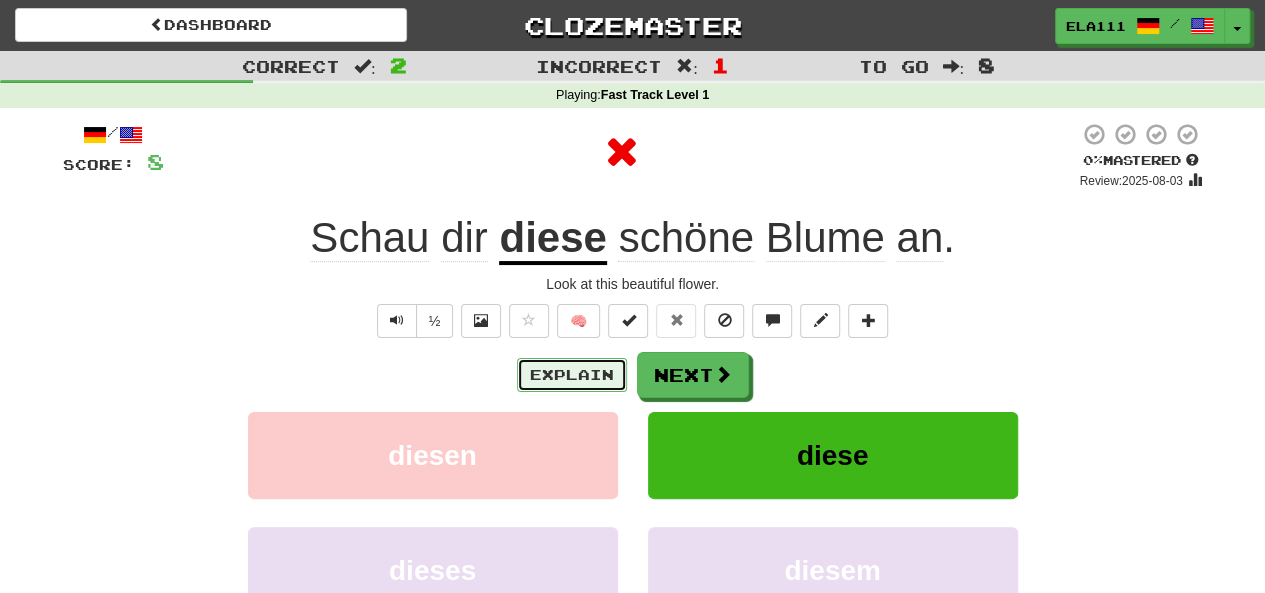 click on "Explain" at bounding box center (572, 375) 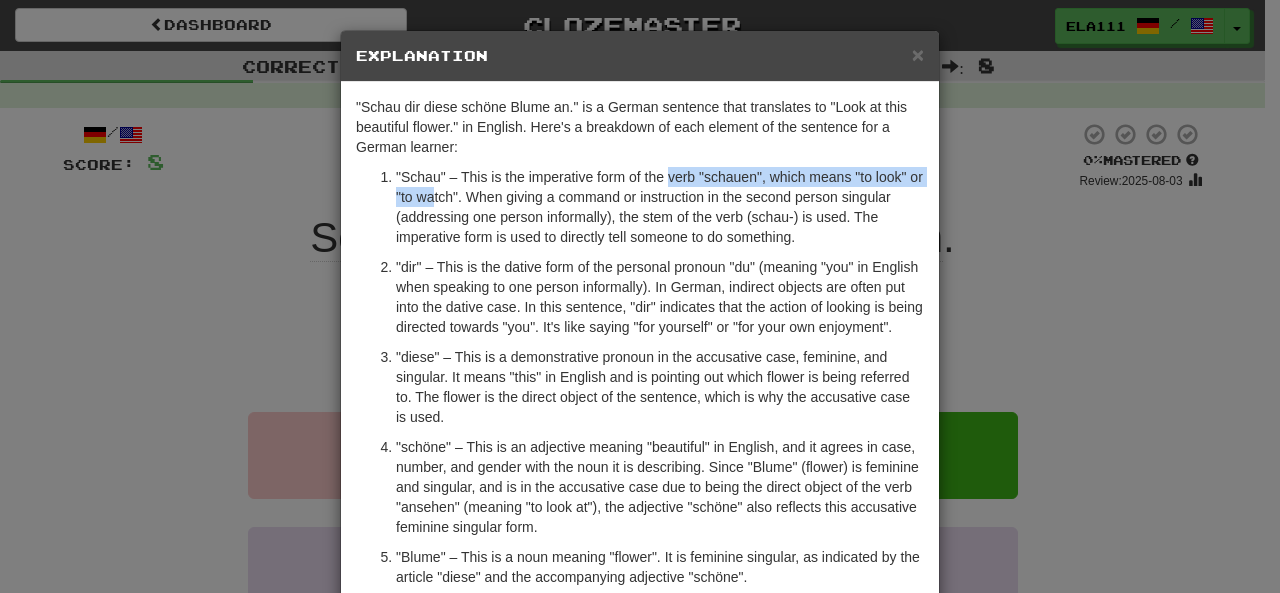 drag, startPoint x: 428, startPoint y: 191, endPoint x: 705, endPoint y: 161, distance: 278.6198 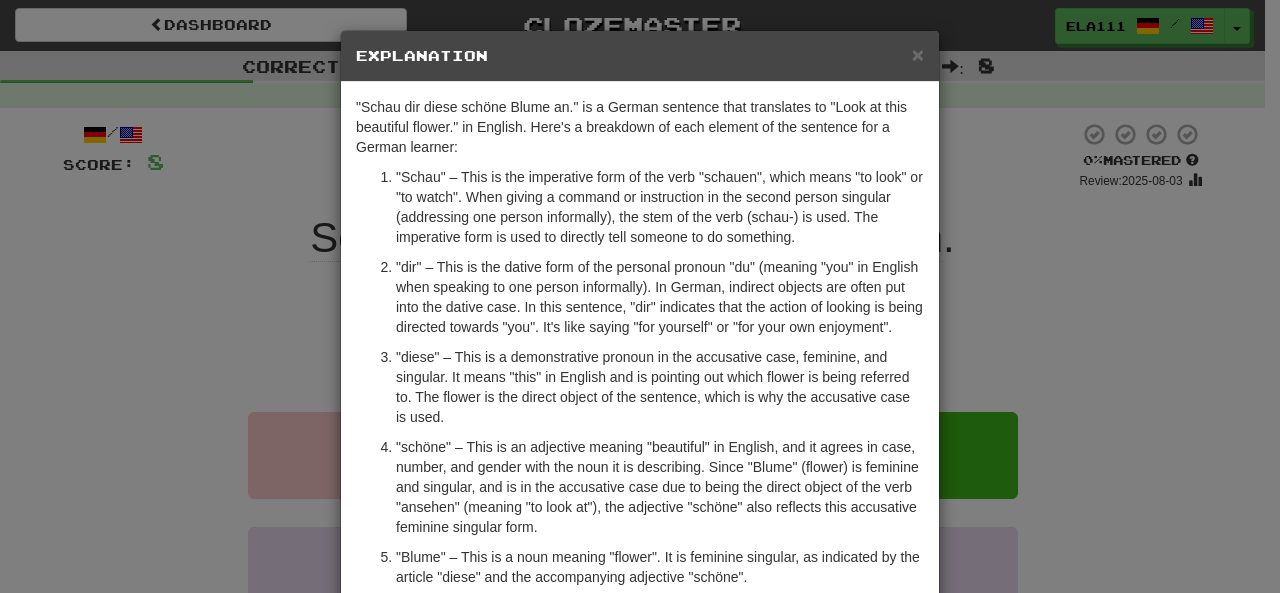 click on ""Schau" – This is the imperative form of the verb "schauen", which means "to look" or "to watch". When giving a command or instruction in the second person singular (addressing one person informally), the stem of the verb (schau-) is used. The imperative form is used to directly tell someone to do something." at bounding box center (660, 207) 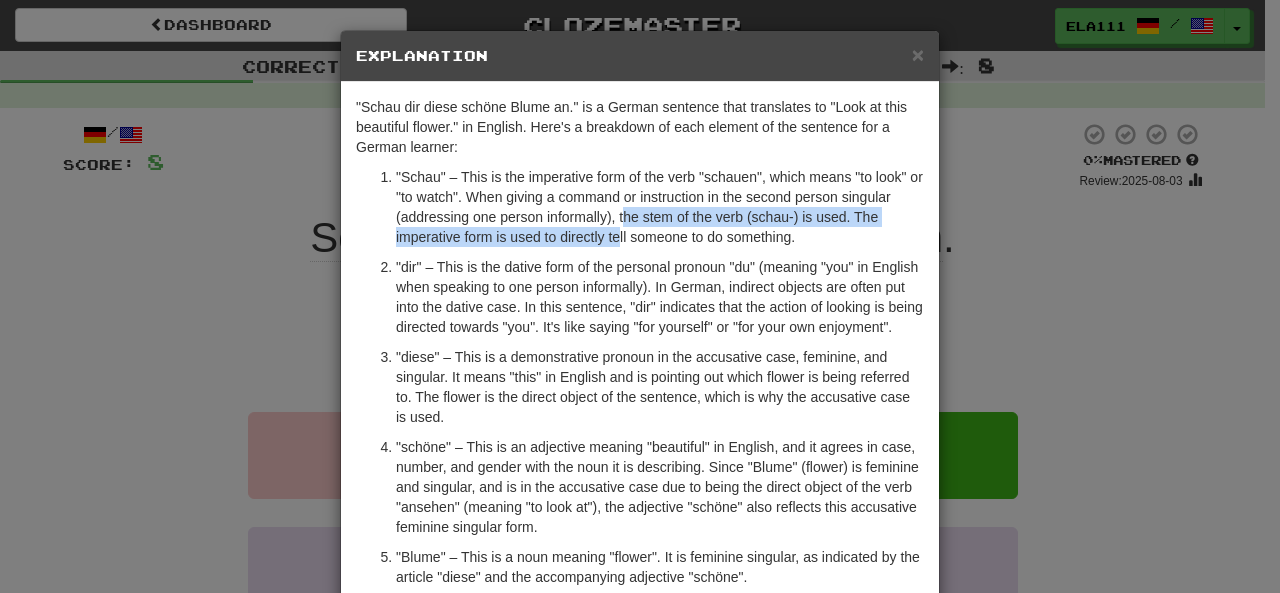 drag, startPoint x: 618, startPoint y: 214, endPoint x: 612, endPoint y: 231, distance: 18.027756 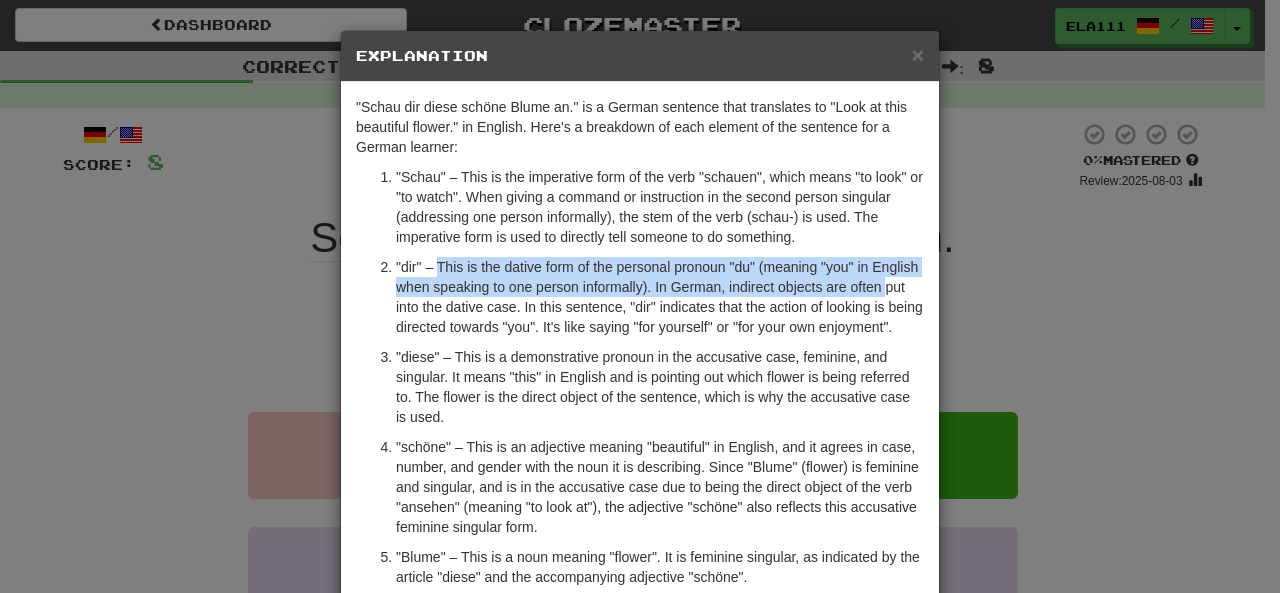 drag, startPoint x: 435, startPoint y: 261, endPoint x: 880, endPoint y: 291, distance: 446.0101 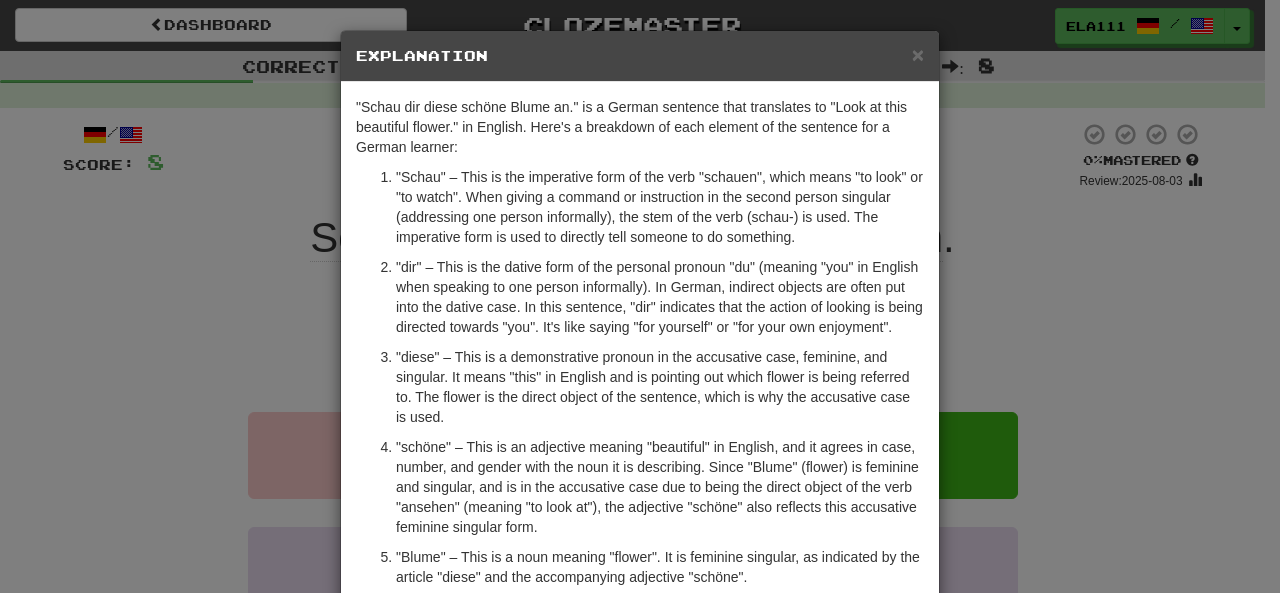 click on ""dir" – This is the dative form of the personal pronoun "du" (meaning "you" in English when speaking to one person informally). In German, indirect objects are often put into the dative case. In this sentence, "dir" indicates that the action of looking is being directed towards "you". It's like saying "for yourself" or "for your own enjoyment"." at bounding box center [660, 297] 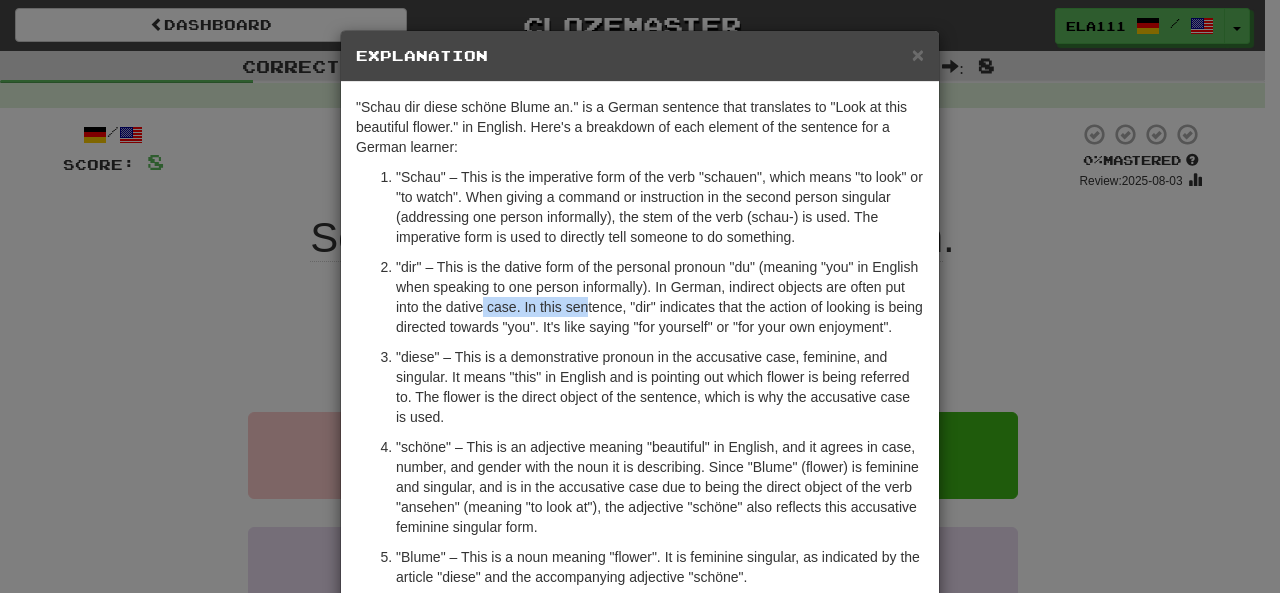 drag, startPoint x: 476, startPoint y: 307, endPoint x: 581, endPoint y: 301, distance: 105.17129 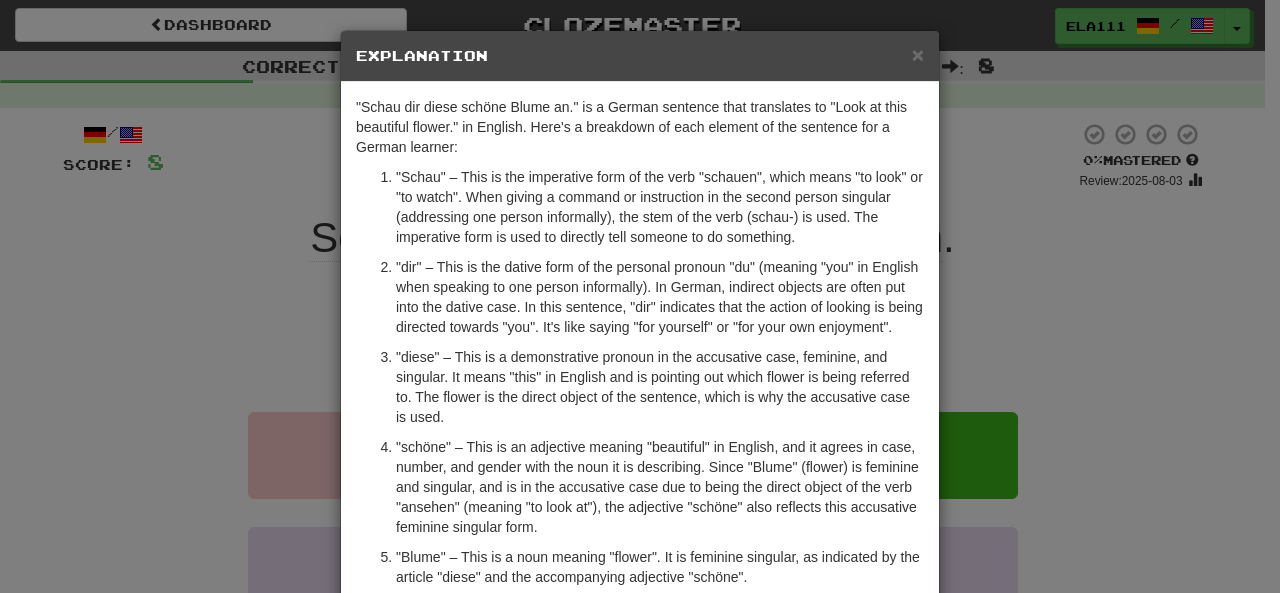 click on ""dir" – This is the dative form of the personal pronoun "du" (meaning "you" in English when speaking to one person informally). In German, indirect objects are often put into the dative case. In this sentence, "dir" indicates that the action of looking is being directed towards "you". It's like saying "for yourself" or "for your own enjoyment"." at bounding box center [660, 297] 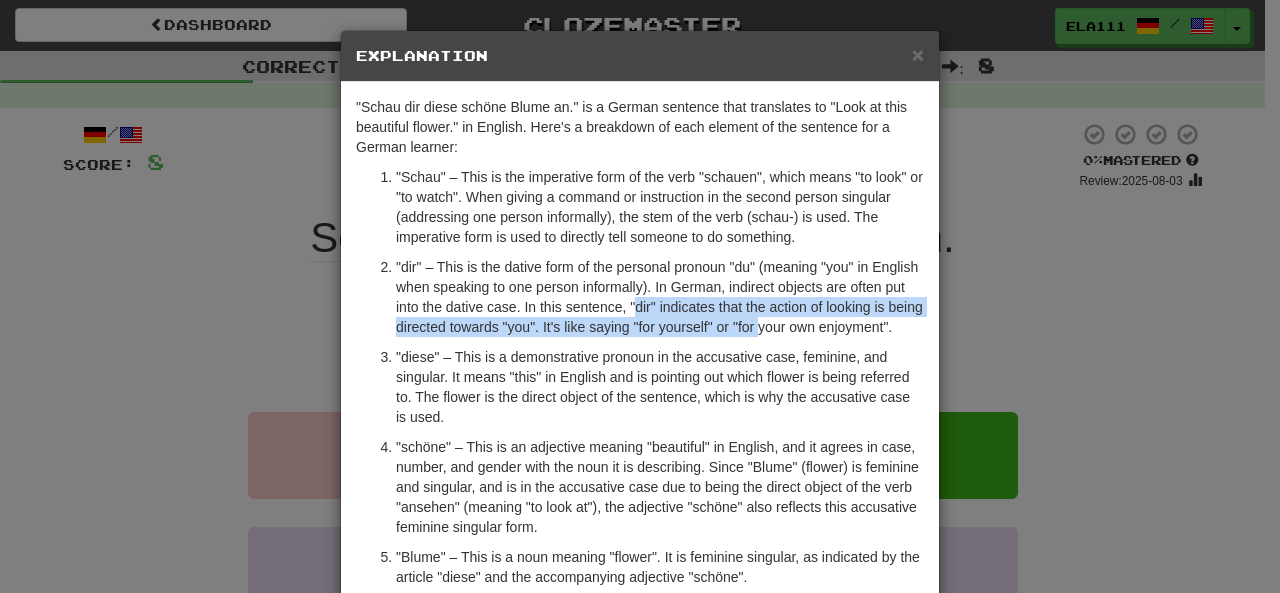 drag, startPoint x: 628, startPoint y: 308, endPoint x: 752, endPoint y: 319, distance: 124.486946 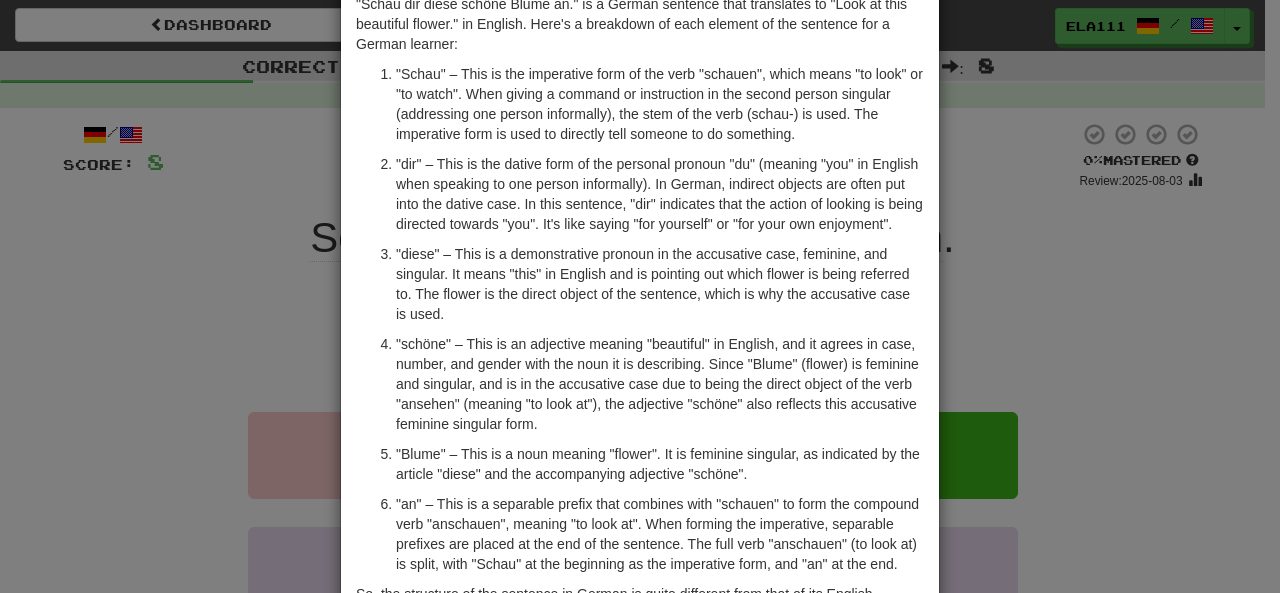 scroll, scrollTop: 133, scrollLeft: 0, axis: vertical 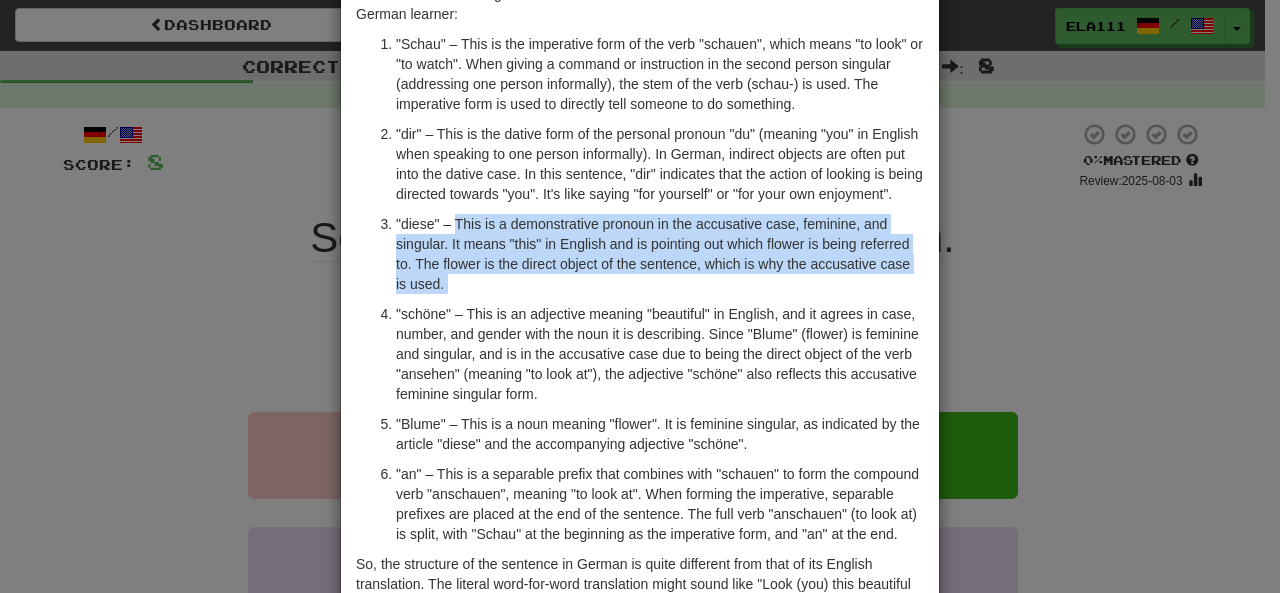 drag, startPoint x: 454, startPoint y: 214, endPoint x: 456, endPoint y: 297, distance: 83.02409 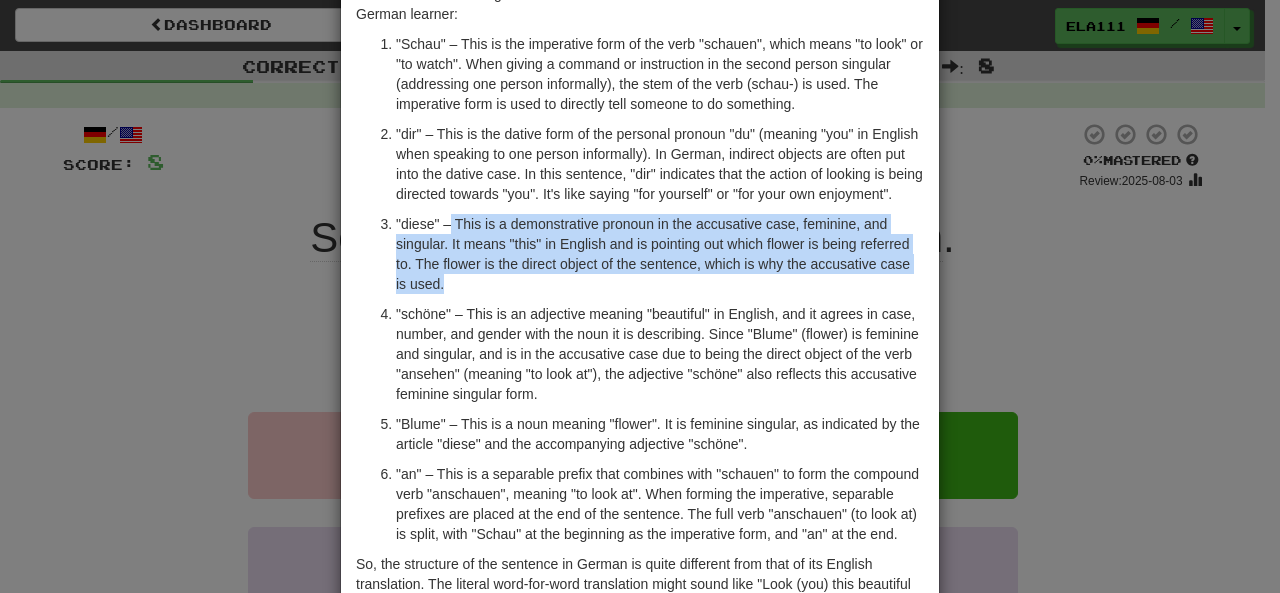 drag, startPoint x: 442, startPoint y: 221, endPoint x: 526, endPoint y: 284, distance: 105 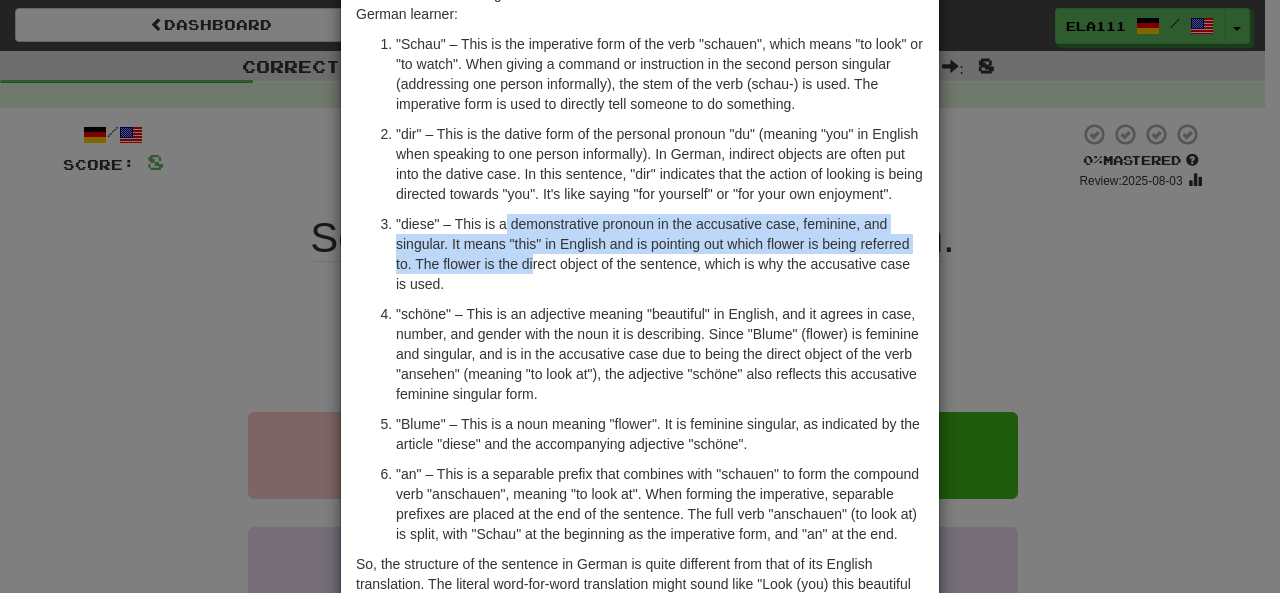 drag, startPoint x: 497, startPoint y: 225, endPoint x: 524, endPoint y: 257, distance: 41.868843 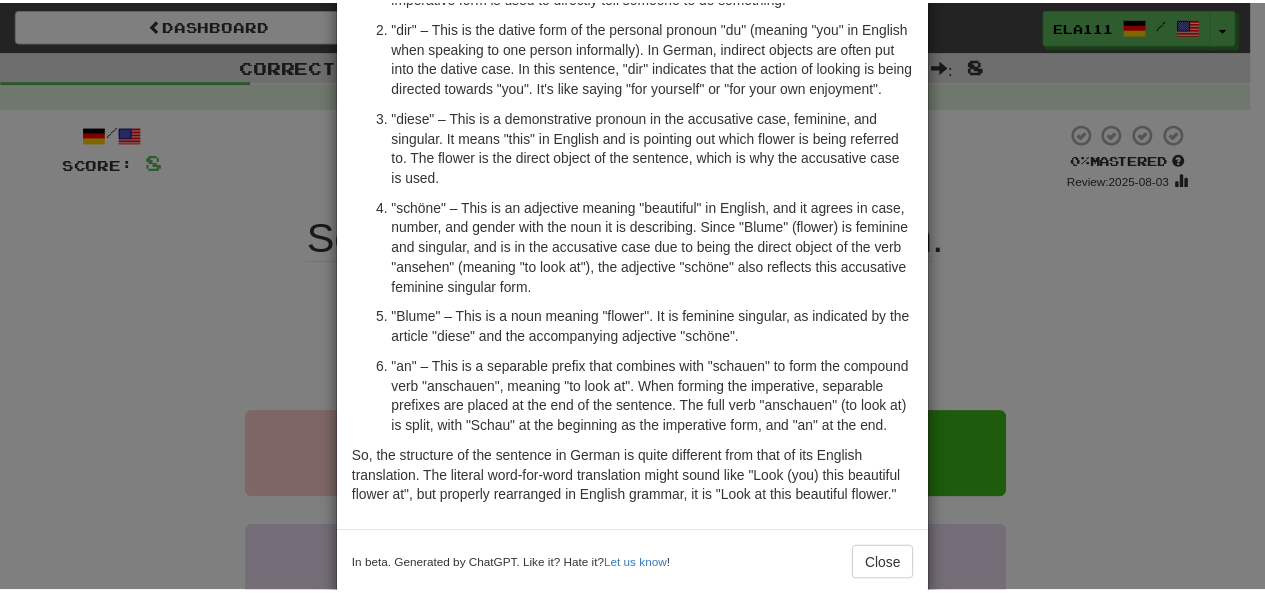 scroll, scrollTop: 266, scrollLeft: 0, axis: vertical 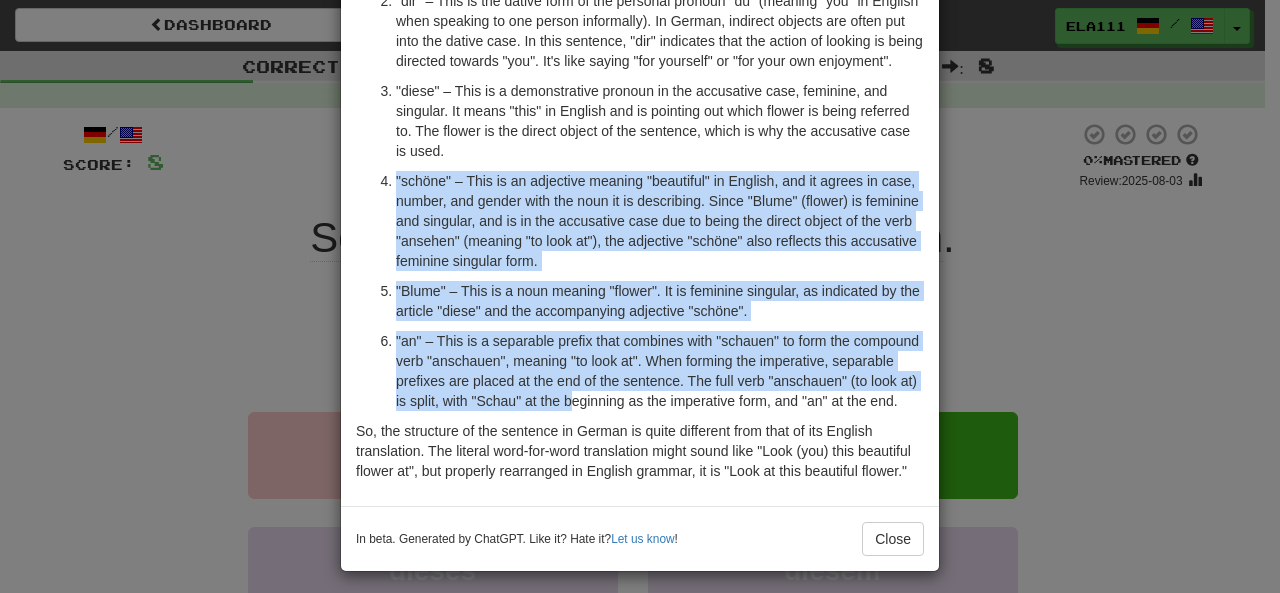 drag, startPoint x: 388, startPoint y: 171, endPoint x: 560, endPoint y: 390, distance: 278.46902 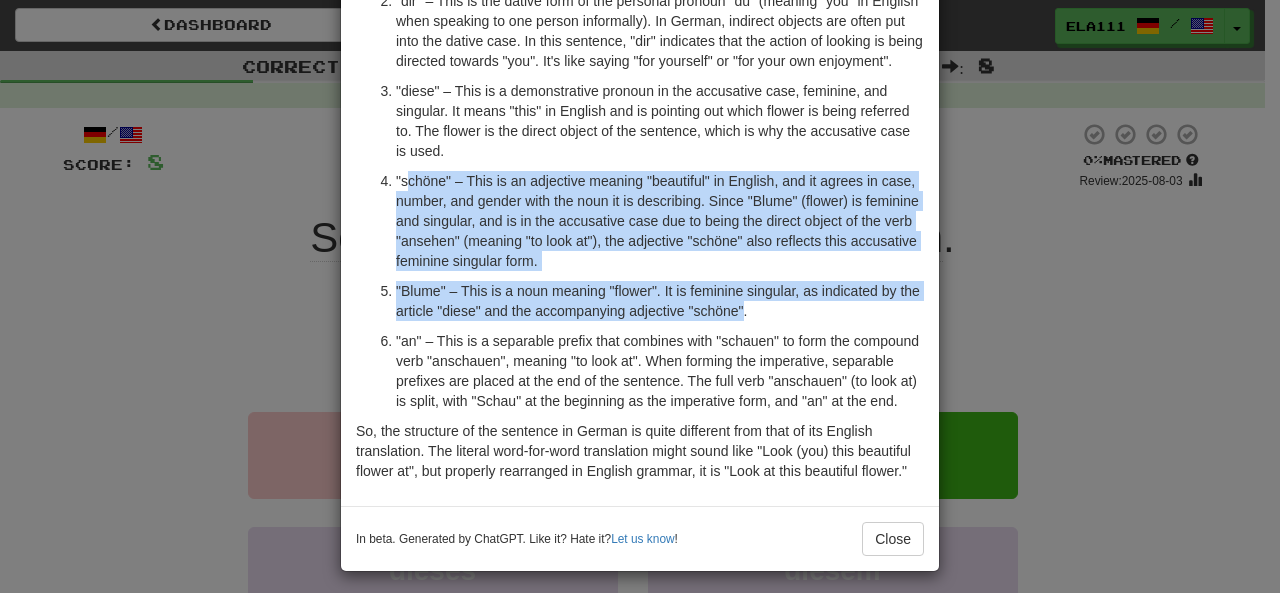 drag, startPoint x: 396, startPoint y: 175, endPoint x: 736, endPoint y: 311, distance: 366.1912 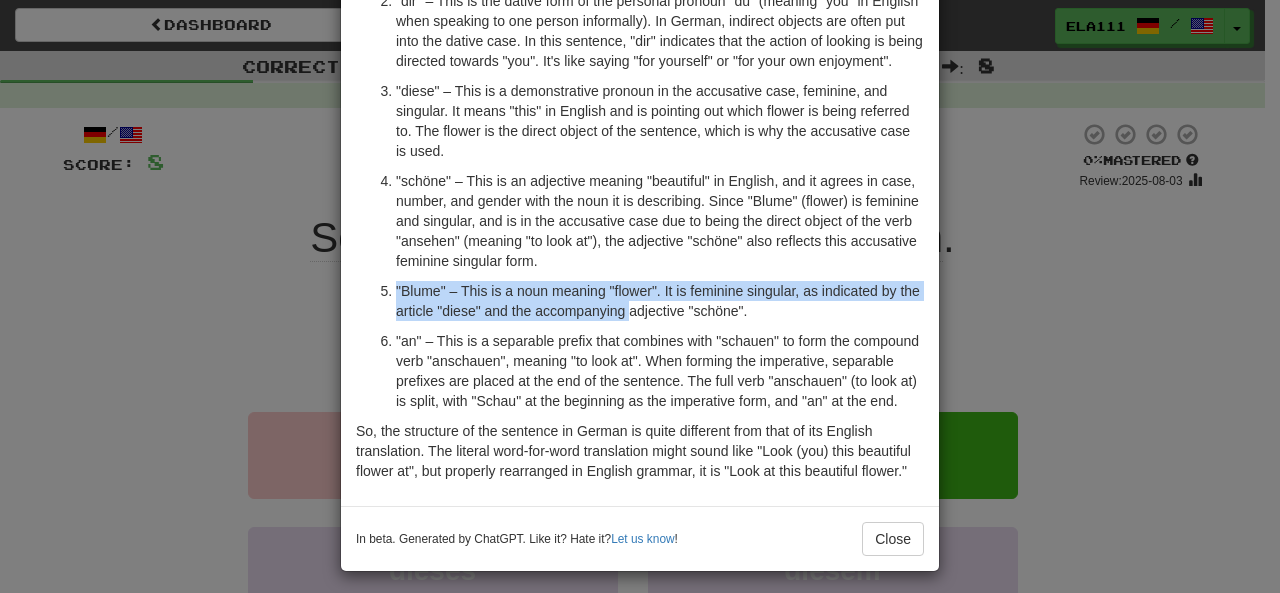 drag, startPoint x: 384, startPoint y: 281, endPoint x: 621, endPoint y: 317, distance: 239.71858 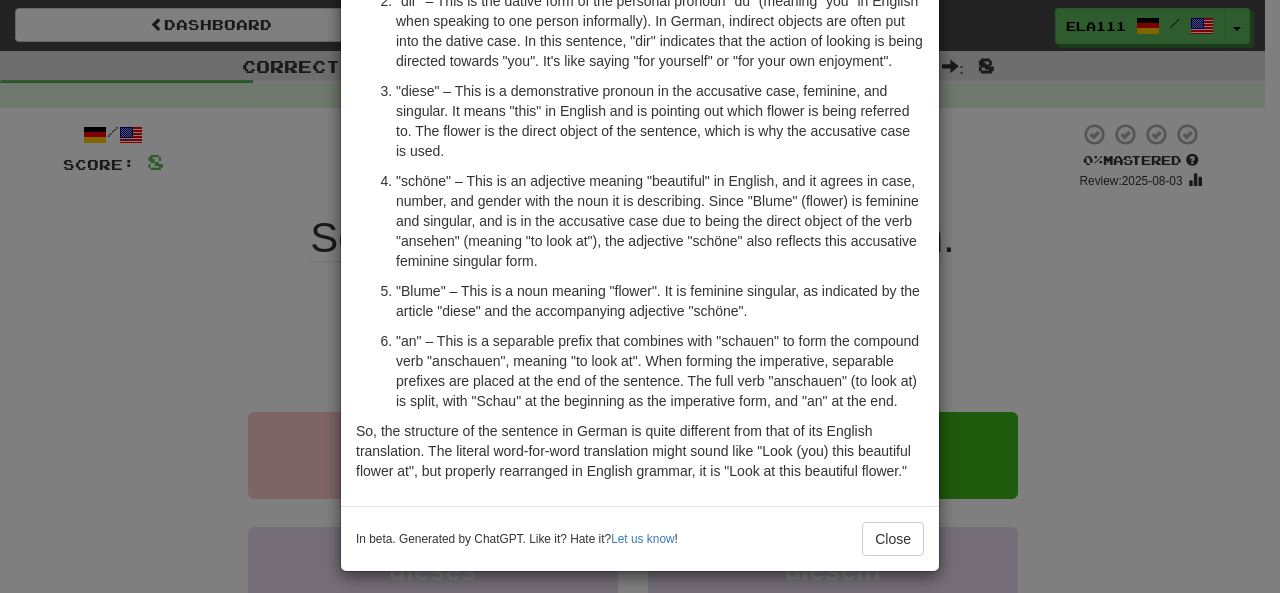 click on "× Explanation "Schau dir diese schöne Blume an." is a German sentence that translates to "Look at this beautiful flower." in English. Here's a breakdown of each element of the sentence for a German learner:
"Schau" – This is the imperative form of the verb "schauen", which means "to look" or "to watch". When giving a command or instruction in the second person singular (addressing one person informally), the stem of the verb (schau-) is used. The imperative form is used to directly tell someone to do something.
"dir" – This is the dative form of the personal pronoun "du" (meaning "you" in English when speaking to one person informally). In German, indirect objects are often put into the dative case. In this sentence, "dir" indicates that the action of looking is being directed towards "you". It's like saying "for yourself" or "for your own enjoyment".
In beta. Generated by ChatGPT. Like it? Hate it?  Let us know ! Close" at bounding box center [640, 296] 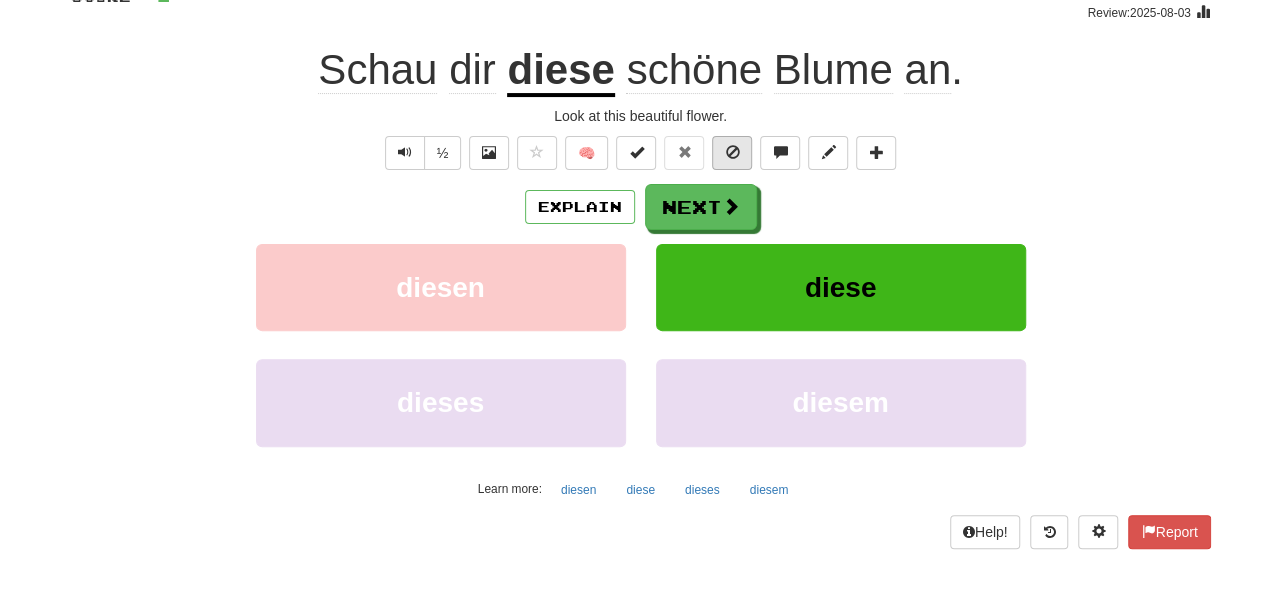 scroll, scrollTop: 133, scrollLeft: 0, axis: vertical 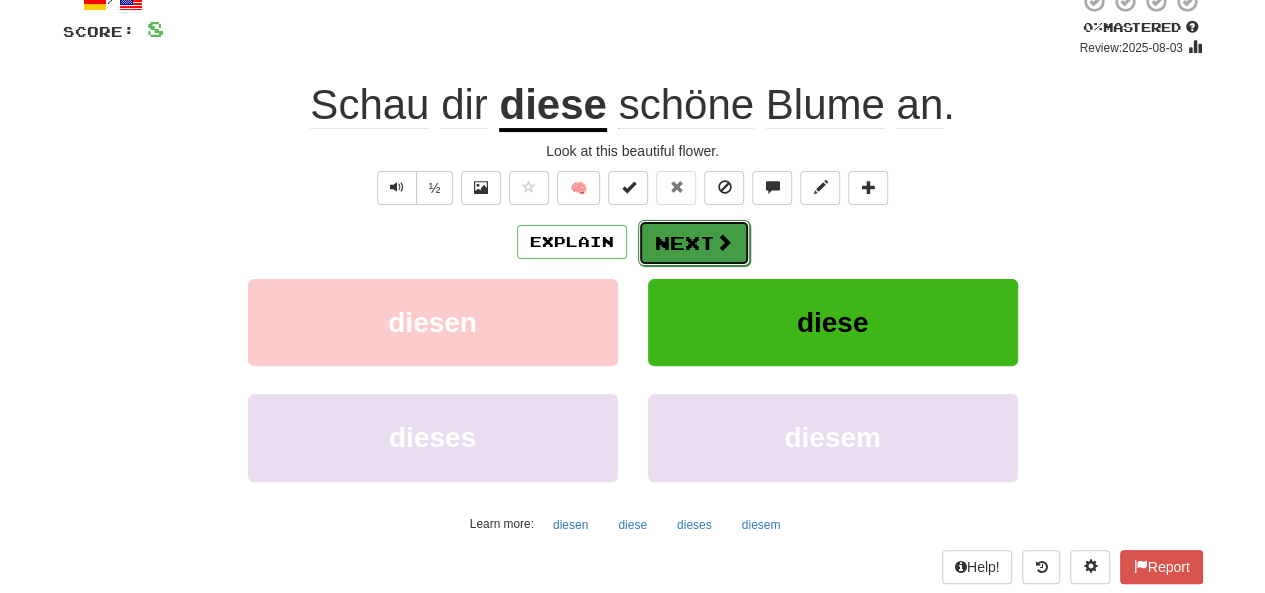 click on "Next" at bounding box center [694, 243] 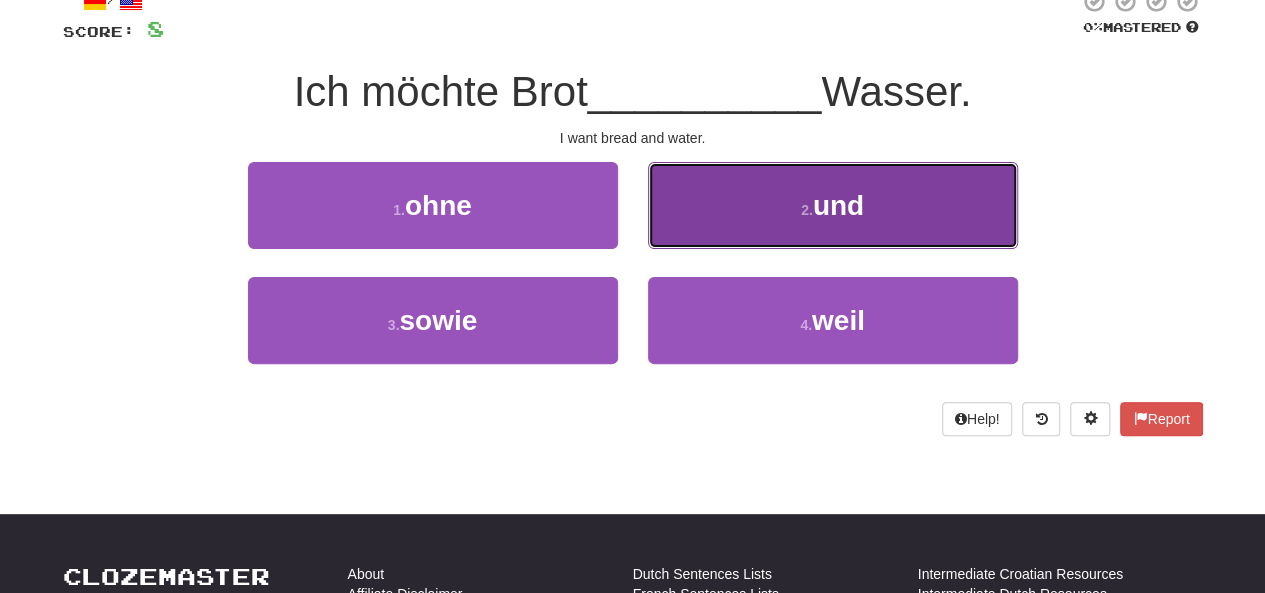 click on "2 .  und" at bounding box center [833, 205] 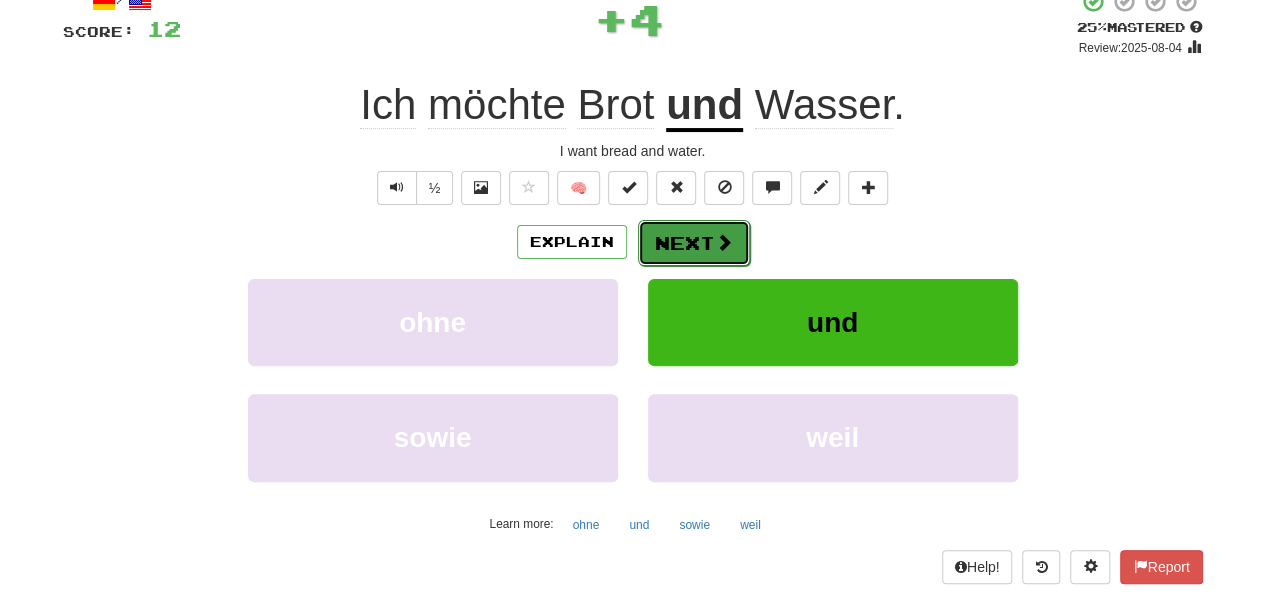 click at bounding box center (724, 242) 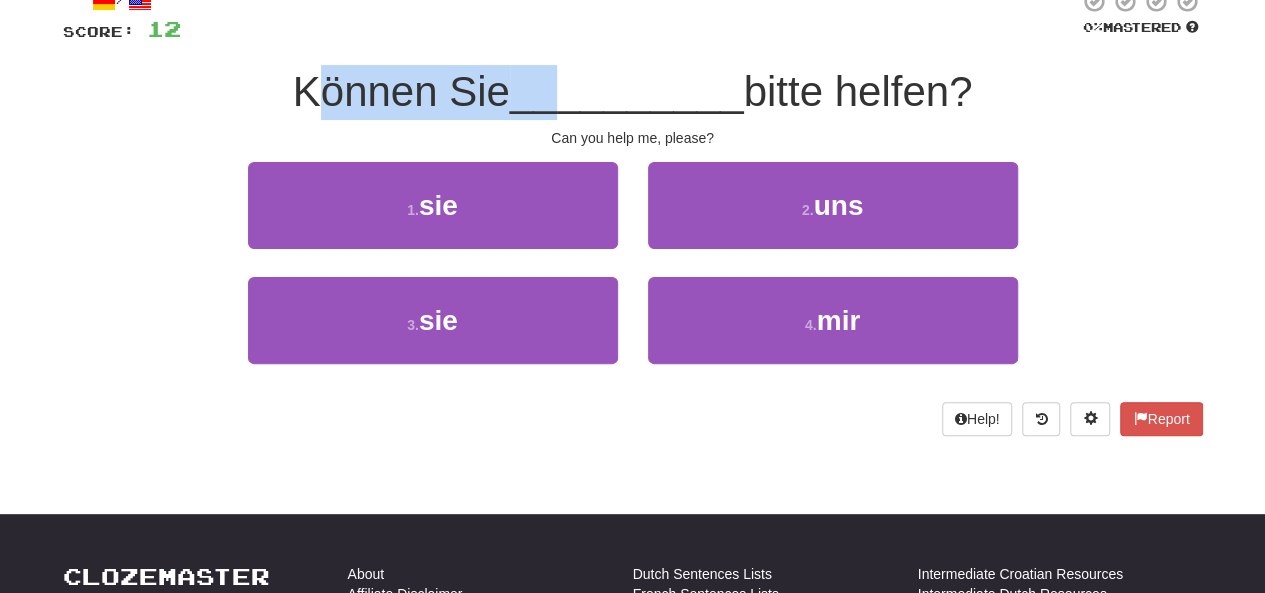 drag, startPoint x: 316, startPoint y: 89, endPoint x: 556, endPoint y: 92, distance: 240.01875 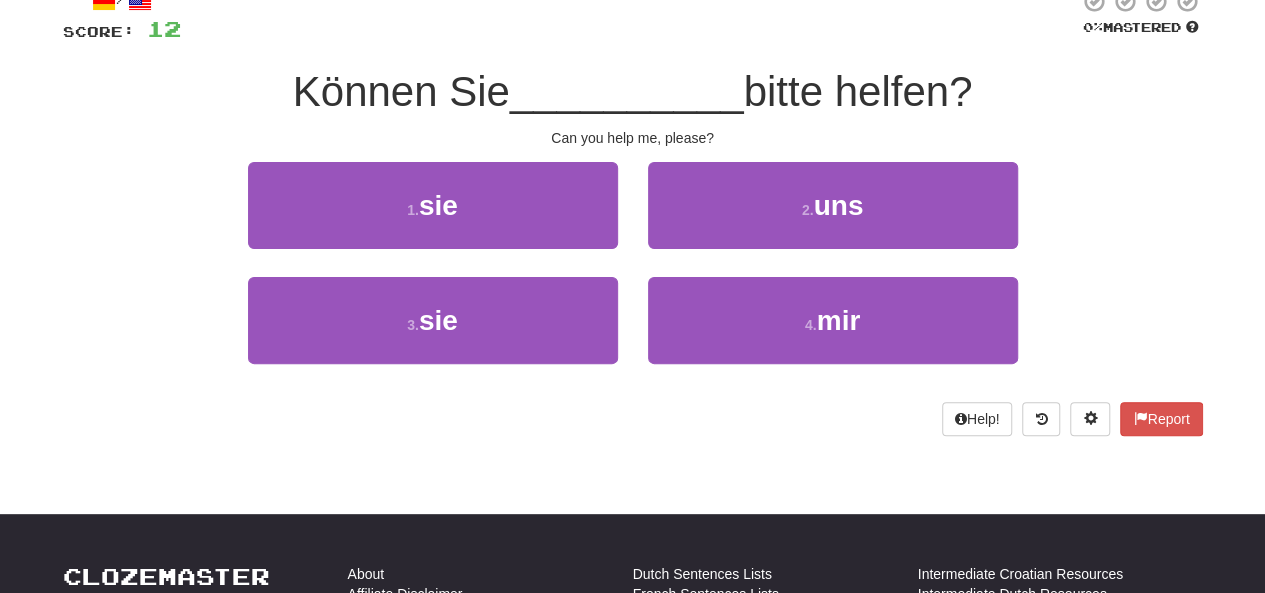 click on "/ Score: 12 0 % Mastered Können Sie __________ bitte helfen? Can you help me, please? 1 . sie 2 . uns 3 . sie 4 . mir Help! Report" at bounding box center [633, 212] 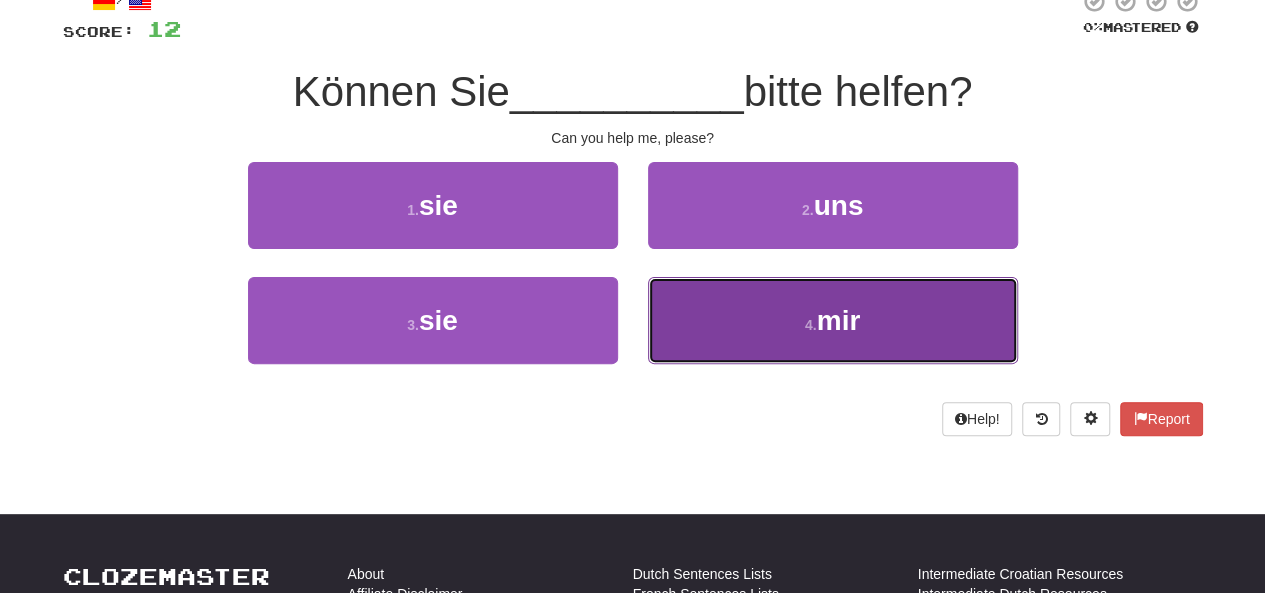 click on "4 .  mir" at bounding box center (833, 320) 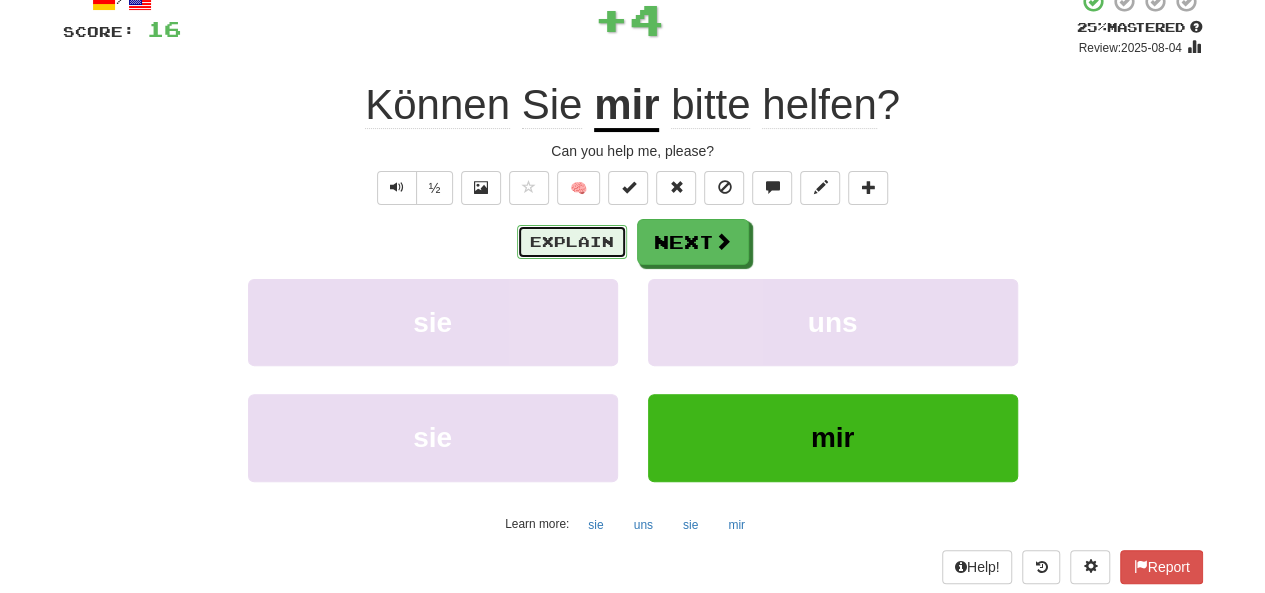 click on "Explain" at bounding box center (572, 242) 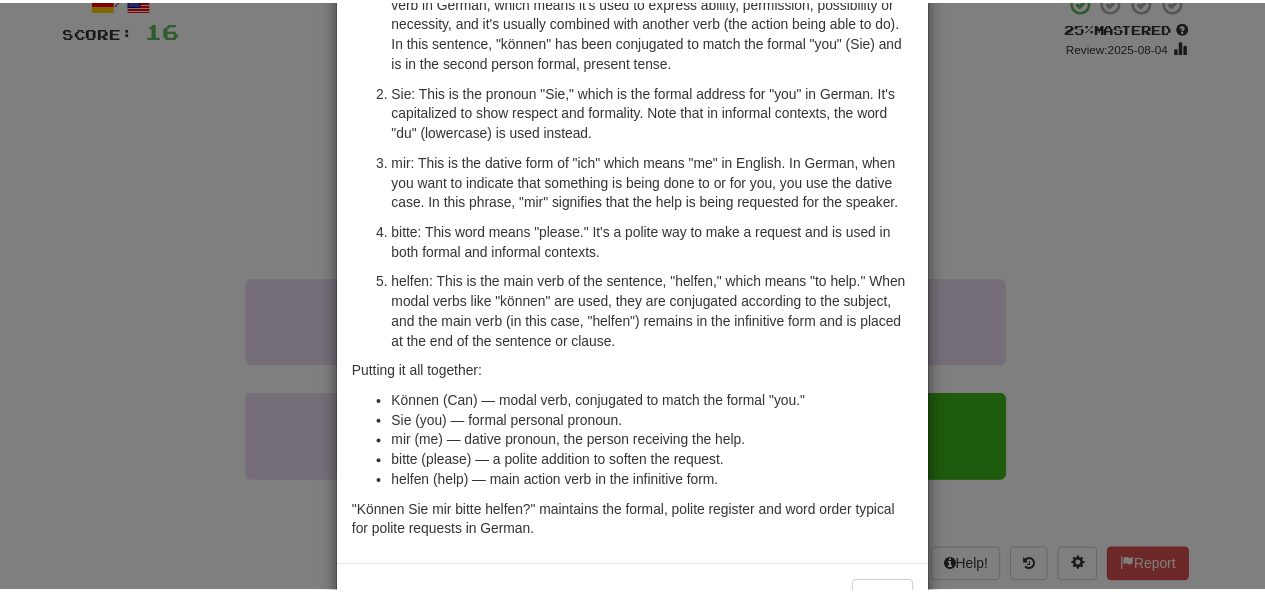 scroll, scrollTop: 262, scrollLeft: 0, axis: vertical 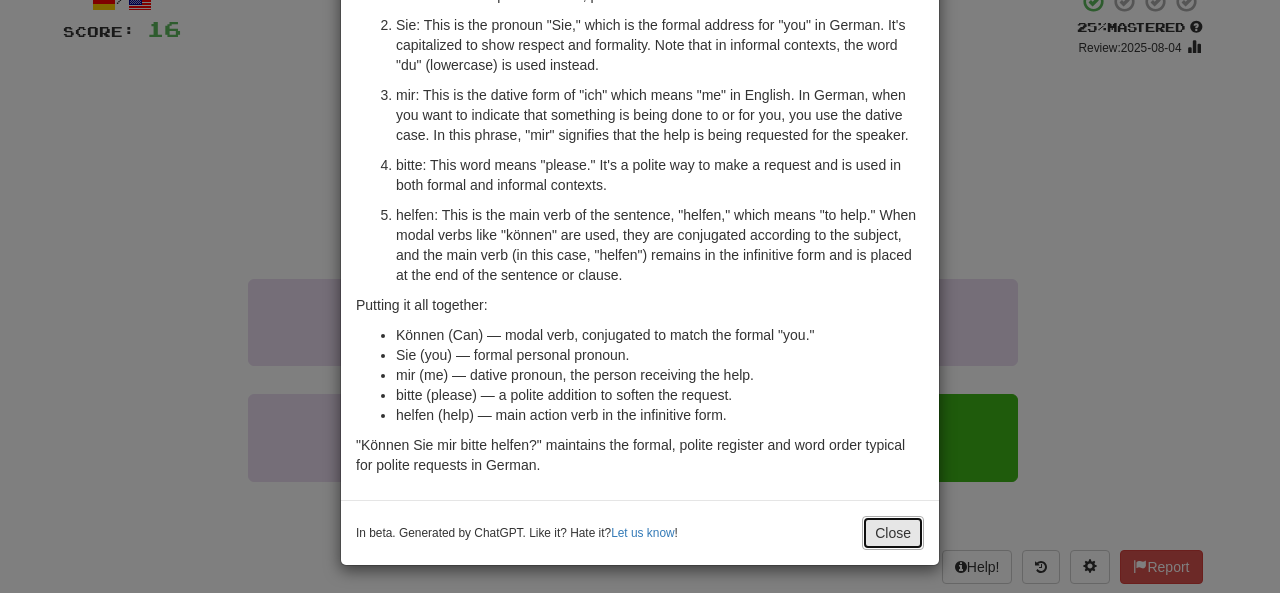click on "Close" at bounding box center [893, 533] 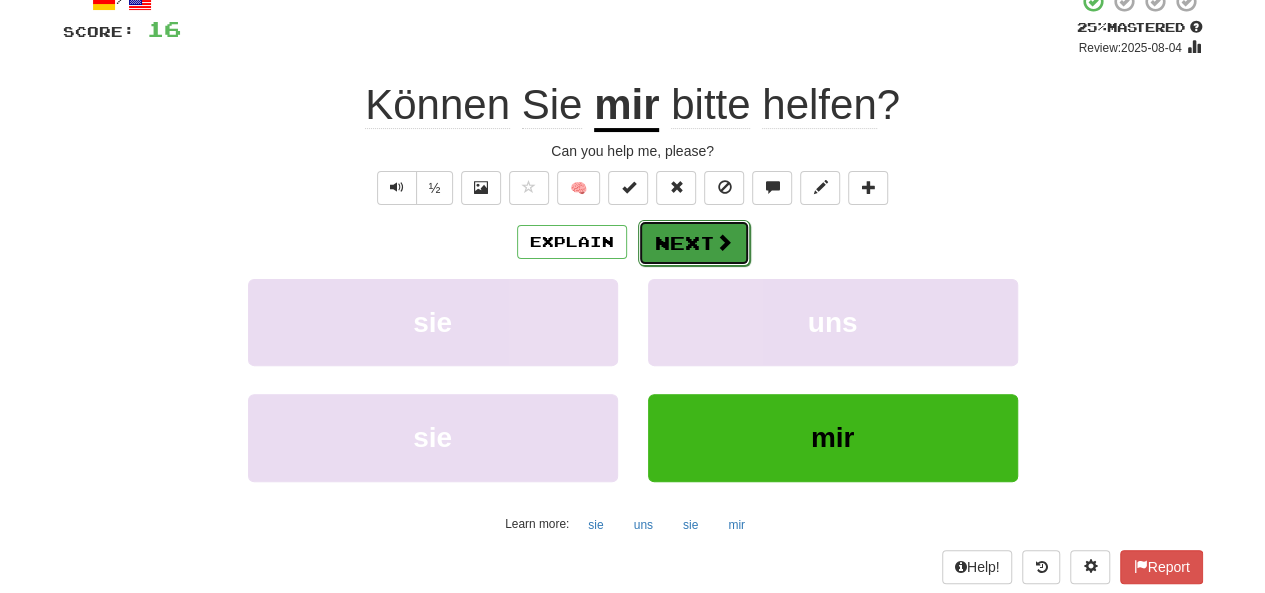 click on "Next" at bounding box center (694, 243) 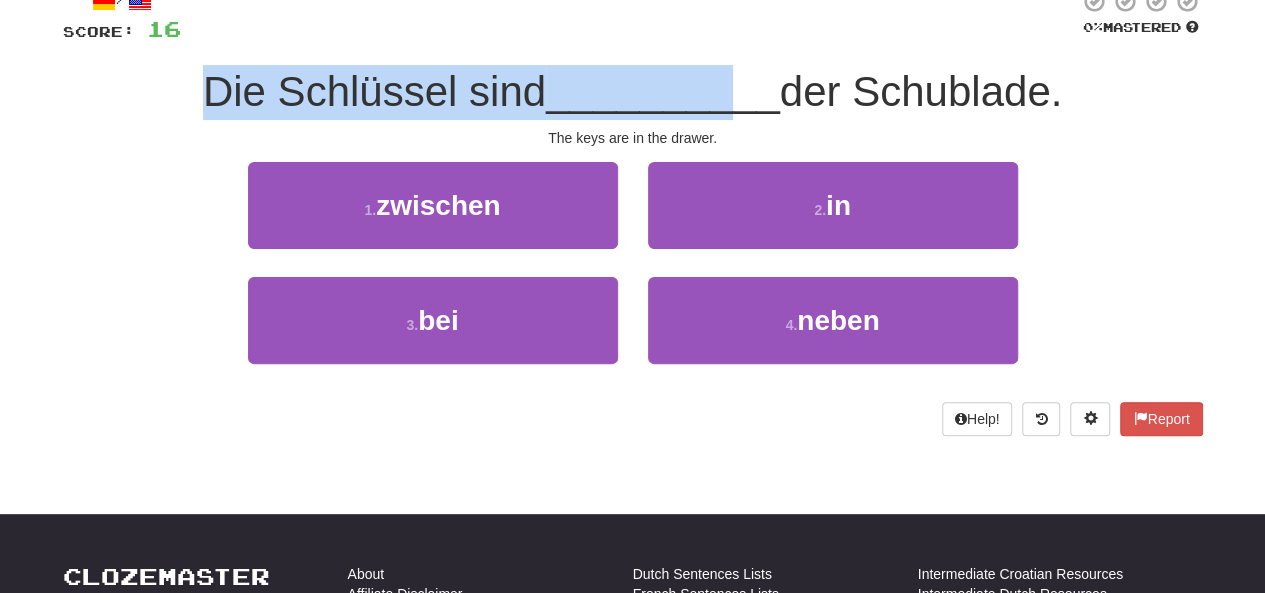 drag, startPoint x: 189, startPoint y: 95, endPoint x: 735, endPoint y: 89, distance: 546.03296 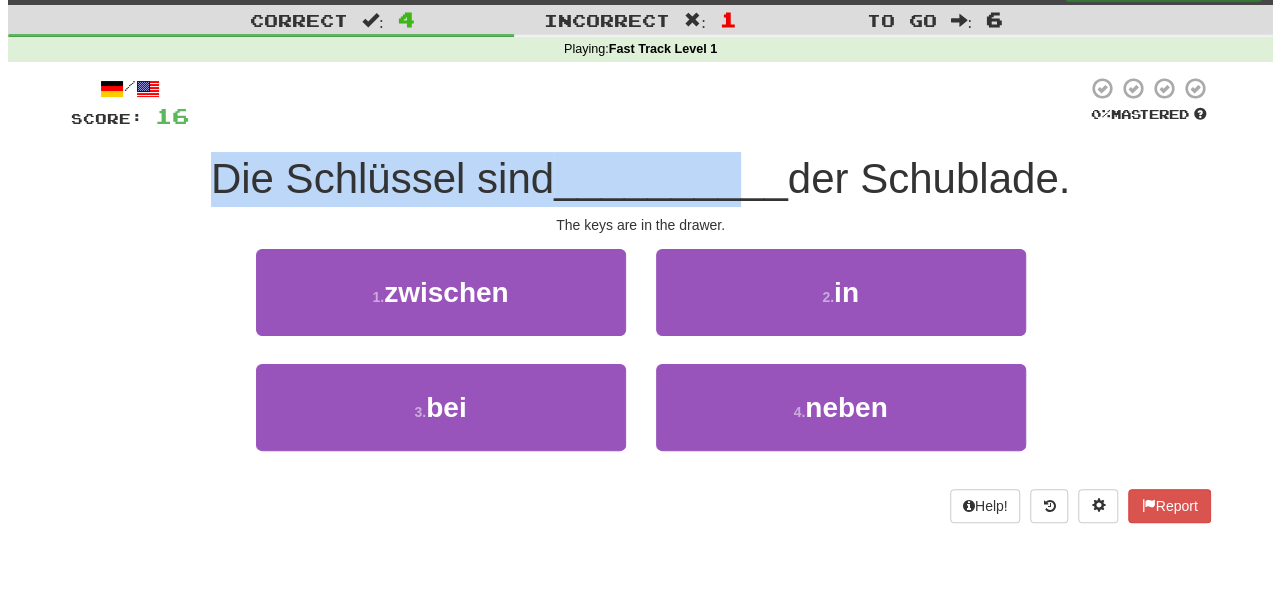scroll, scrollTop: 0, scrollLeft: 0, axis: both 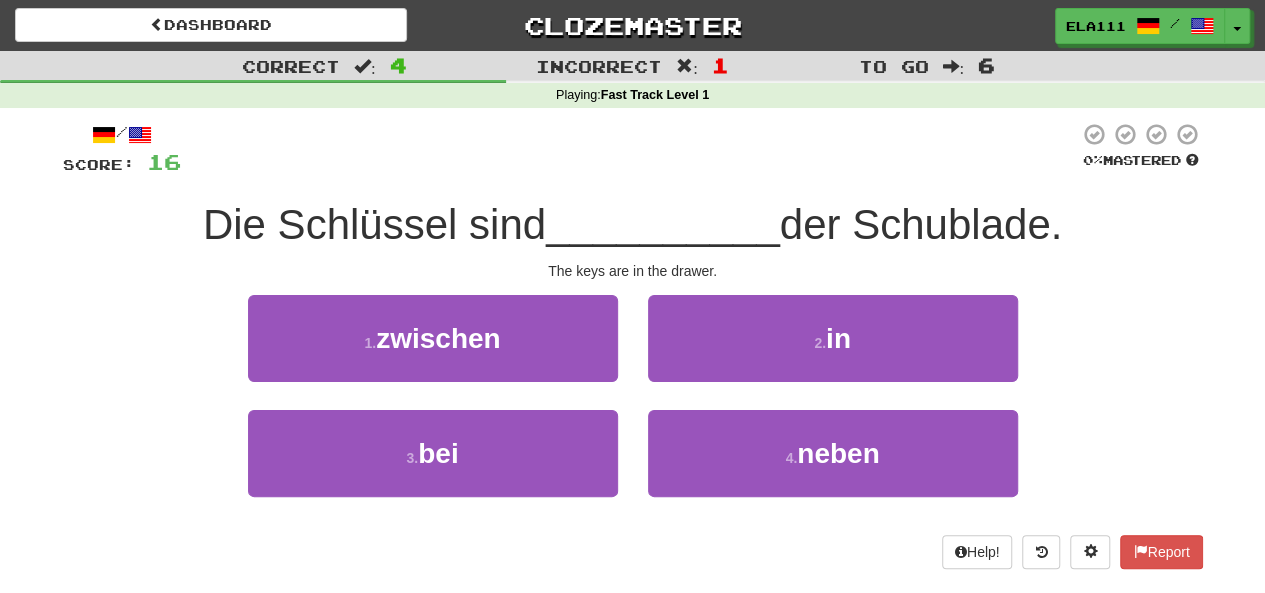 click on "der Schublade." at bounding box center (921, 224) 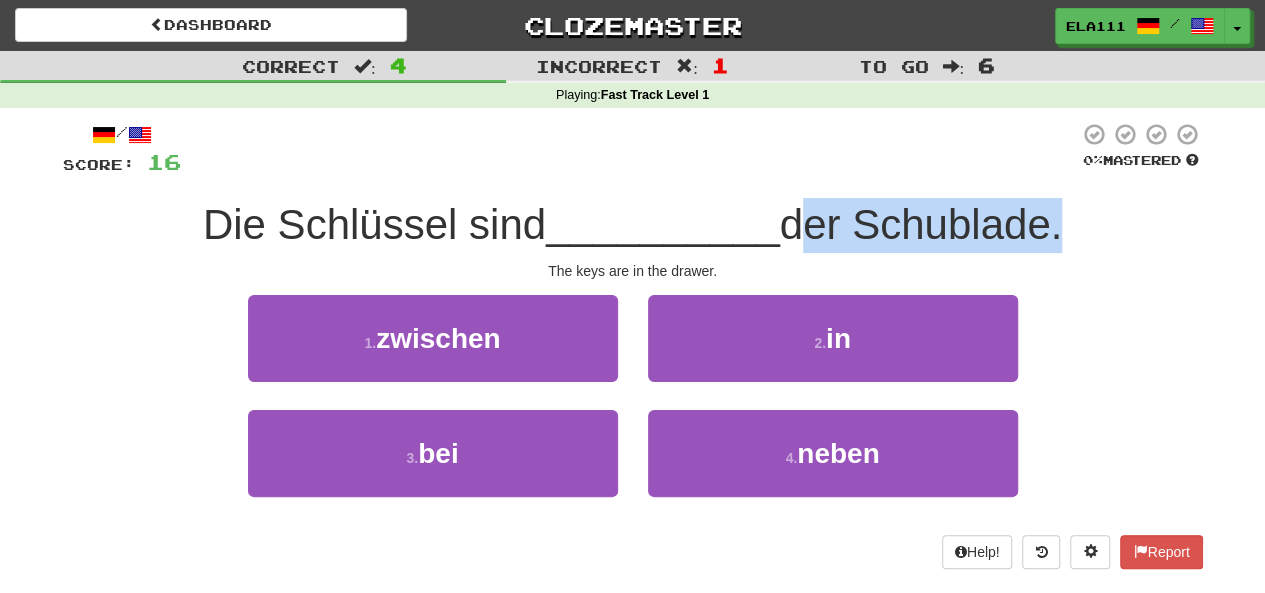 drag, startPoint x: 791, startPoint y: 233, endPoint x: 1059, endPoint y: 221, distance: 268.26852 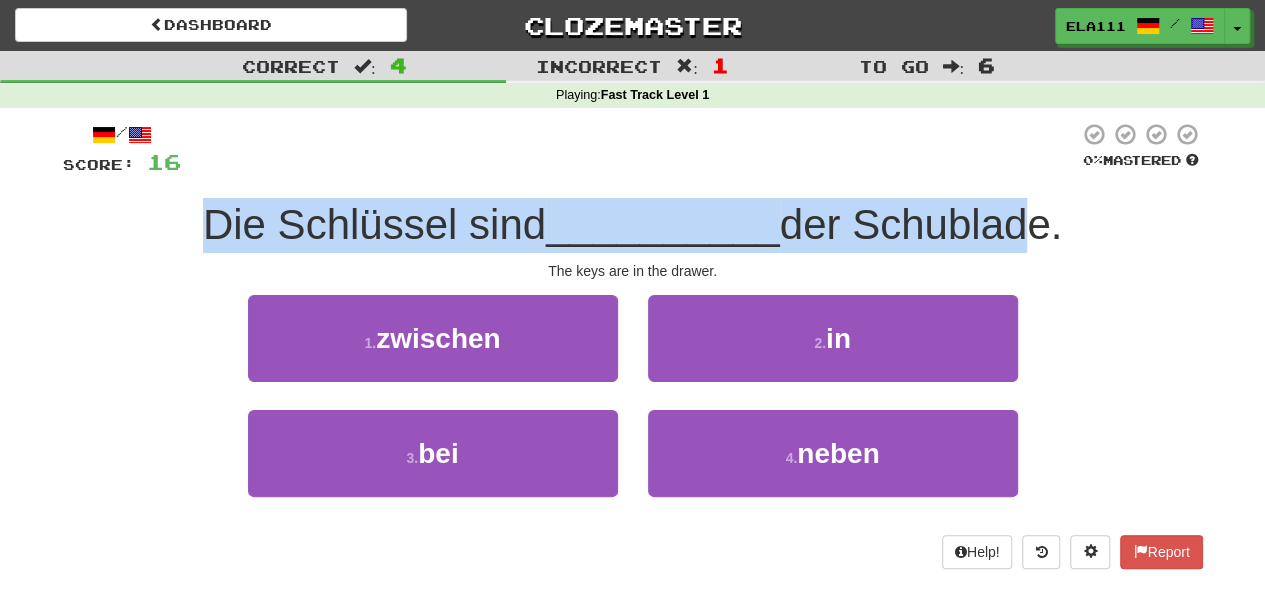 drag, startPoint x: 193, startPoint y: 229, endPoint x: 1009, endPoint y: 202, distance: 816.4466 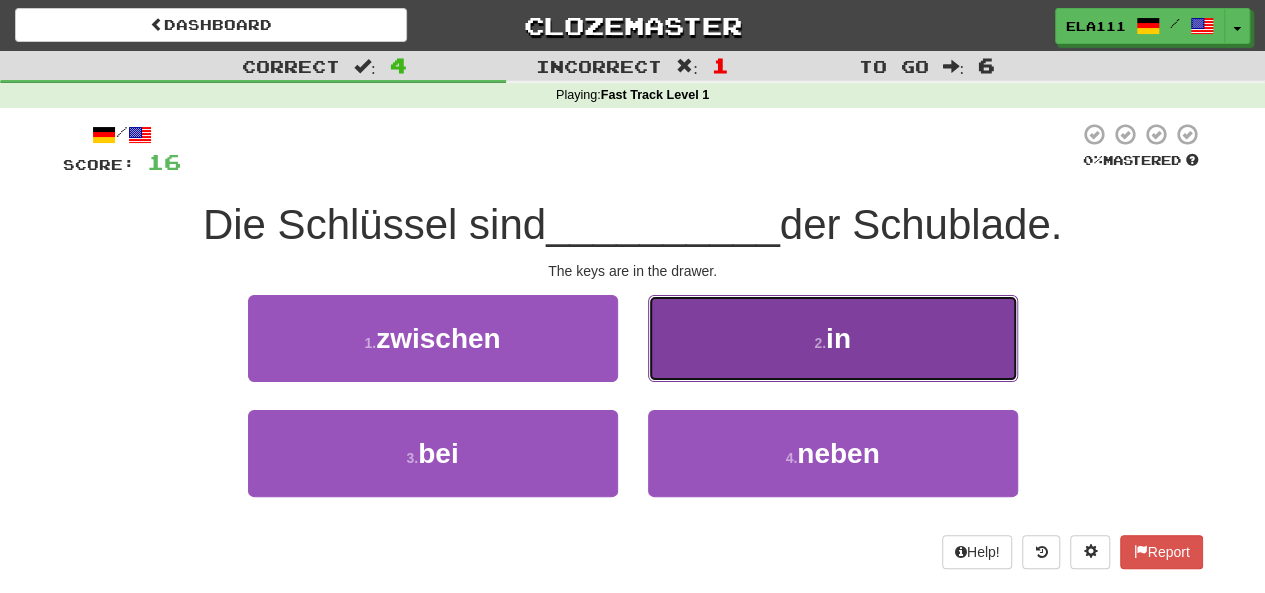click on "2 .  in" at bounding box center (833, 338) 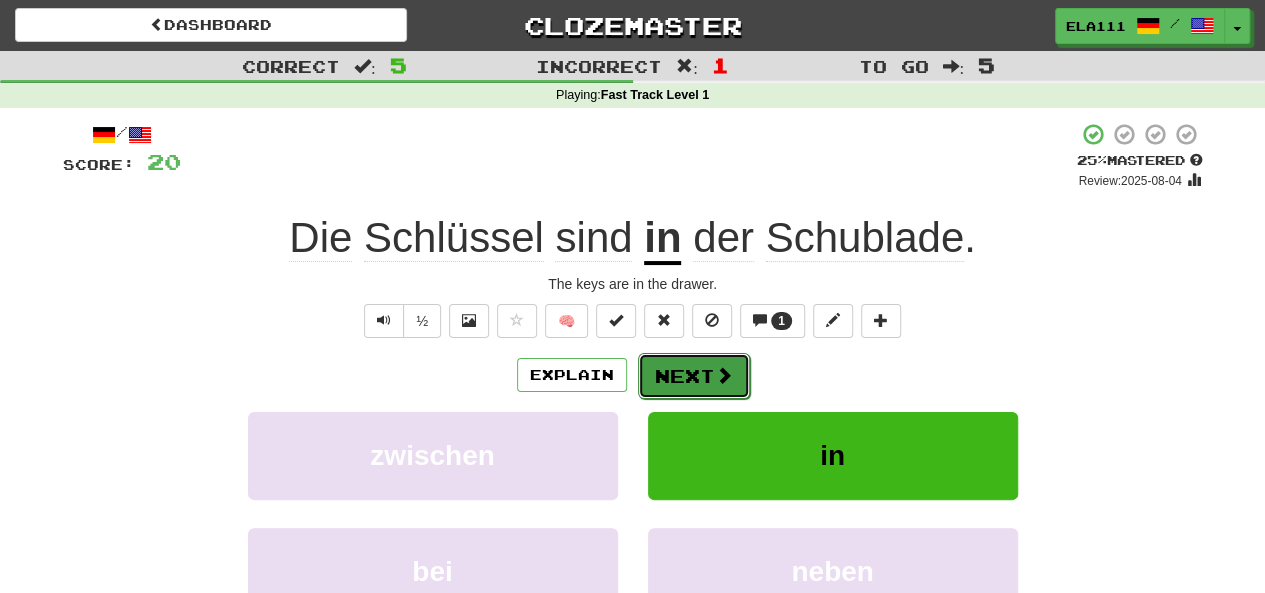 click on "Next" at bounding box center [694, 376] 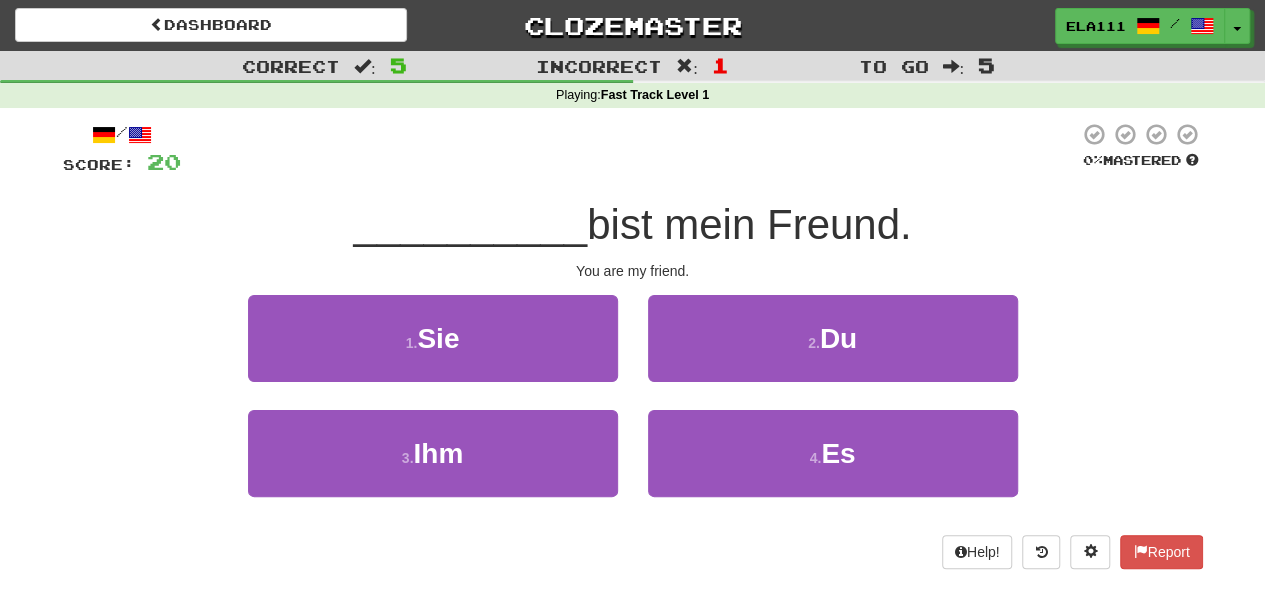 drag, startPoint x: 674, startPoint y: 249, endPoint x: 936, endPoint y: 245, distance: 262.03052 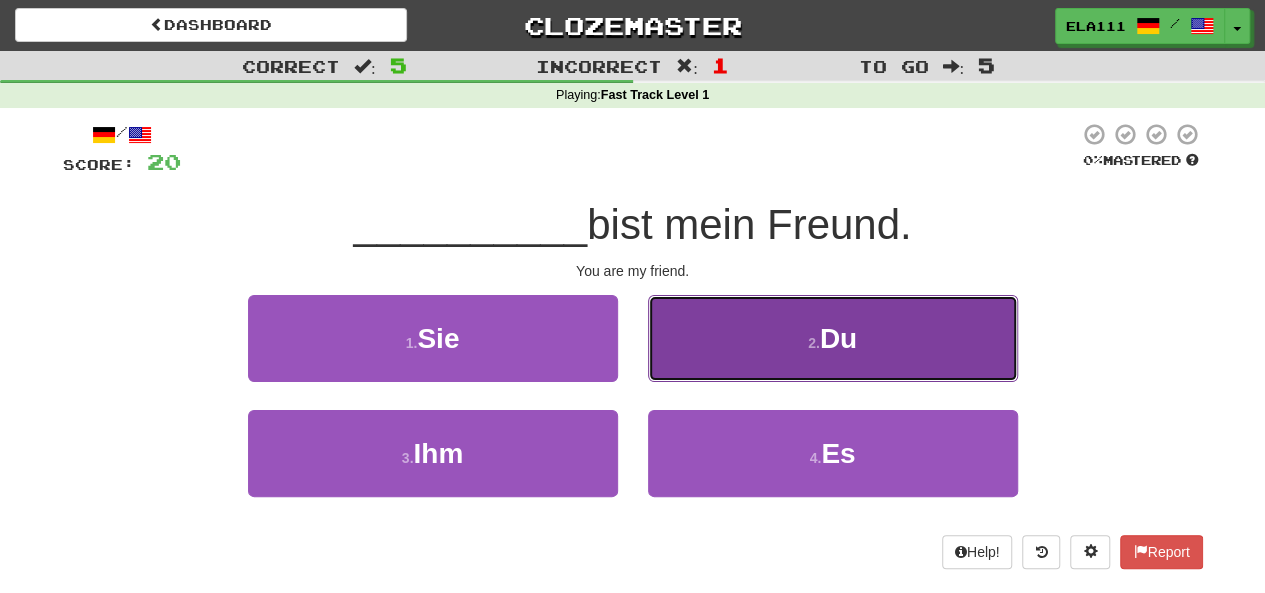 click on "2 .  Du" at bounding box center (833, 338) 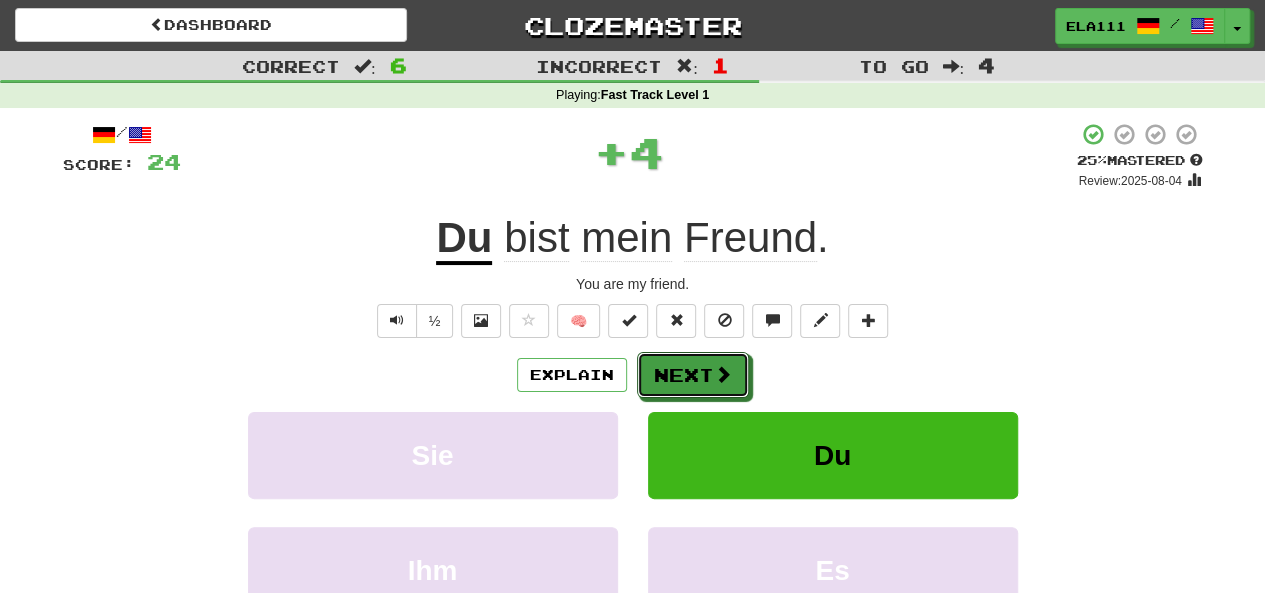drag, startPoint x: 686, startPoint y: 389, endPoint x: 647, endPoint y: 218, distance: 175.39099 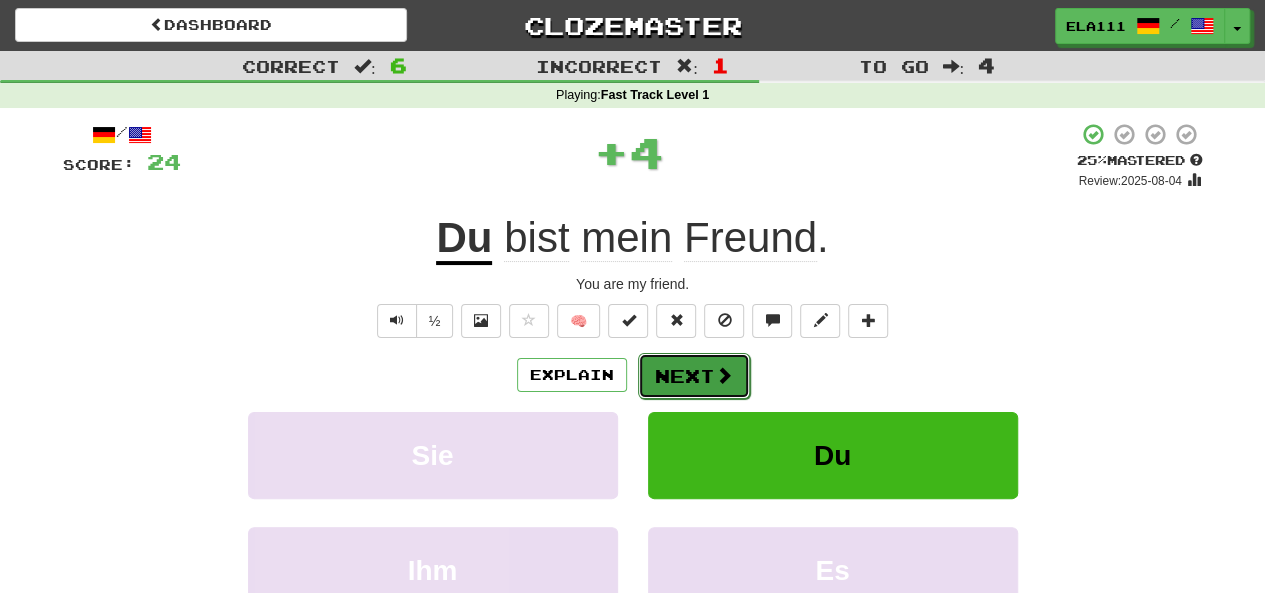 click on "Next" at bounding box center (694, 376) 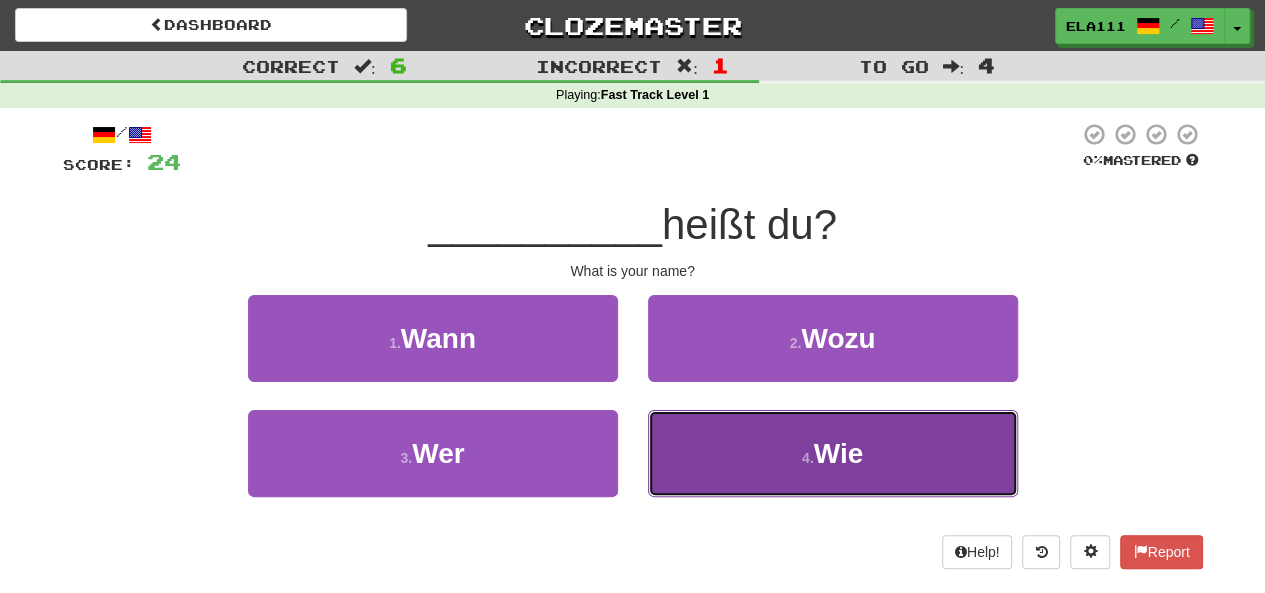 click on "4 .  Wie" at bounding box center [833, 453] 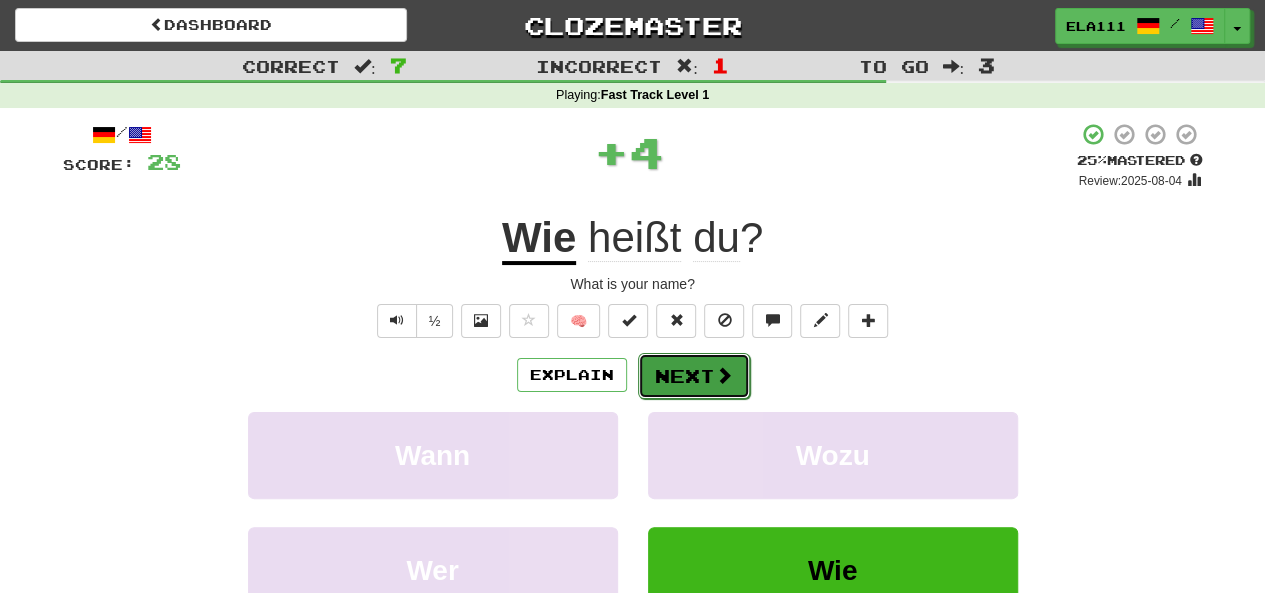 click on "Next" at bounding box center (694, 376) 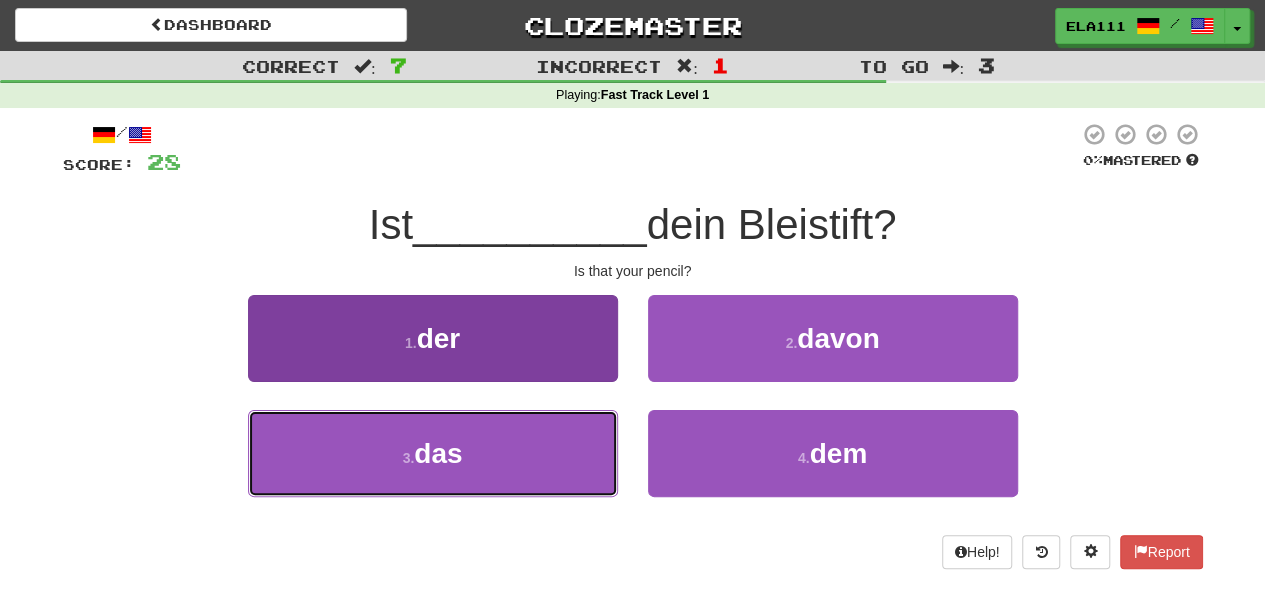 click on "3 .  das" at bounding box center (433, 453) 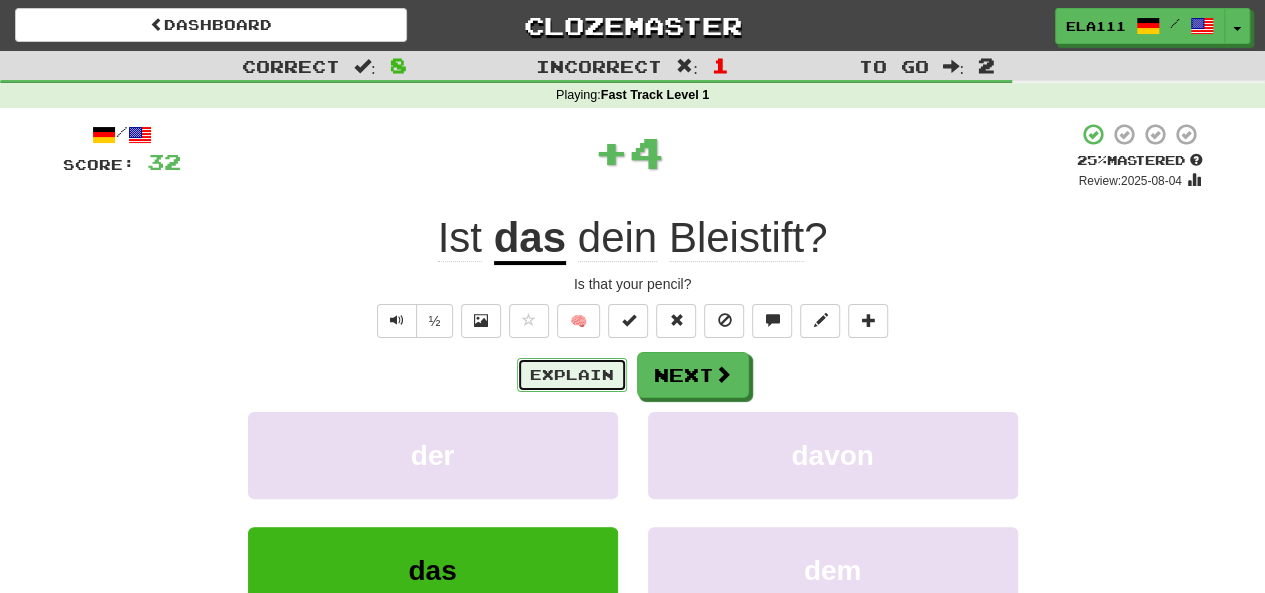 click on "Explain" at bounding box center [572, 375] 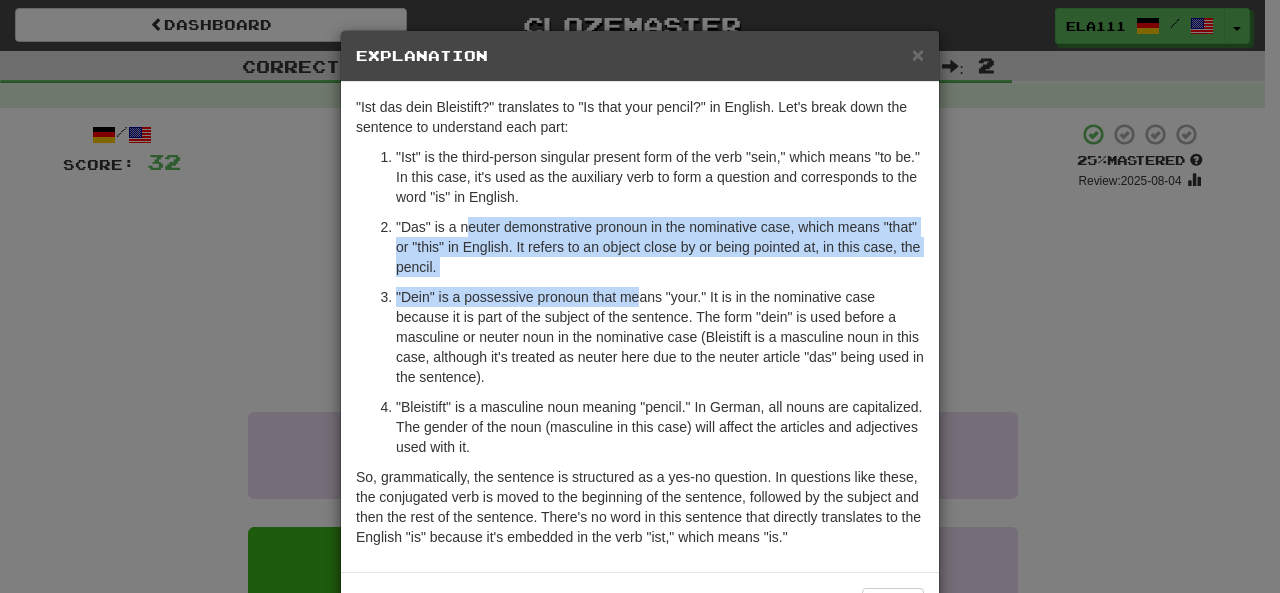 drag, startPoint x: 460, startPoint y: 233, endPoint x: 634, endPoint y: 299, distance: 186.09676 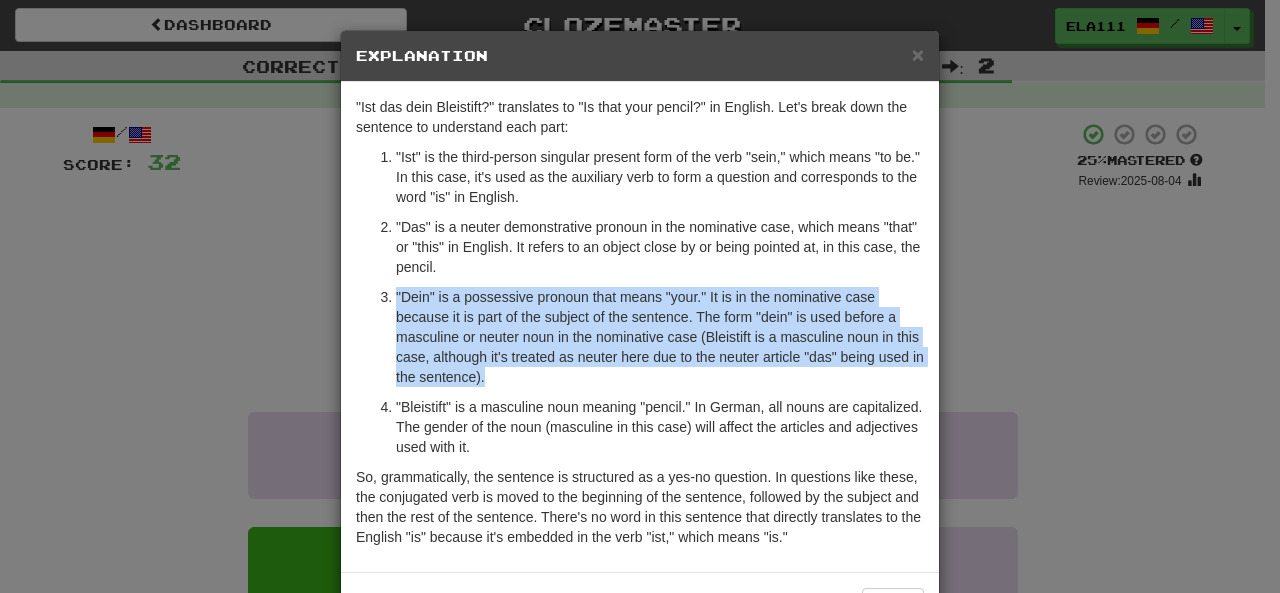 drag, startPoint x: 383, startPoint y: 295, endPoint x: 825, endPoint y: 375, distance: 449.1815 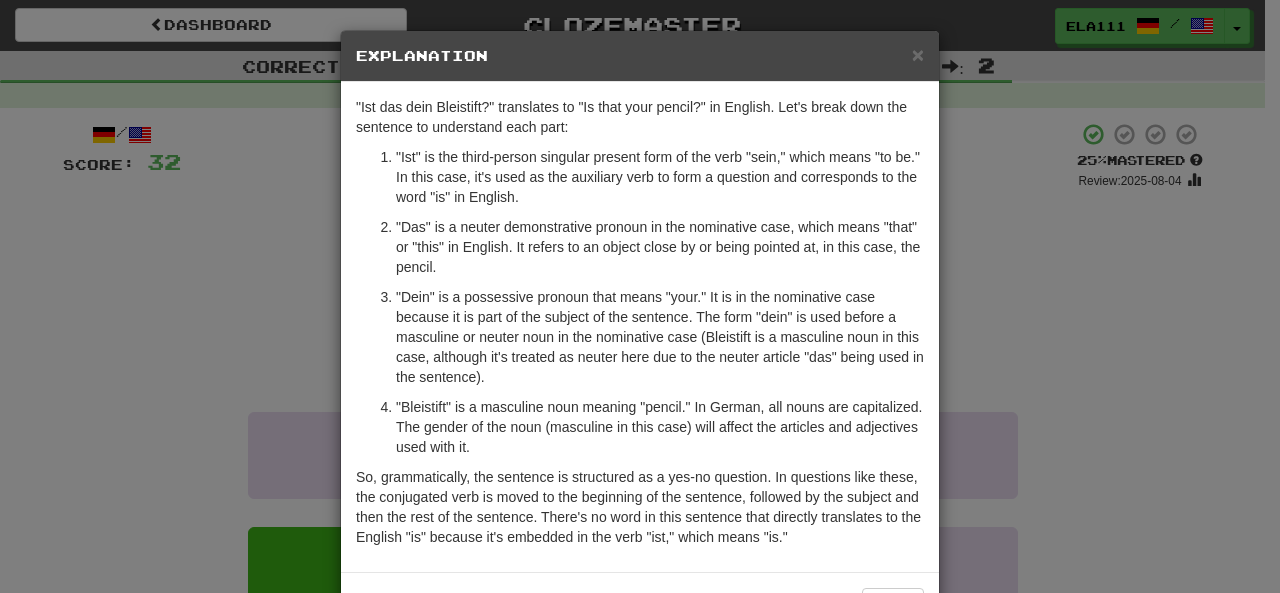 click on "× Explanation "Ist das dein Bleistift?" translates to "Is that your pencil?" in English. Let's break down the sentence to understand each part:
"Ist" is the third-person singular present form of the verb "sein," which means "to be." In this case, it's used as the auxiliary verb to form a question and corresponds to the word "is" in English.
"Das" is a neuter demonstrative pronoun in the nominative case, which means "that" or "this" in English. It refers to an object close by or being pointed at, in this case, the pencil.
"Dein" is a possessive pronoun that means "your." It is in the nominative case because it is part of the subject of the sentence. The form "dein" is used before a masculine or neuter noun in the nominative case (Bleistift is a masculine noun in this case, although it's treated as neuter here due to the neuter article "das" being used in the sentence).
In beta. Generated by ChatGPT. Like it? Hate it?  Let us know ! Close" at bounding box center (640, 296) 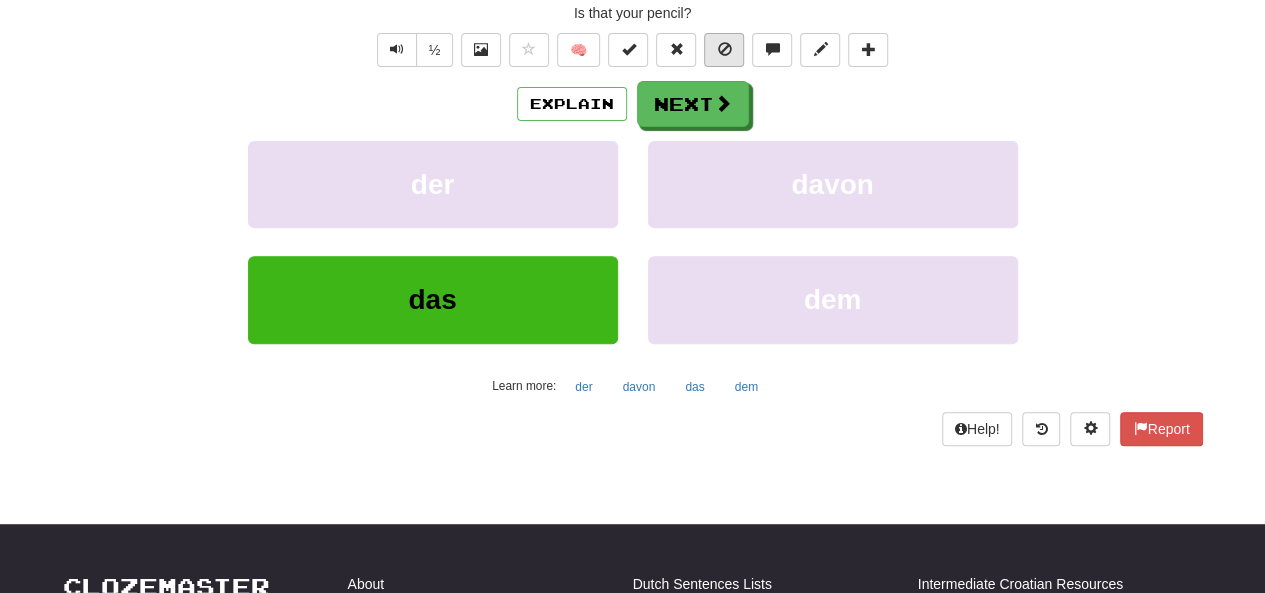 scroll, scrollTop: 133, scrollLeft: 0, axis: vertical 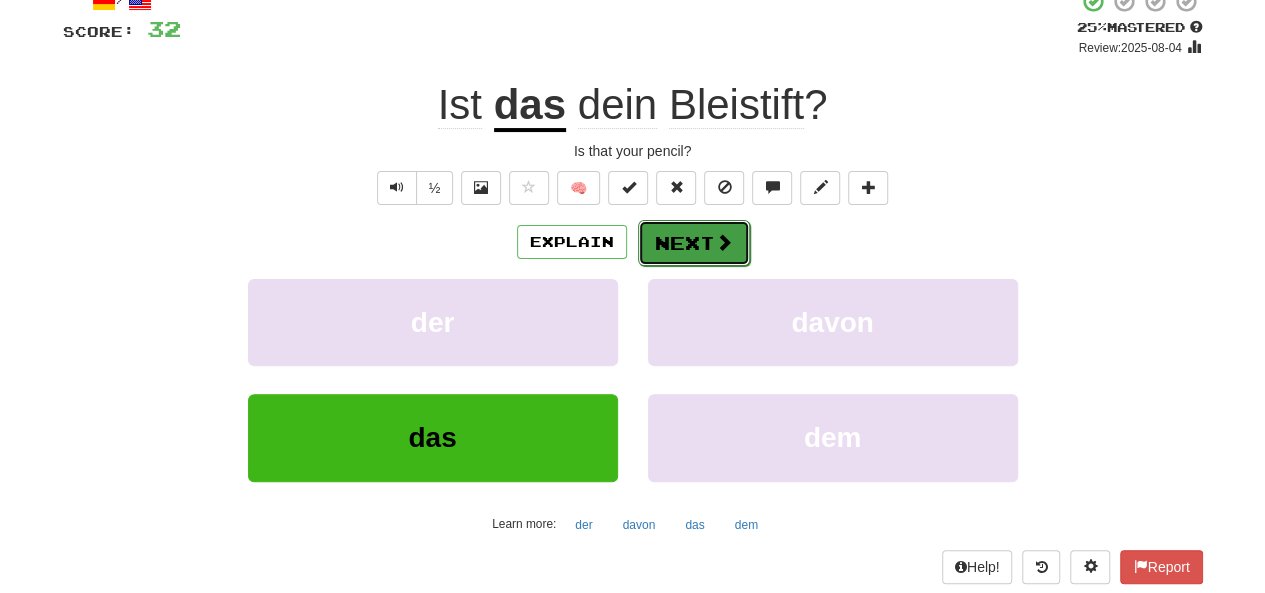 click on "Next" at bounding box center (694, 243) 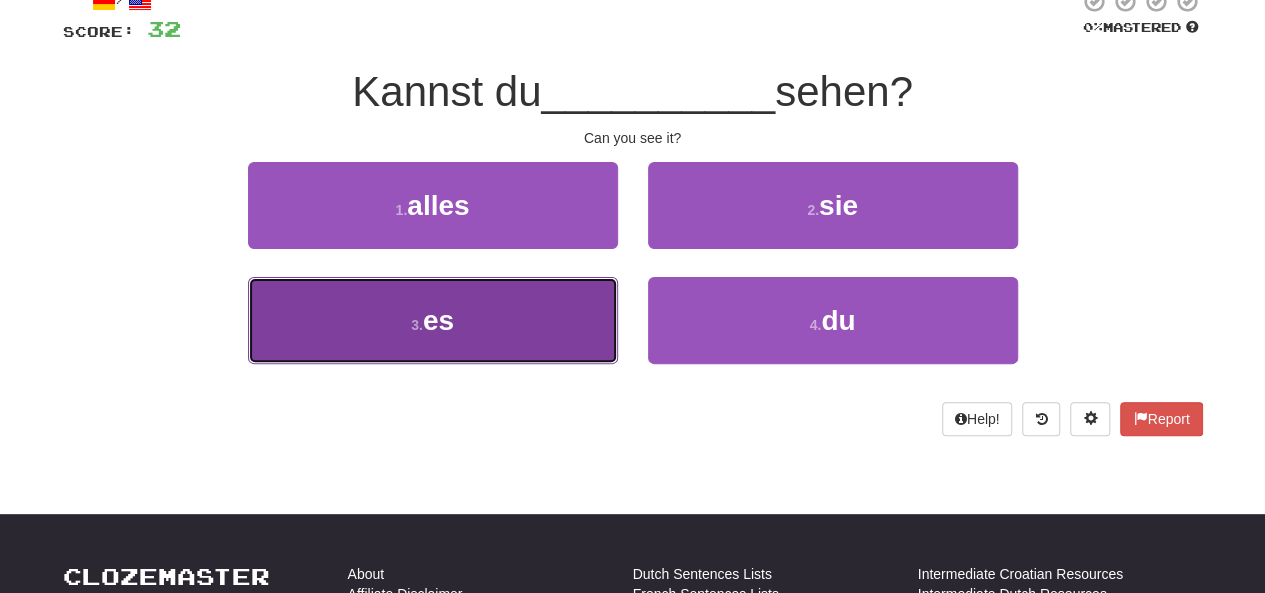 click on "3 .  es" at bounding box center [433, 320] 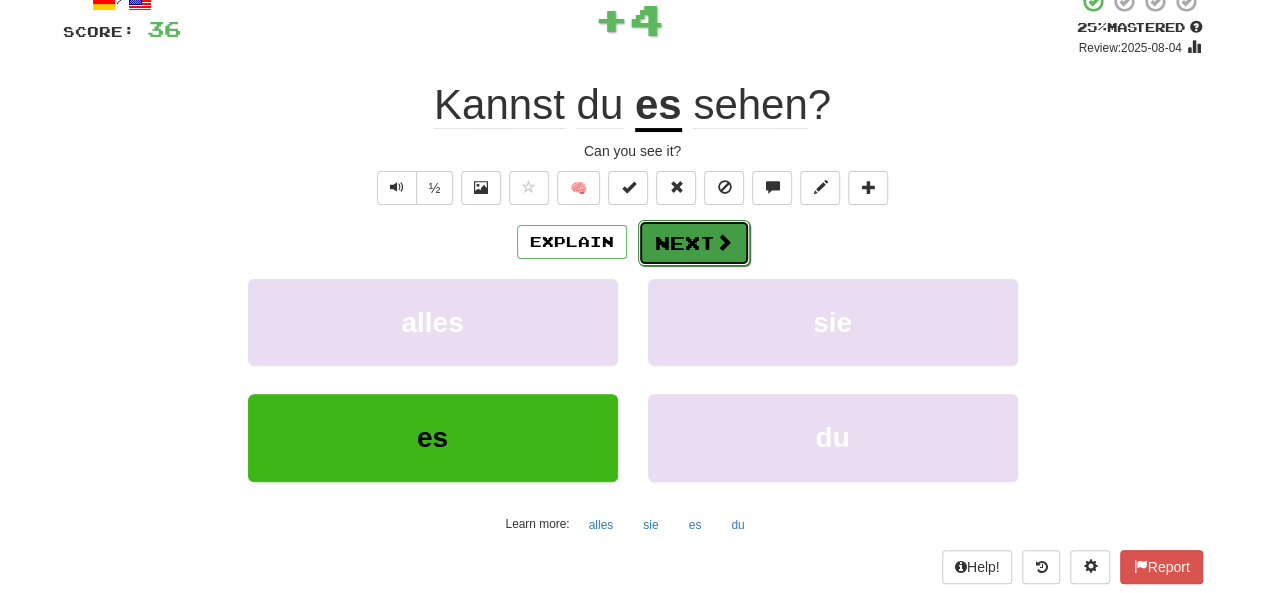 click on "Next" at bounding box center [694, 243] 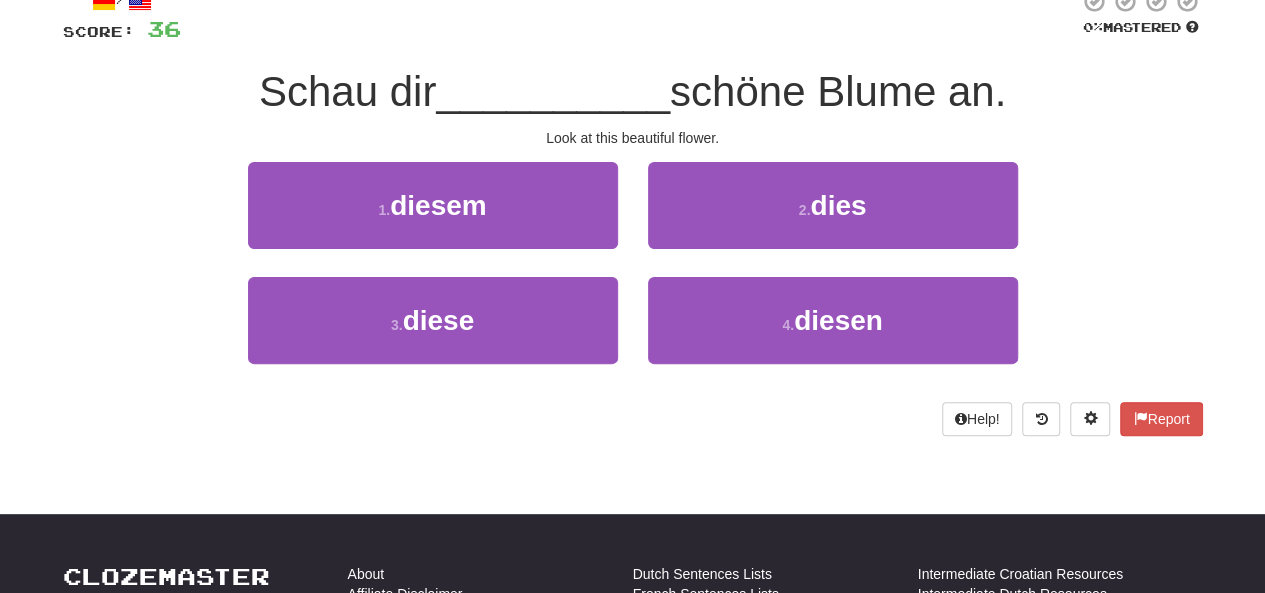 scroll, scrollTop: 0, scrollLeft: 0, axis: both 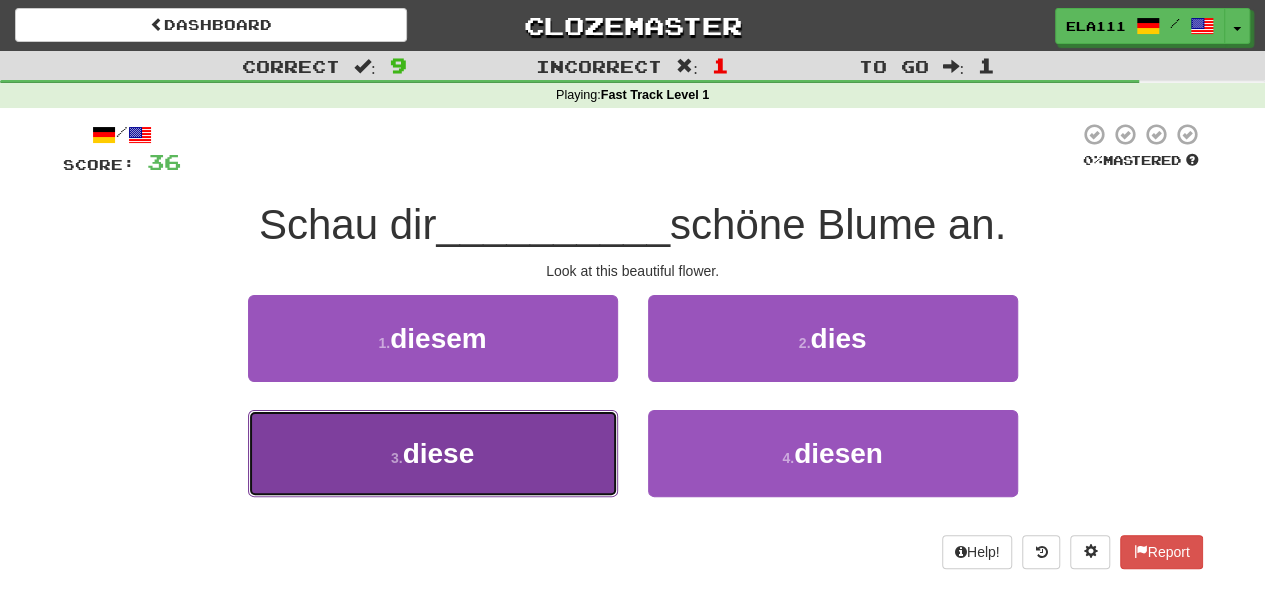 click on "3 .  diese" at bounding box center (433, 453) 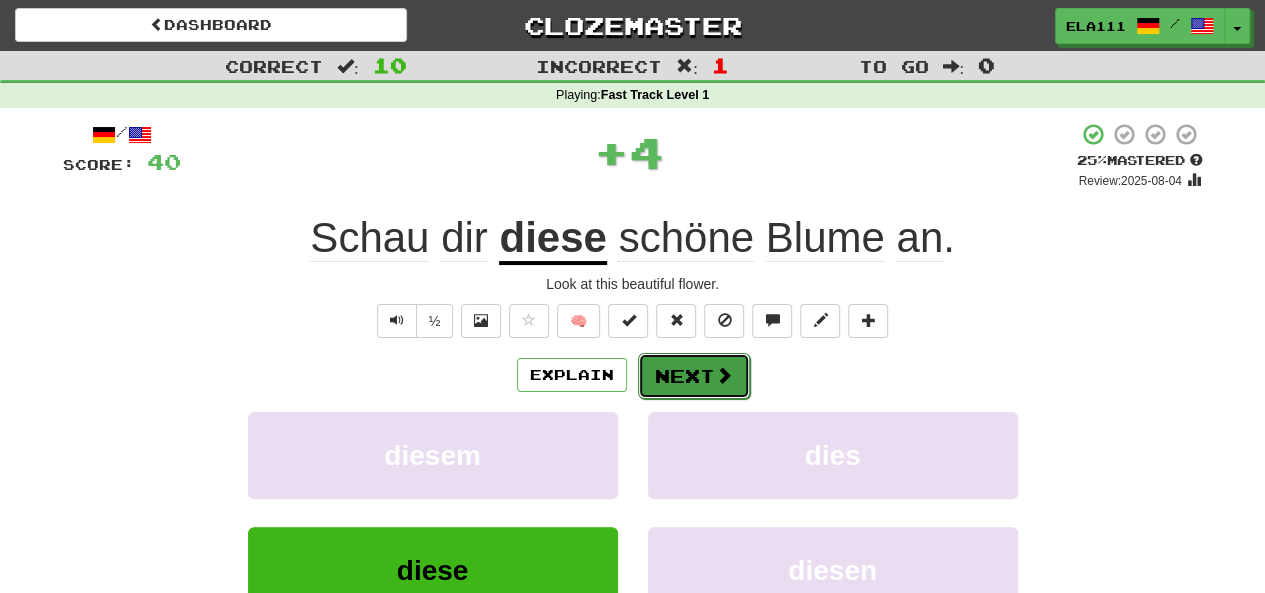 click on "Next" at bounding box center (694, 376) 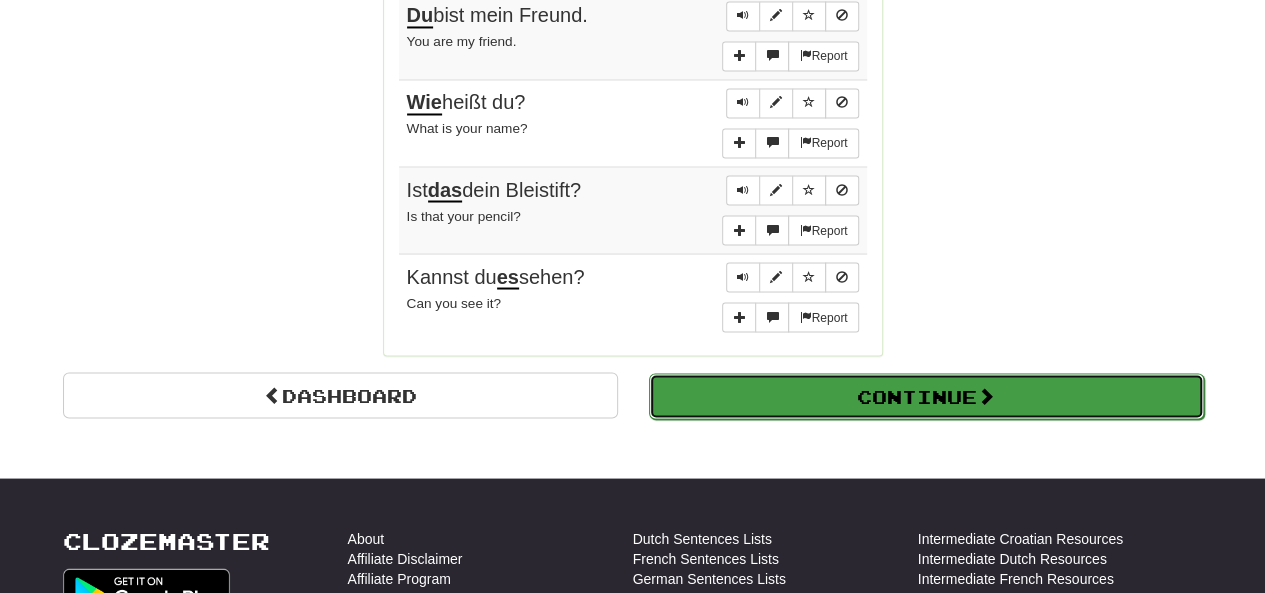 click on "Continue" at bounding box center [926, 396] 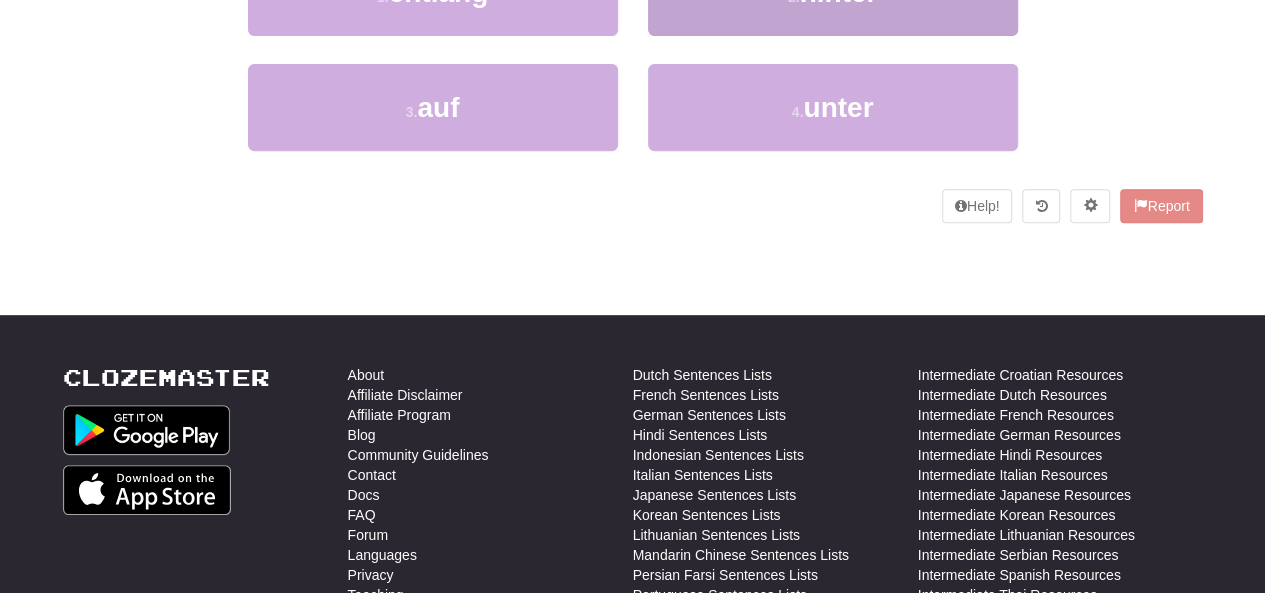 scroll, scrollTop: 0, scrollLeft: 0, axis: both 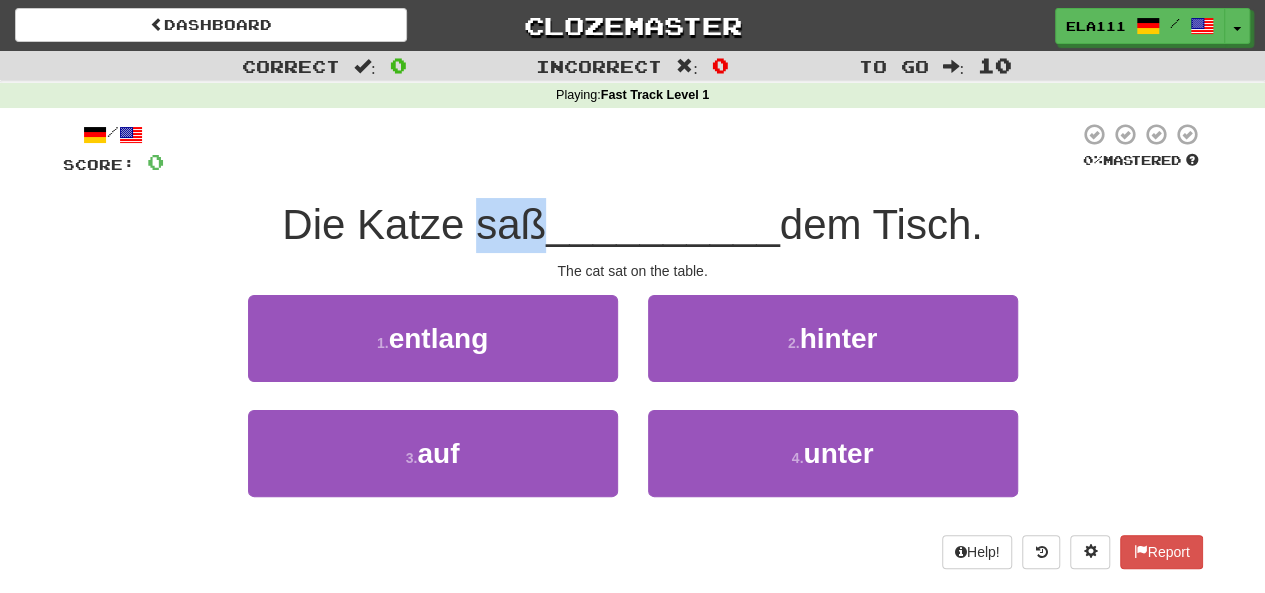 drag, startPoint x: 468, startPoint y: 231, endPoint x: 527, endPoint y: 232, distance: 59.008472 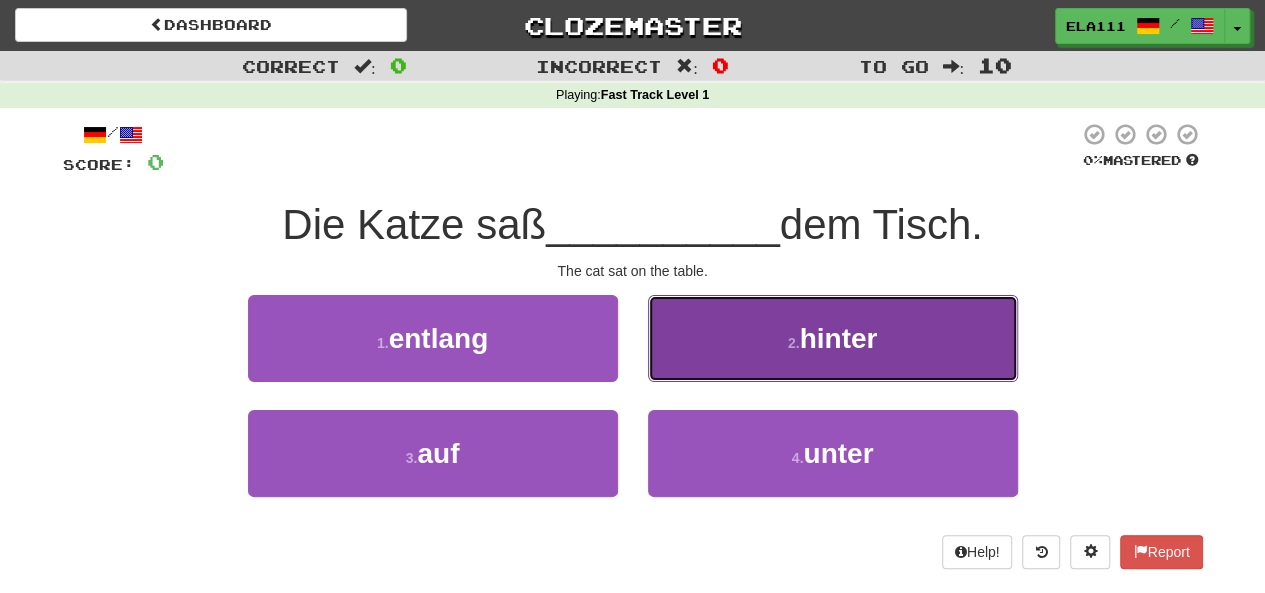 click on "2 .  hinter" at bounding box center [833, 338] 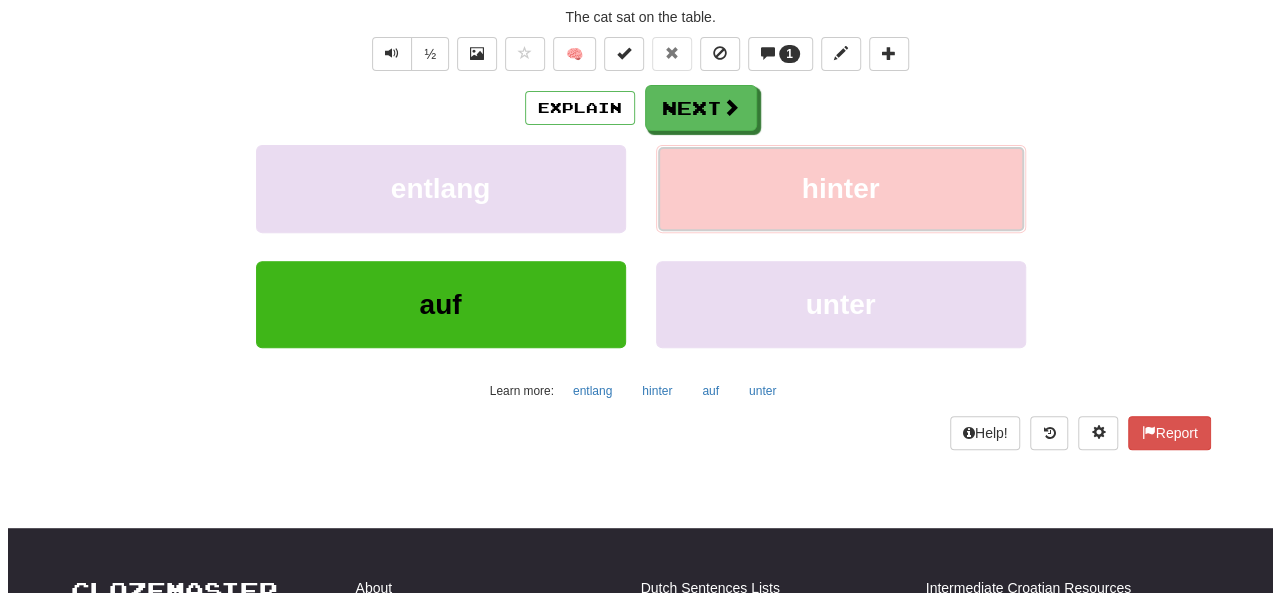 scroll, scrollTop: 0, scrollLeft: 0, axis: both 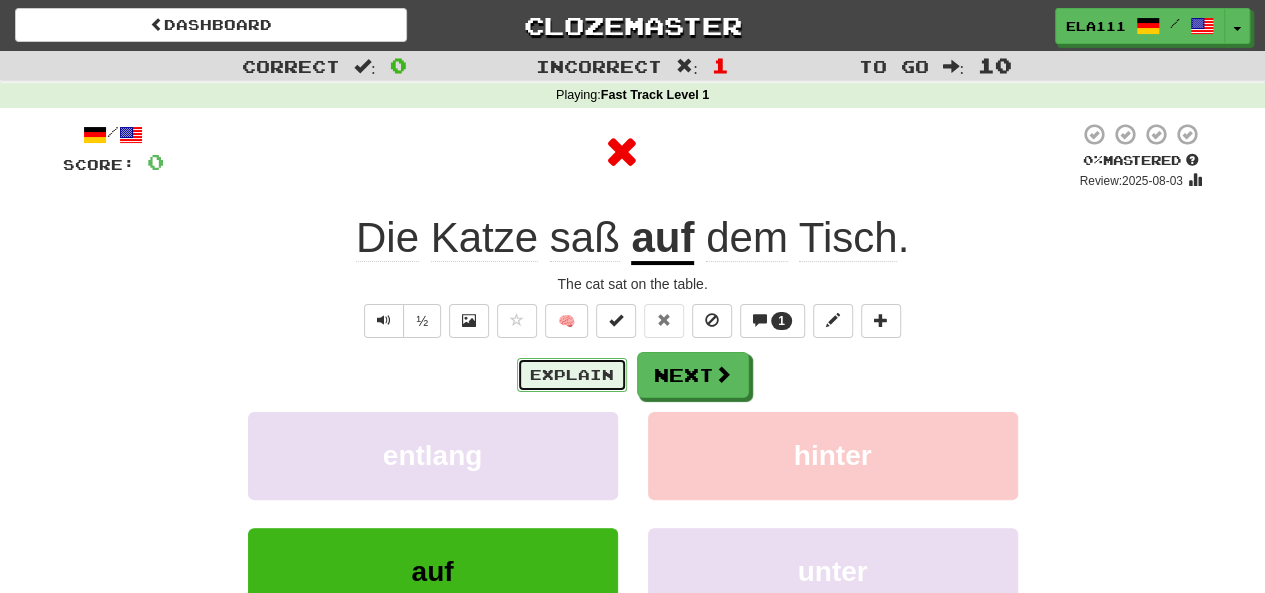 click on "Explain" at bounding box center [572, 375] 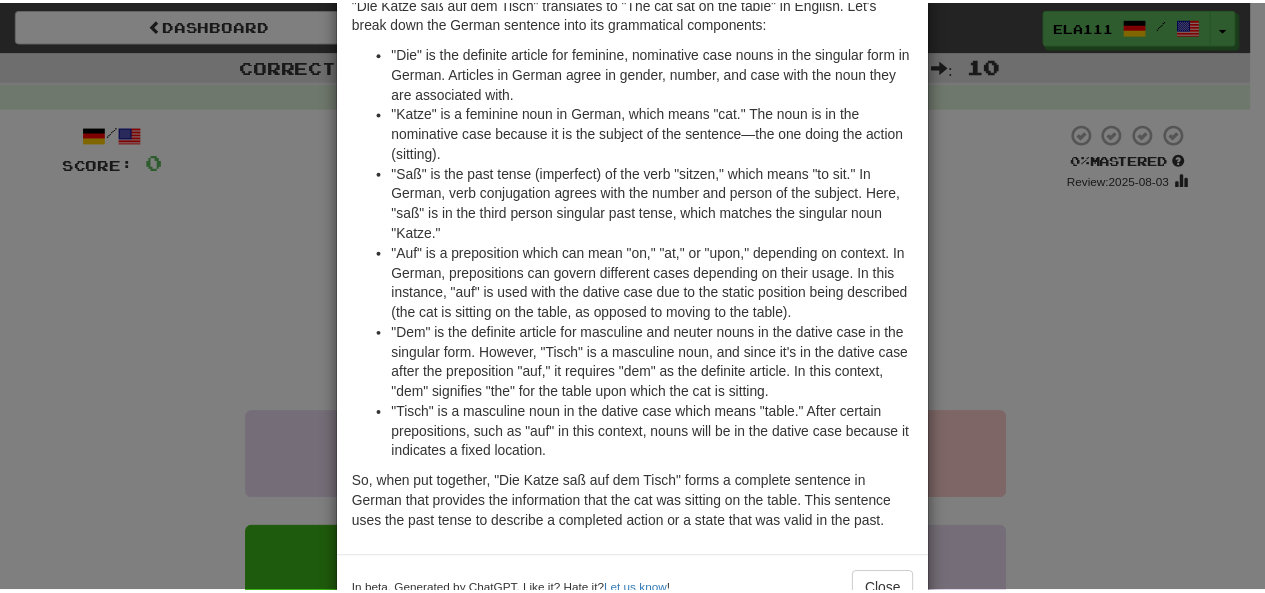 scroll, scrollTop: 133, scrollLeft: 0, axis: vertical 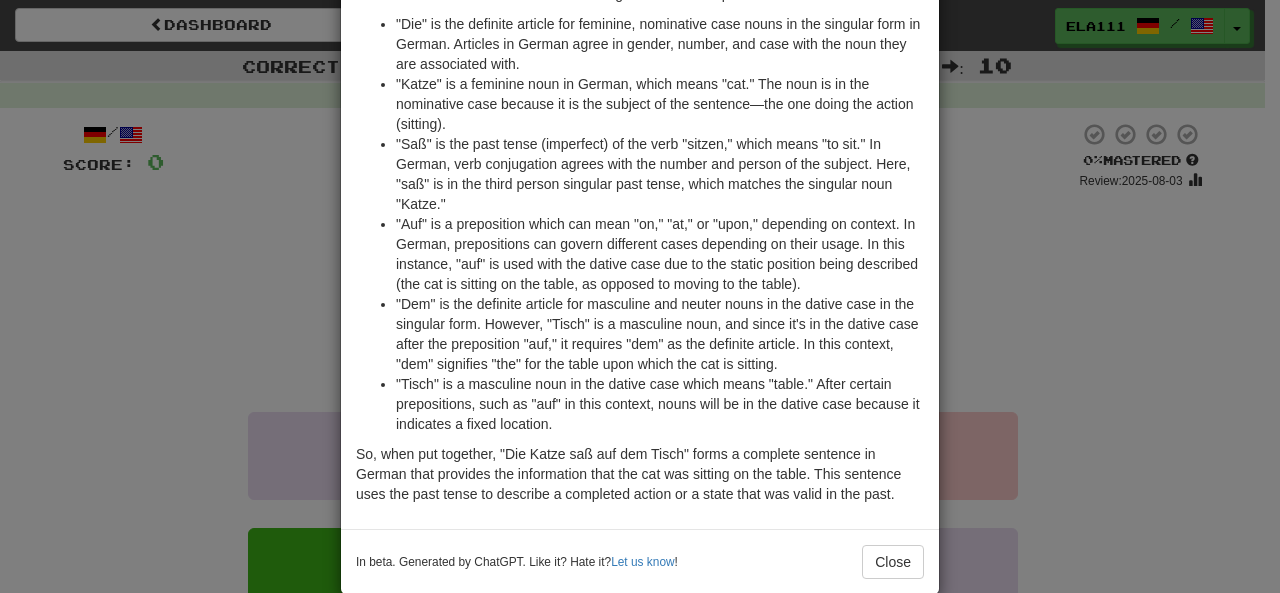 click on "× Explanation "Die Katze saß auf dem Tisch" translates to "The cat sat on the table" in English. Let's break down the German sentence into its grammatical components:
"Die" is the definite article for feminine, nominative case nouns in the singular form in German. Articles in German agree in gender, number, and case with the noun they are associated with.
"Katze" is a feminine noun in German, which means "cat." The noun is in the nominative case because it is the subject of the sentence—the one doing the action (sitting).
"Saß" is the past tense (imperfect) of the verb "sitzen," which means "to sit." In German, verb conjugation agrees with the number and person of the subject. Here, "saß" is in the third person singular past tense, which matches the singular noun "Katze."
"Tisch" is a masculine noun in the dative case which means "table." After certain prepositions, such as "auf" in this context, nouns will be in the dative case because it indicates a fixed location.
Let us know !" at bounding box center [640, 296] 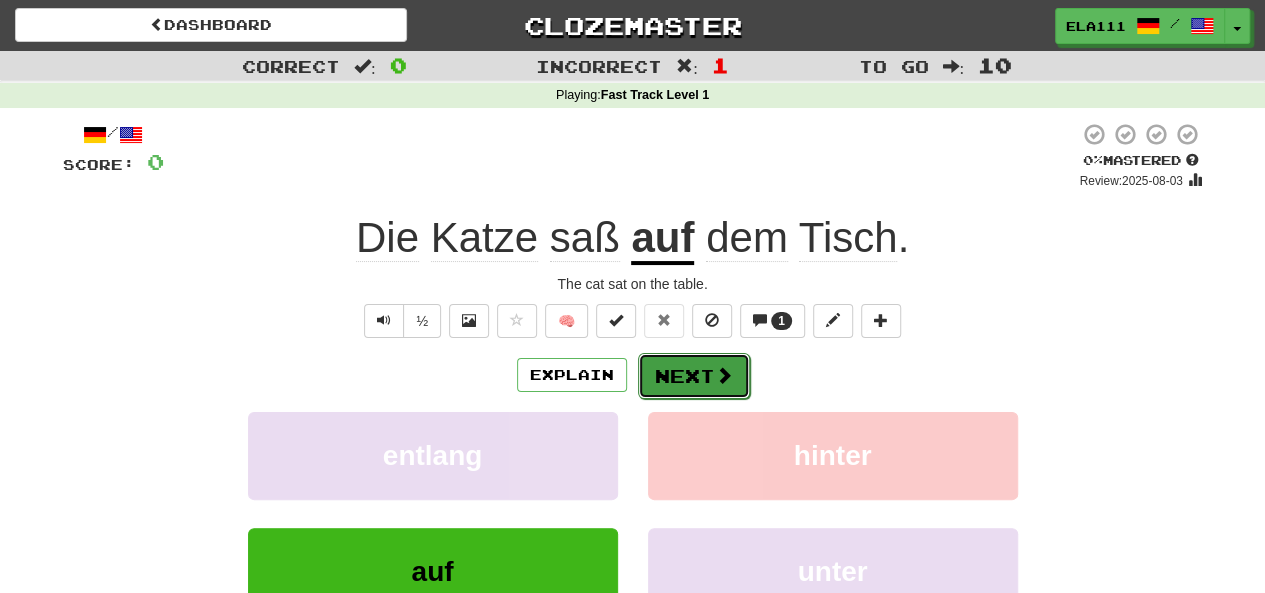 click on "Next" at bounding box center [694, 376] 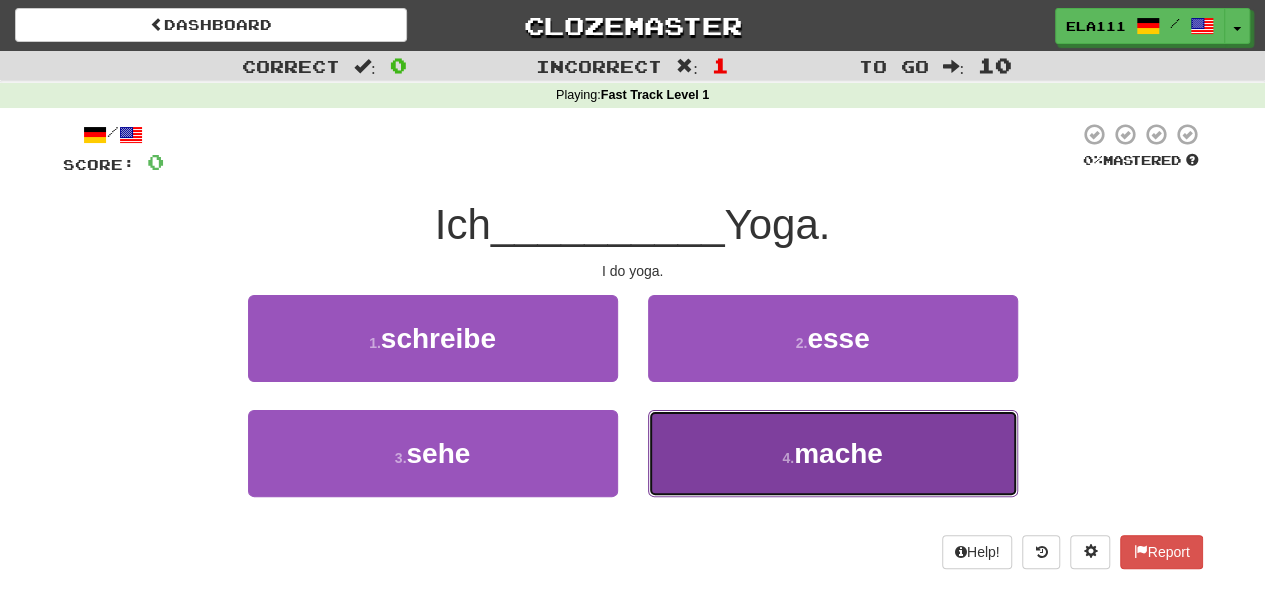 click on "4 .  mache" at bounding box center (833, 453) 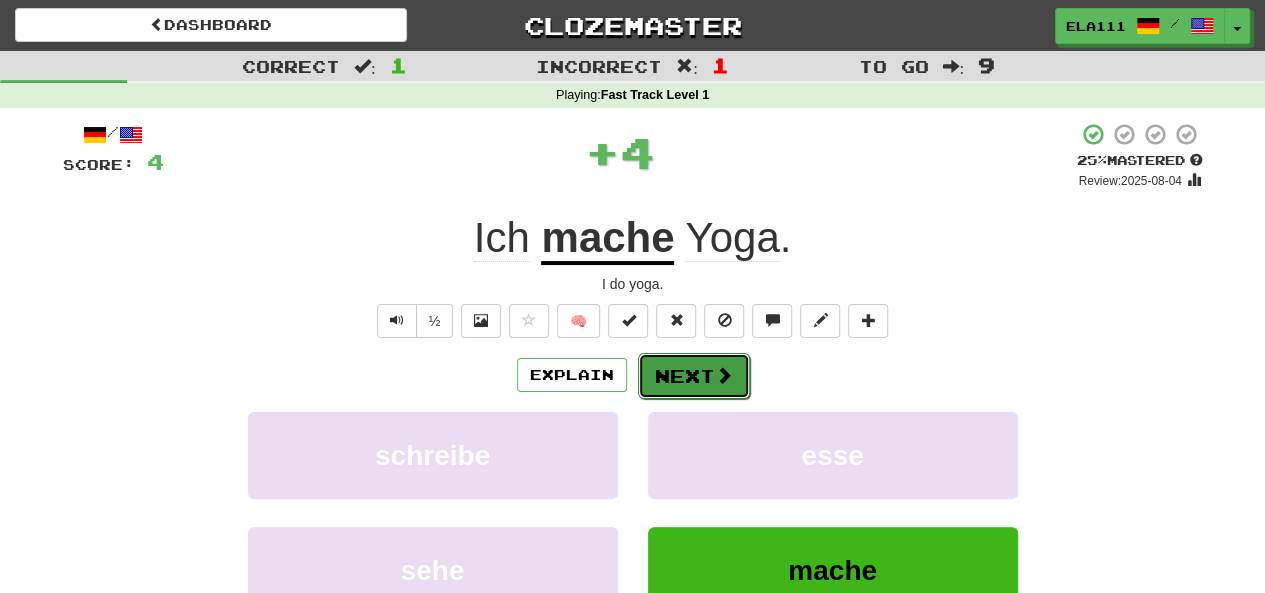 click on "Next" at bounding box center (694, 376) 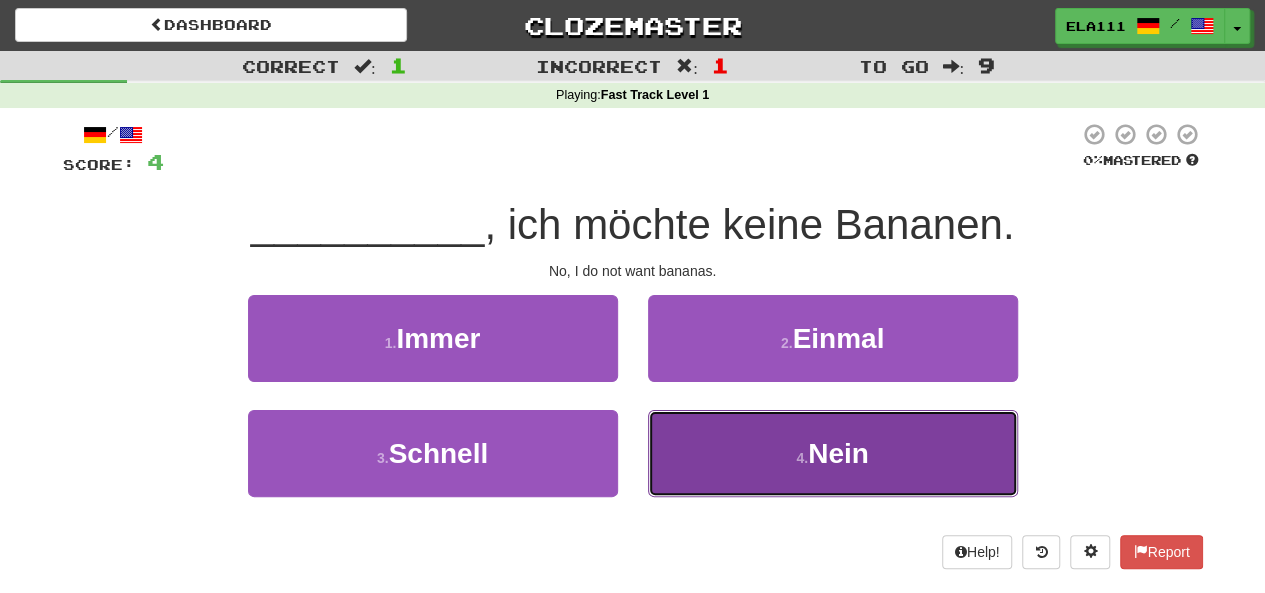 click on "4 .  Nein" at bounding box center (833, 453) 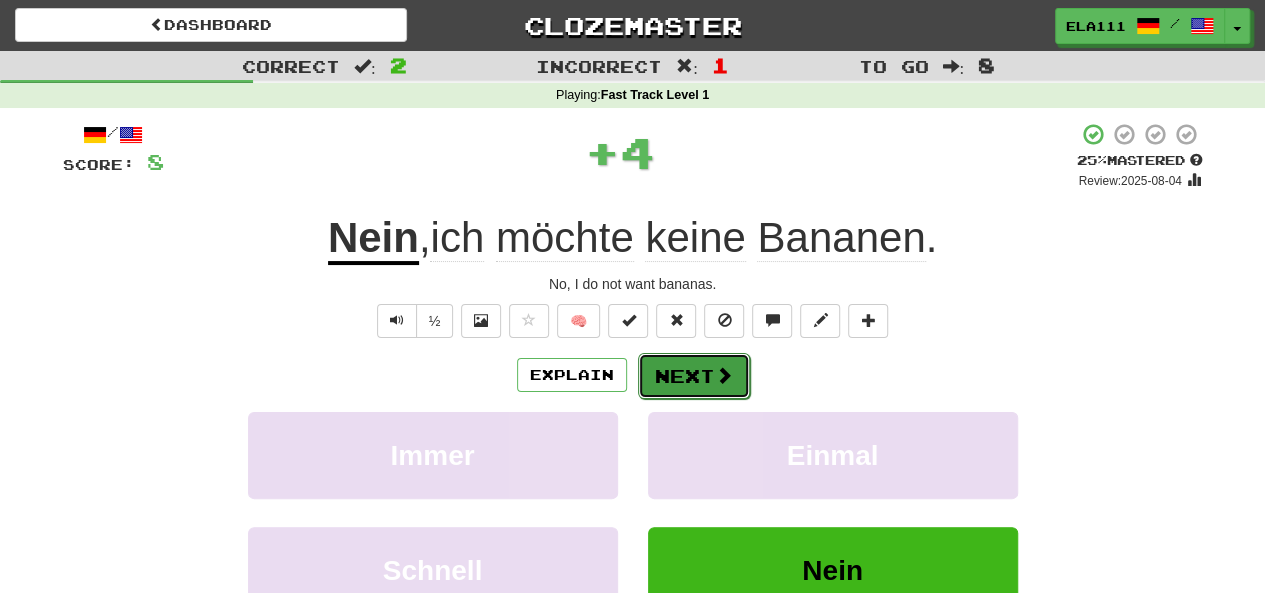 click at bounding box center [724, 375] 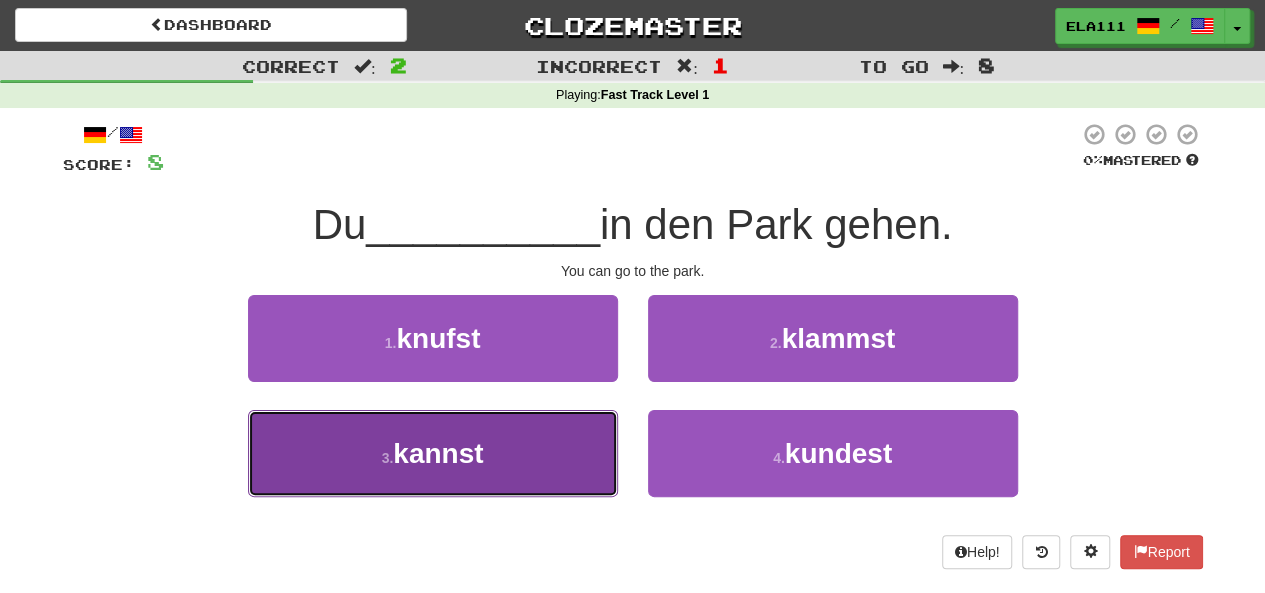 click on "3 .  kannst" at bounding box center [433, 453] 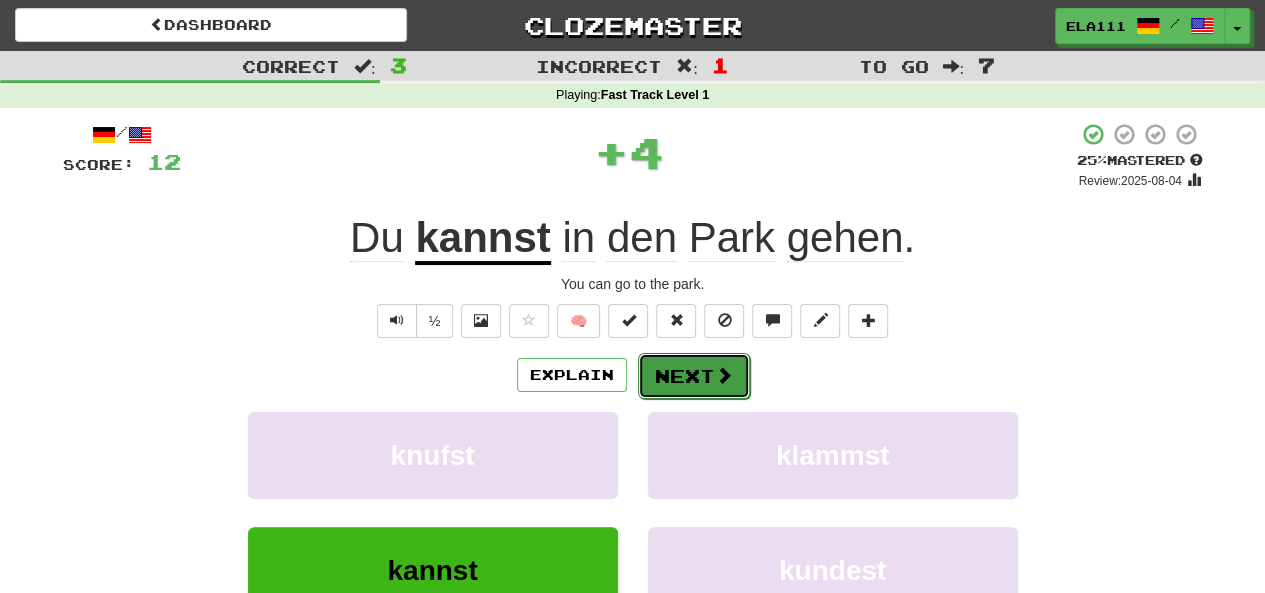 click on "Next" at bounding box center (694, 376) 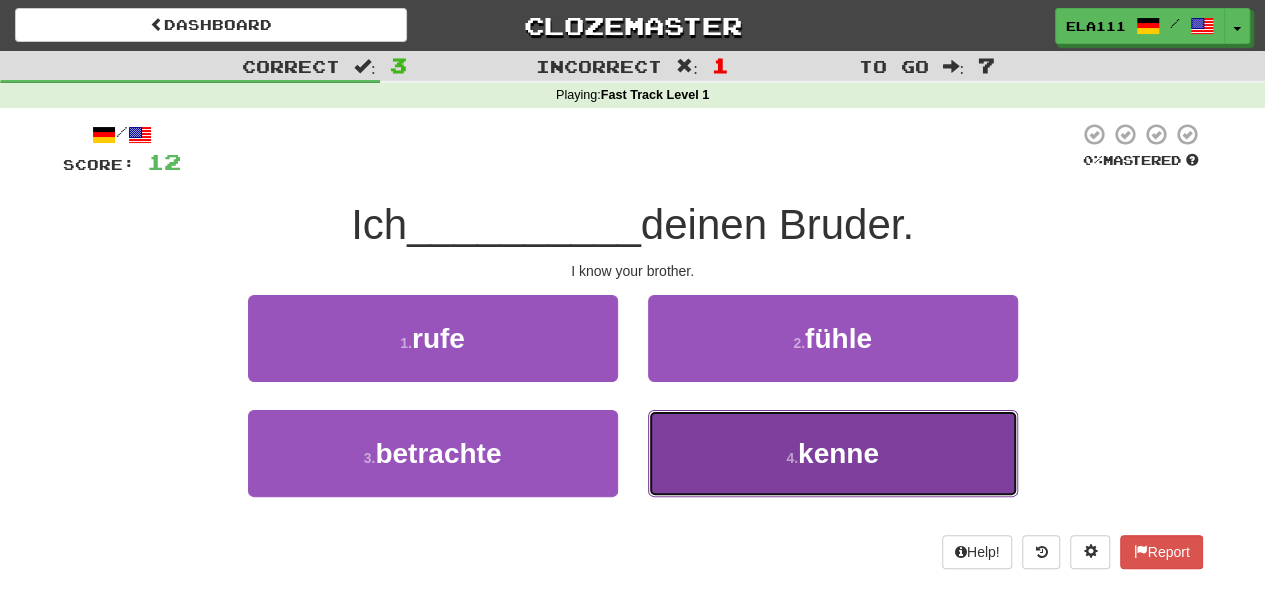 click on "4 .  kenne" at bounding box center (833, 453) 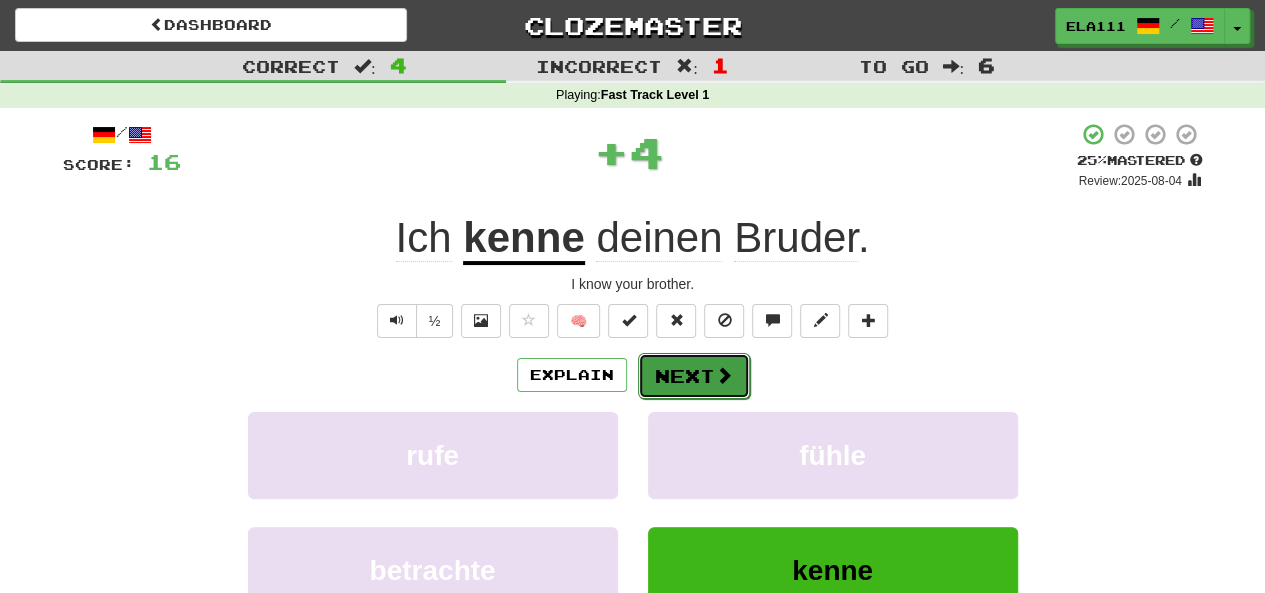 click on "Next" at bounding box center (694, 376) 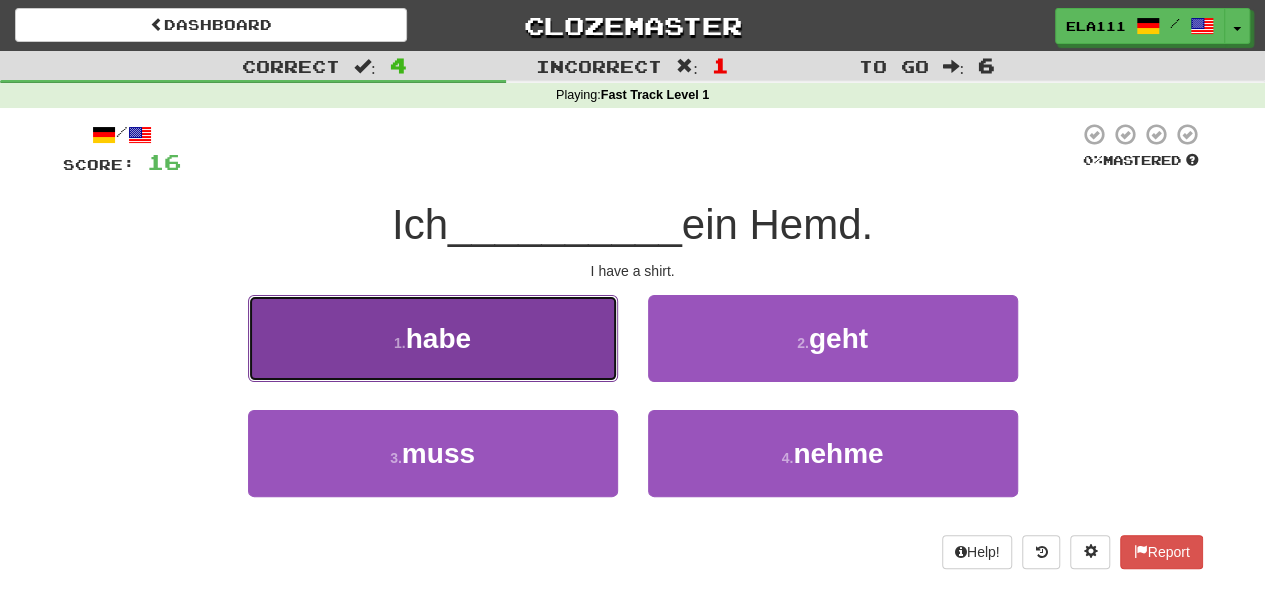 click on "1 .  habe" at bounding box center [433, 338] 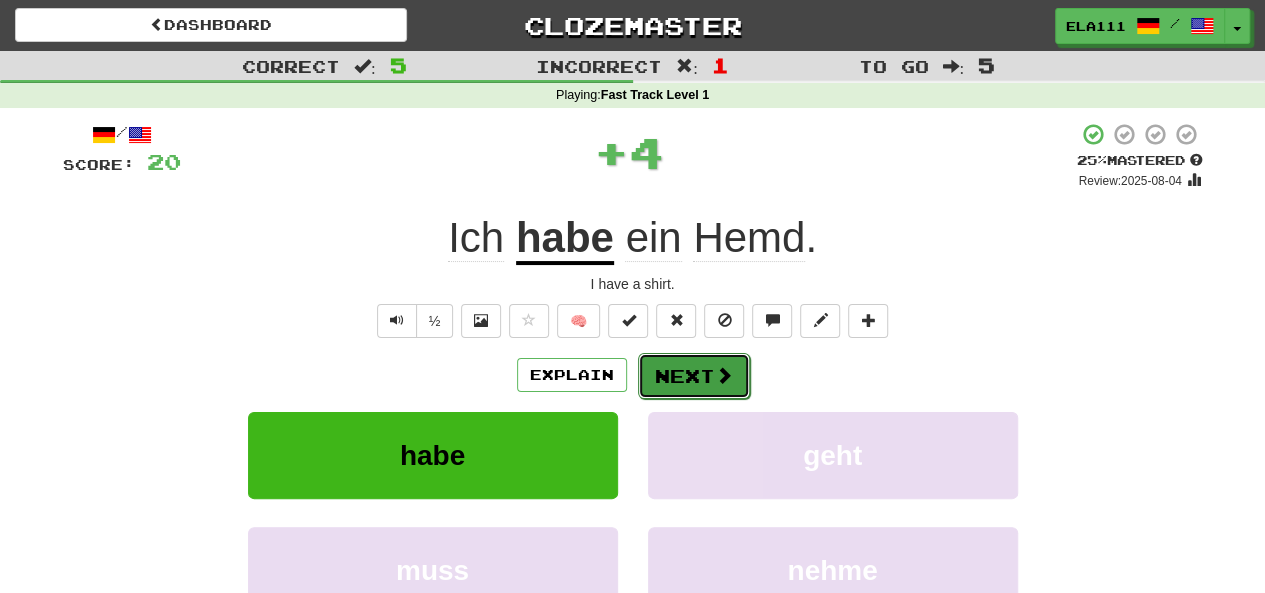 click at bounding box center (724, 375) 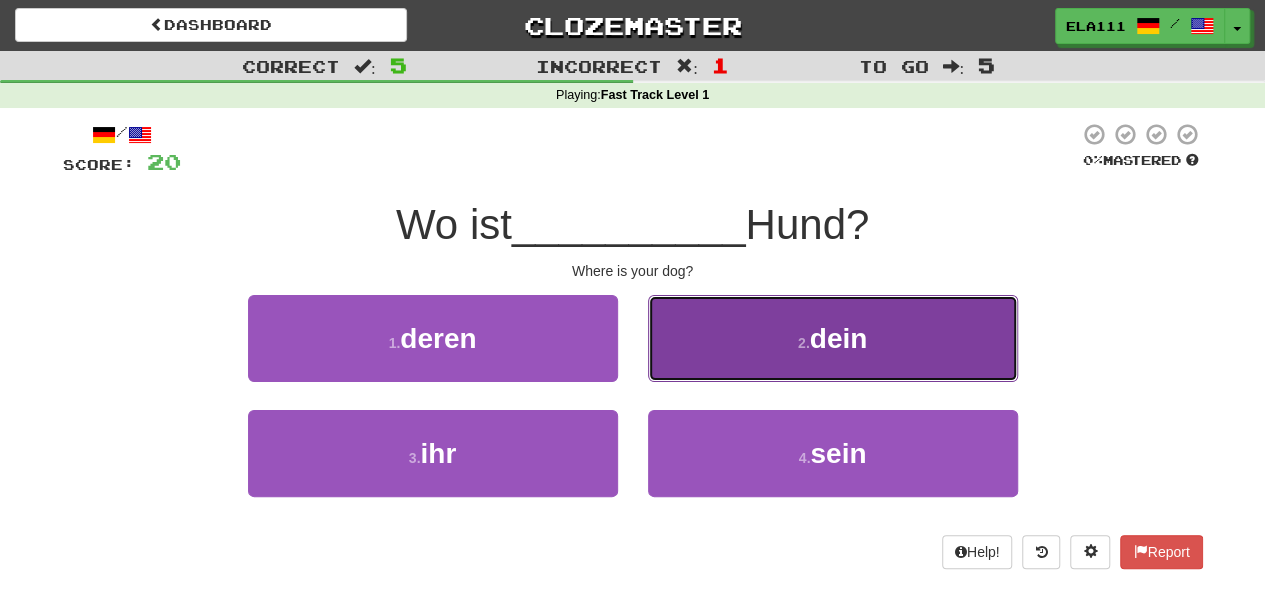 click on "2 .  dein" at bounding box center (833, 338) 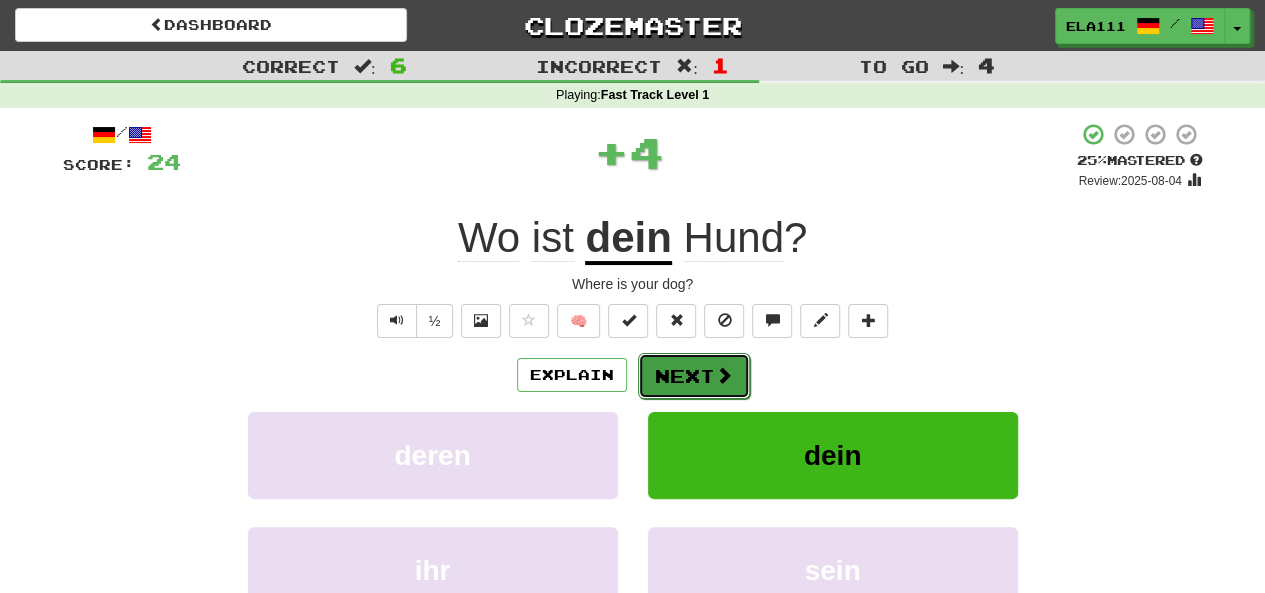 click on "Next" at bounding box center [694, 376] 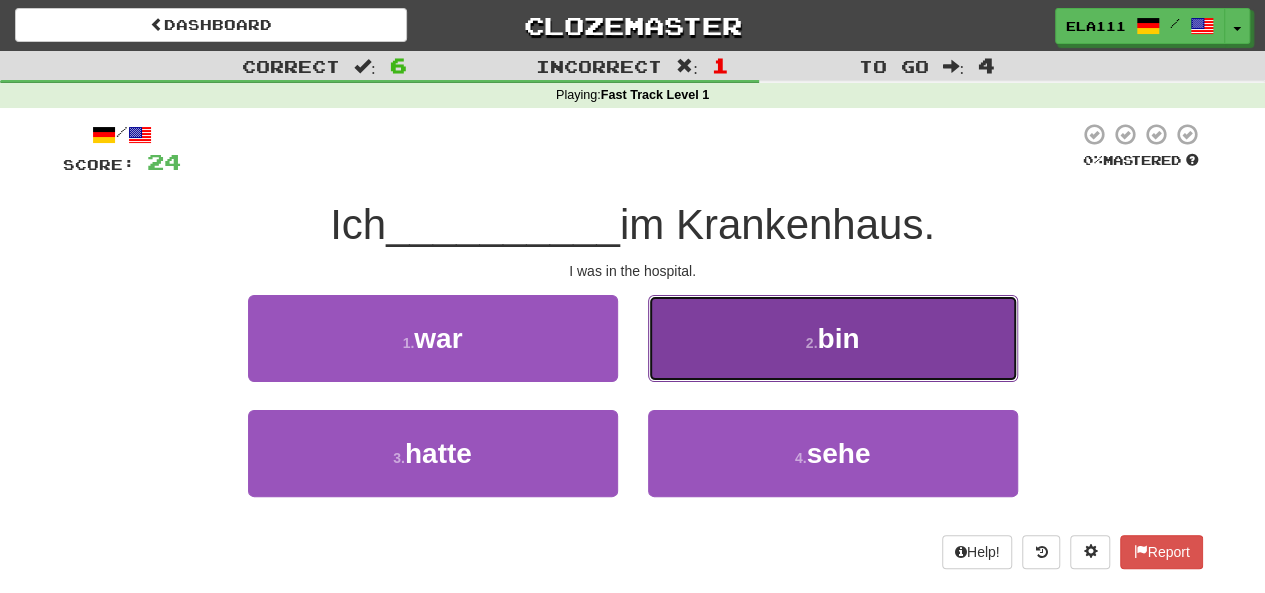 click on "2 .  bin" at bounding box center (833, 338) 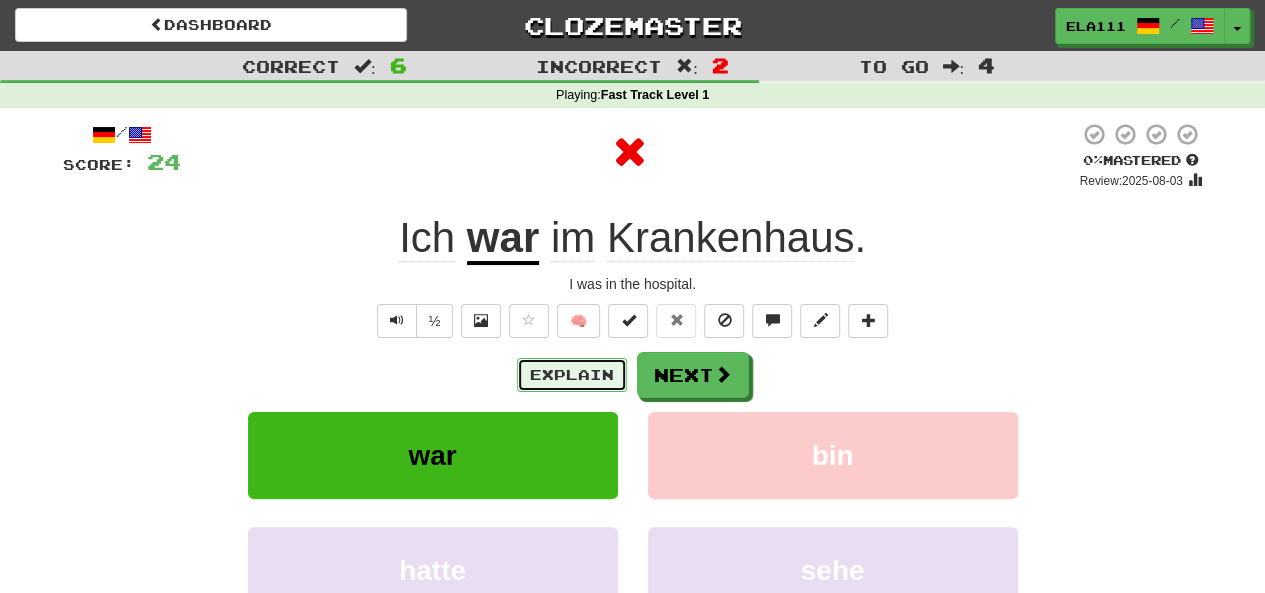 click on "Explain" at bounding box center [572, 375] 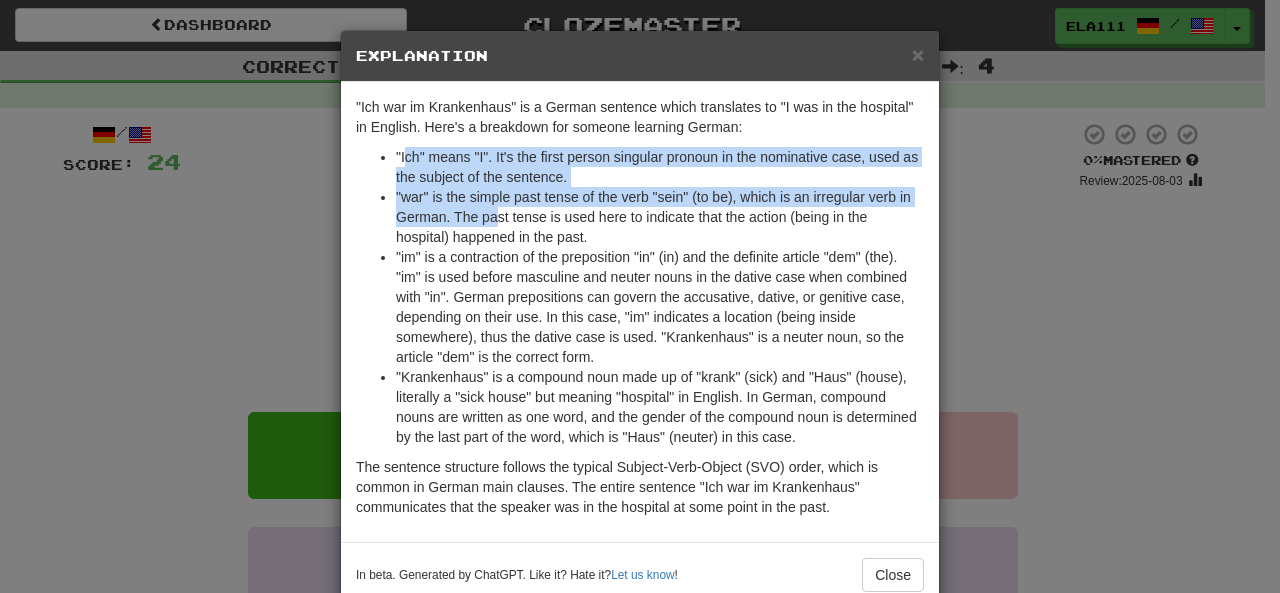 drag, startPoint x: 396, startPoint y: 158, endPoint x: 491, endPoint y: 219, distance: 112.898186 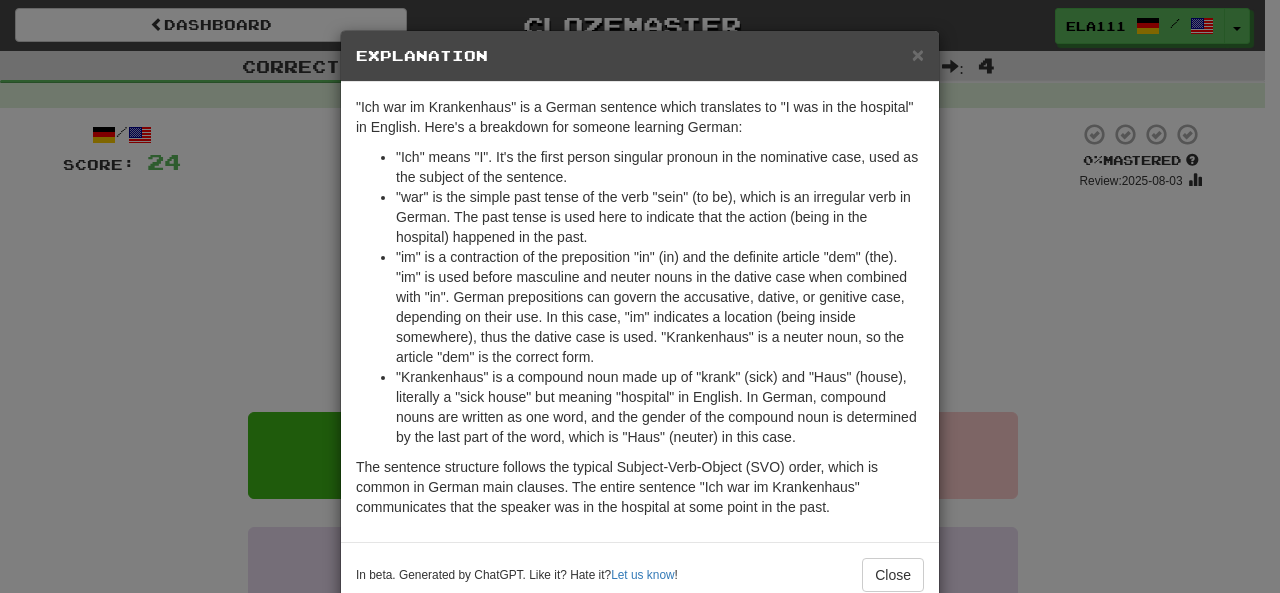 click on "× Explanation "Ich war im Krankenhaus" is a German sentence which translates to "I was in the hospital" in English. Here's a breakdown for someone learning German:
"Ich" means "I". It's the first person singular pronoun in the nominative case, used as the subject of the sentence.
"war" is the simple past tense of the verb "sein" (to be), which is an irregular verb in German. The past tense is used here to indicate that the action (being in the hospital) happened in the past.
"im" is a contraction of the preposition "in" (in) and the definite article "dem" (the). "im" is used before masculine and neuter nouns in the dative case when combined with "in". German prepositions can govern the accusative, dative, or genitive case, depending on their use. In this case, "im" indicates a location (being inside somewhere), thus the dative case is used. "Krankenhaus" is a neuter noun, so the article "dem" is the correct form.
In beta. Generated by ChatGPT. Like it? Hate it?  Let us know ! Close" at bounding box center (640, 296) 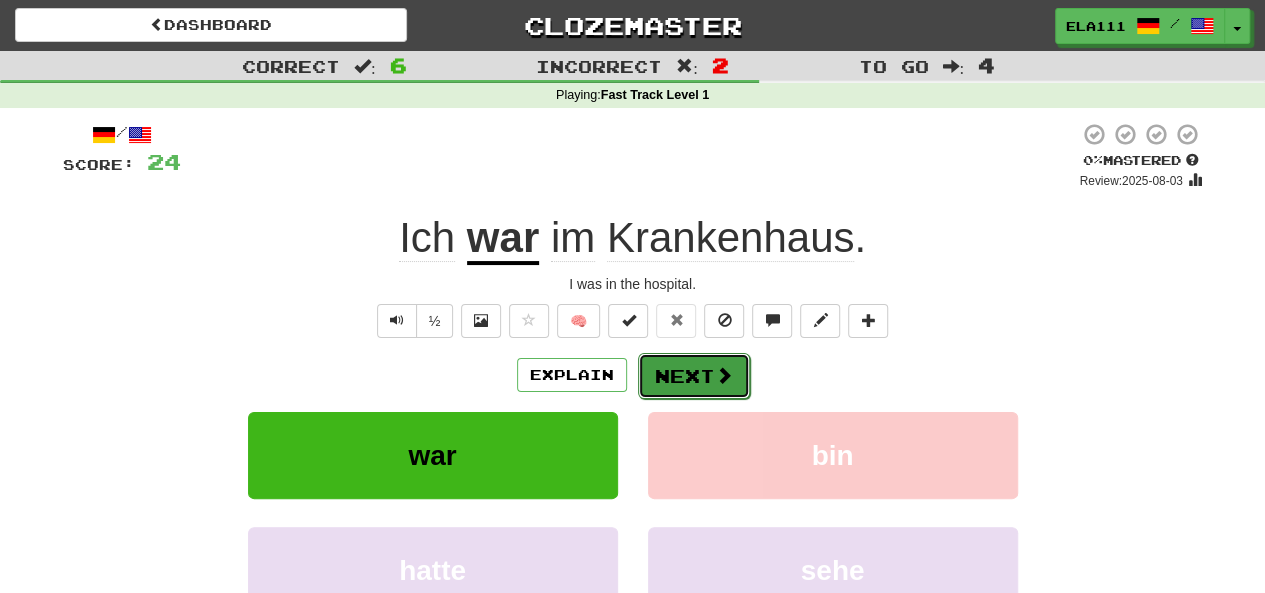 click on "Next" at bounding box center (694, 376) 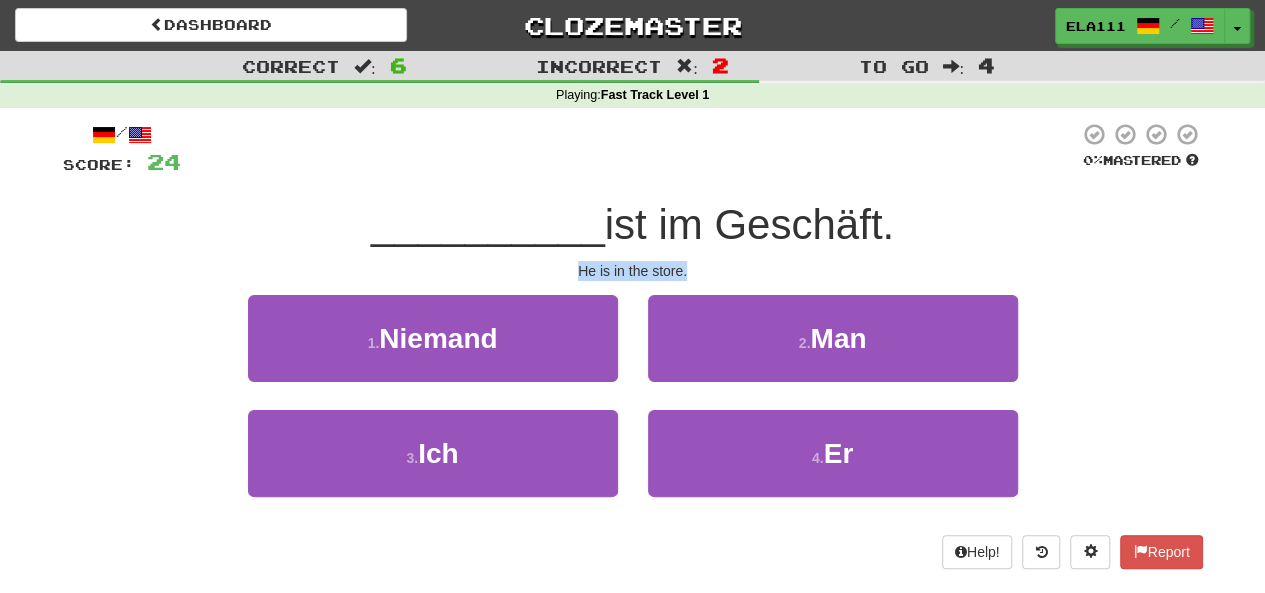 drag, startPoint x: 574, startPoint y: 269, endPoint x: 692, endPoint y: 261, distance: 118.270874 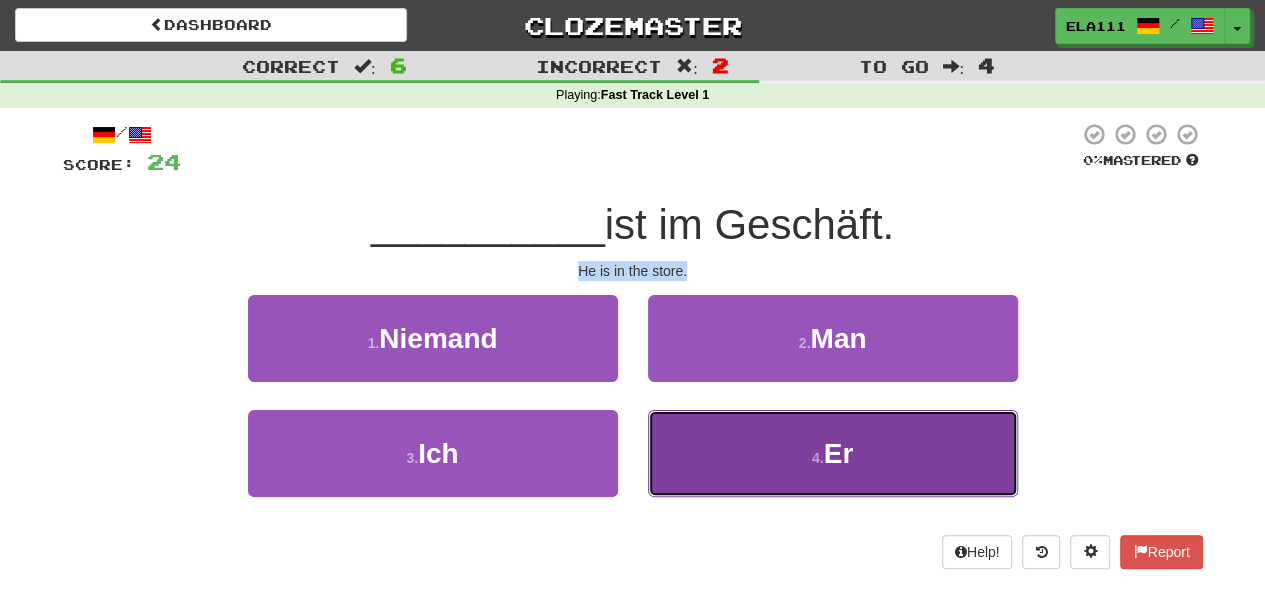 click on "4 .  Er" at bounding box center (833, 453) 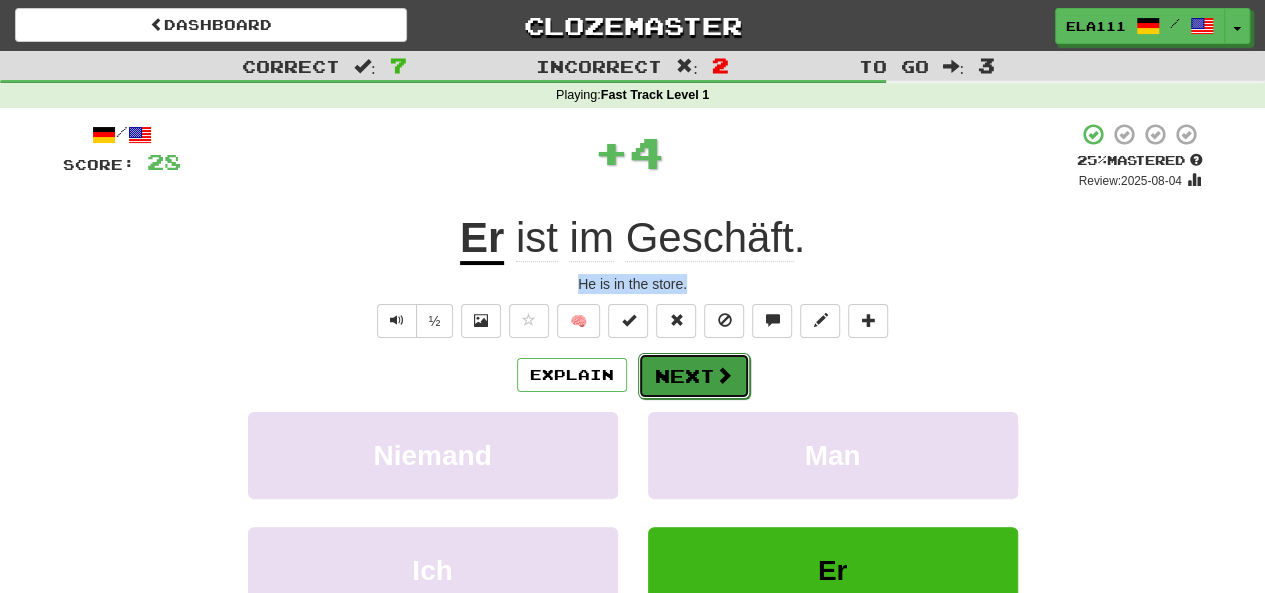 click on "Next" at bounding box center [694, 376] 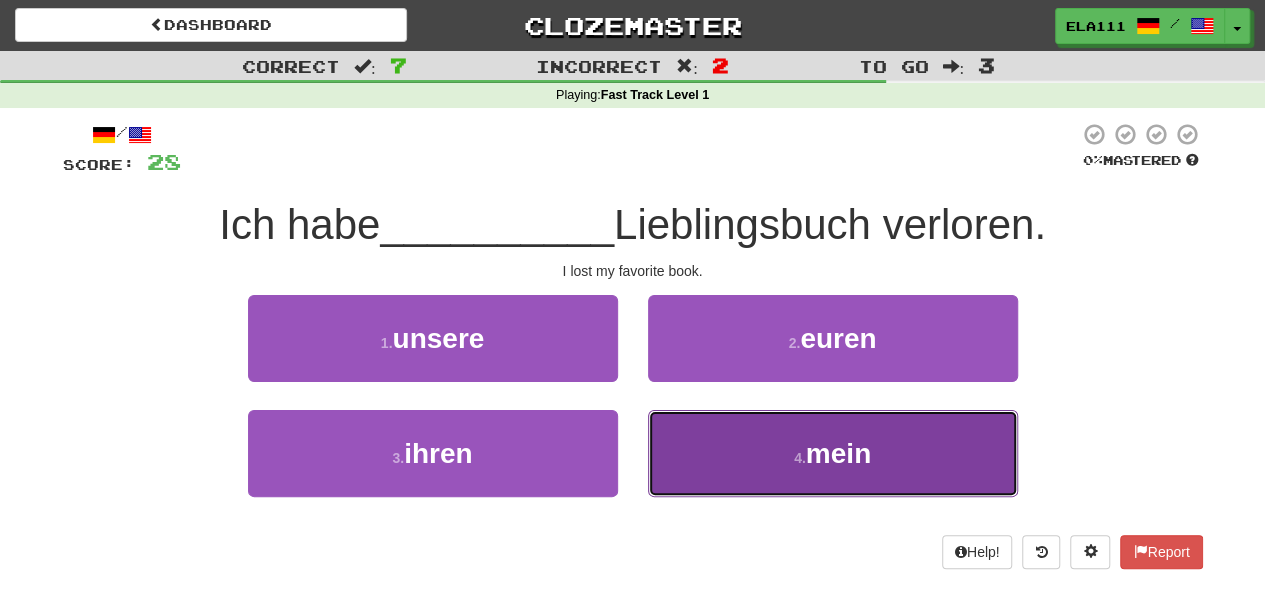 click on "mein" at bounding box center (838, 453) 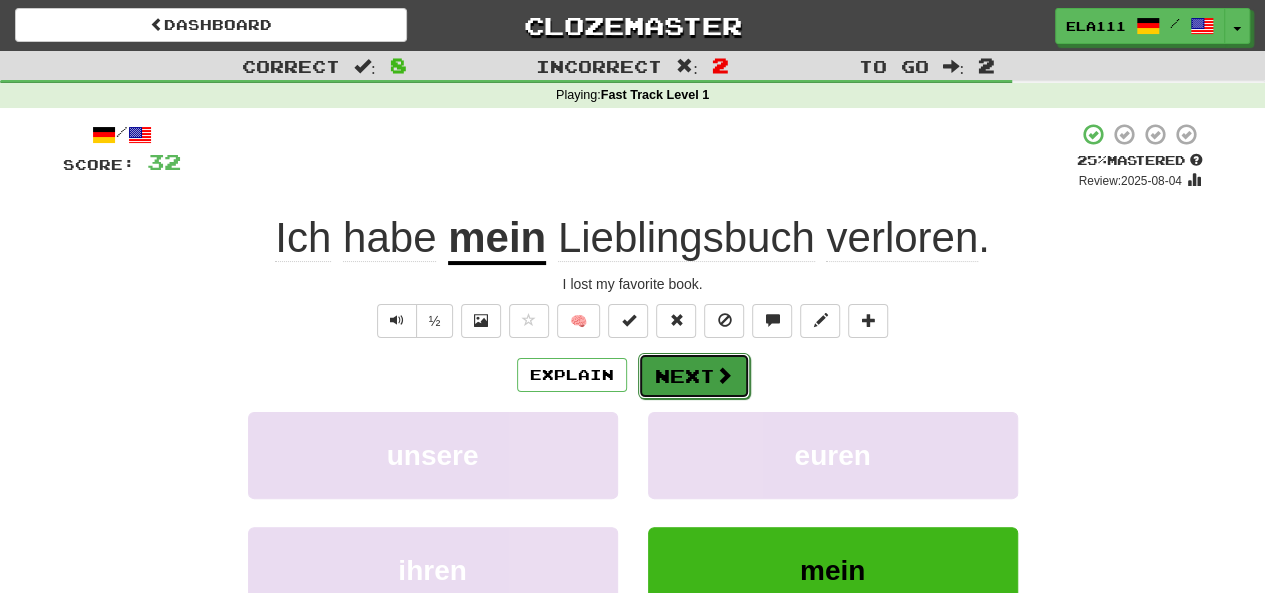 click on "Next" at bounding box center [694, 376] 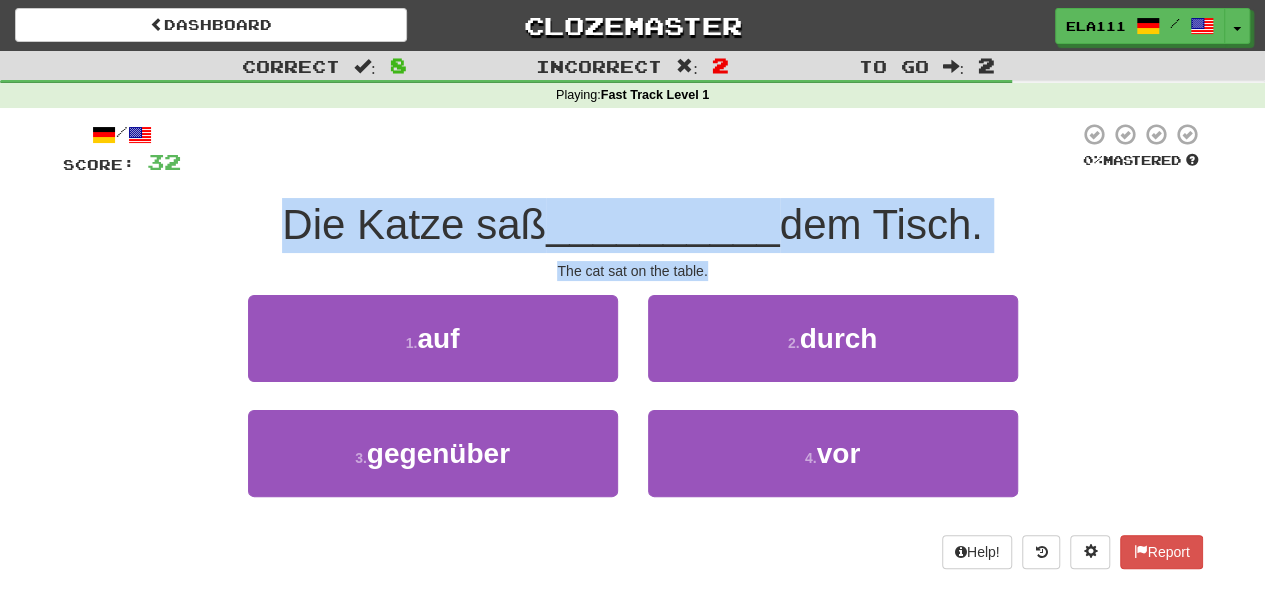 drag, startPoint x: 256, startPoint y: 226, endPoint x: 1044, endPoint y: 253, distance: 788.4624 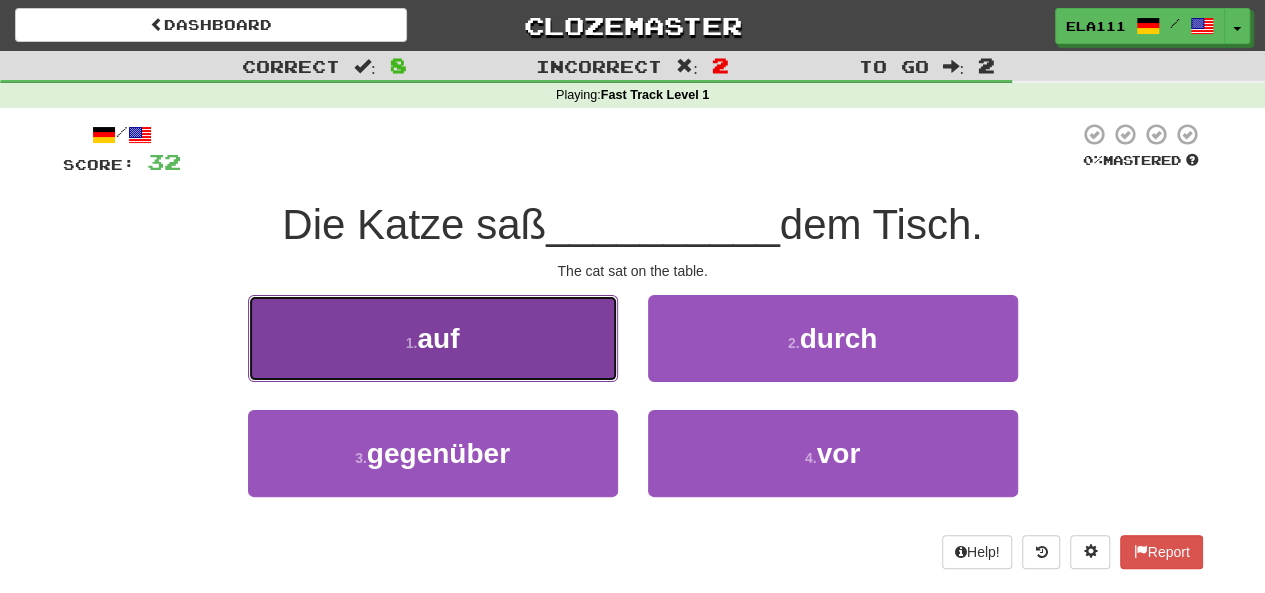 click on "1 .  auf" at bounding box center [433, 338] 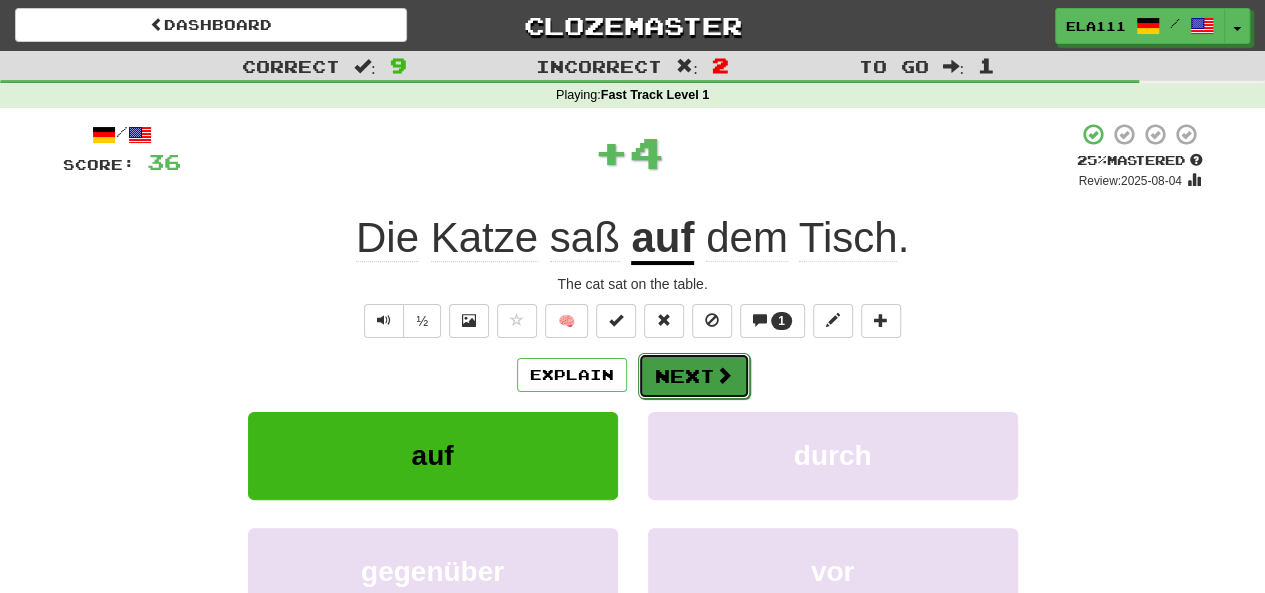 click on "Next" at bounding box center (694, 376) 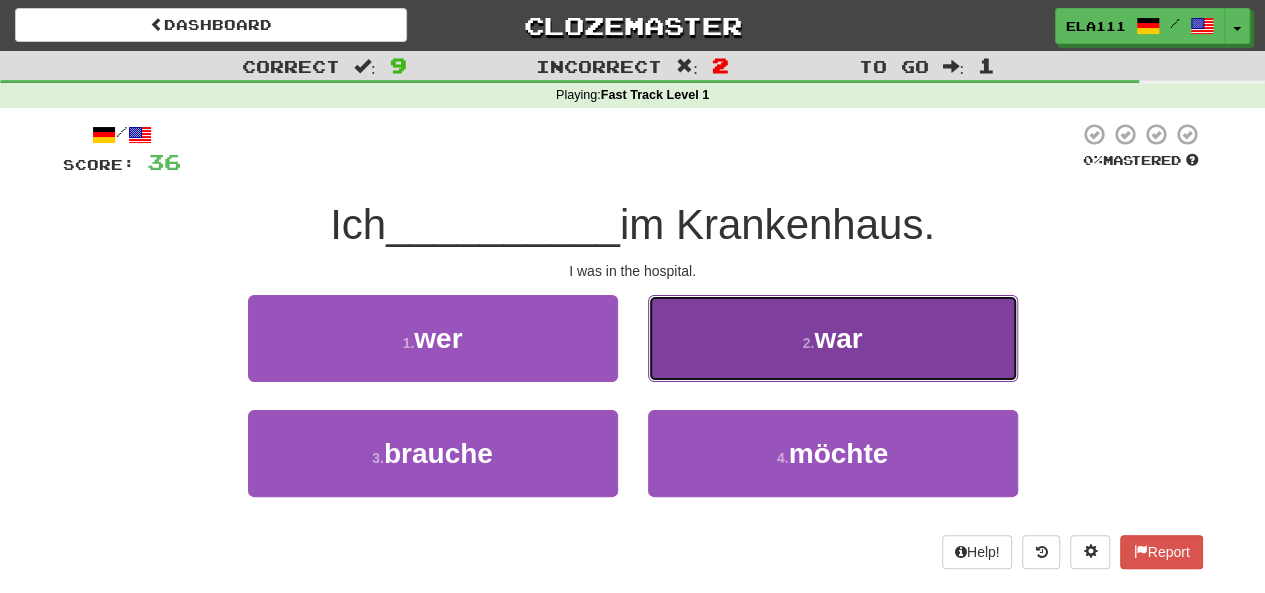 click on "2 .  war" at bounding box center [833, 338] 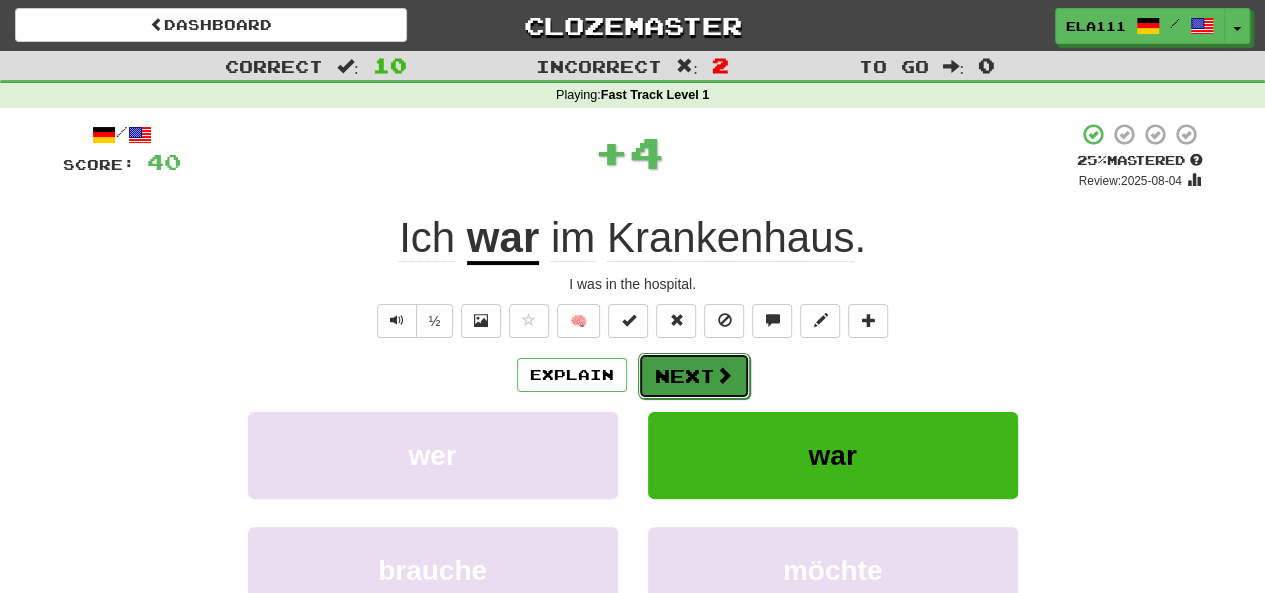 click on "Next" at bounding box center (694, 376) 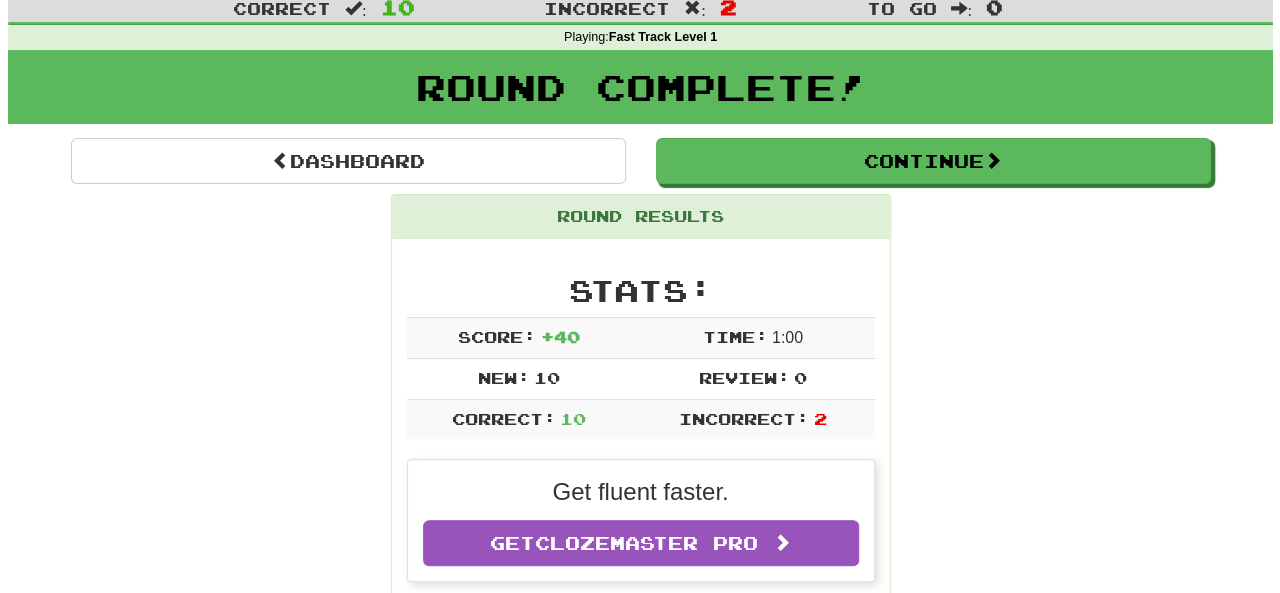scroll, scrollTop: 0, scrollLeft: 0, axis: both 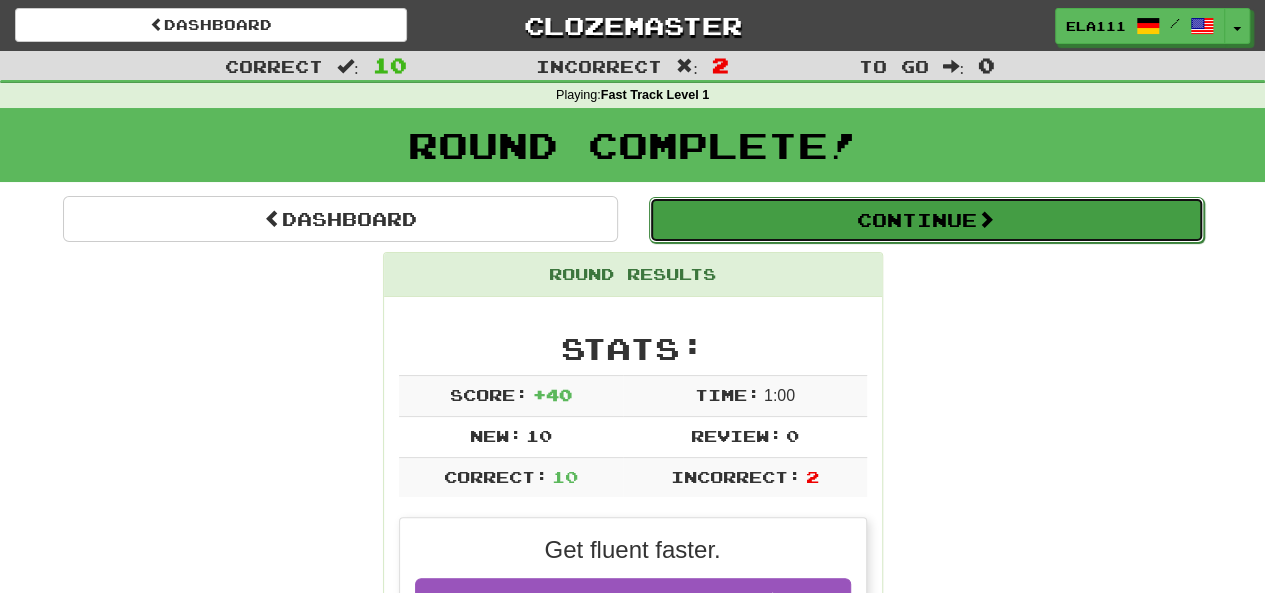 click on "Continue" at bounding box center [926, 220] 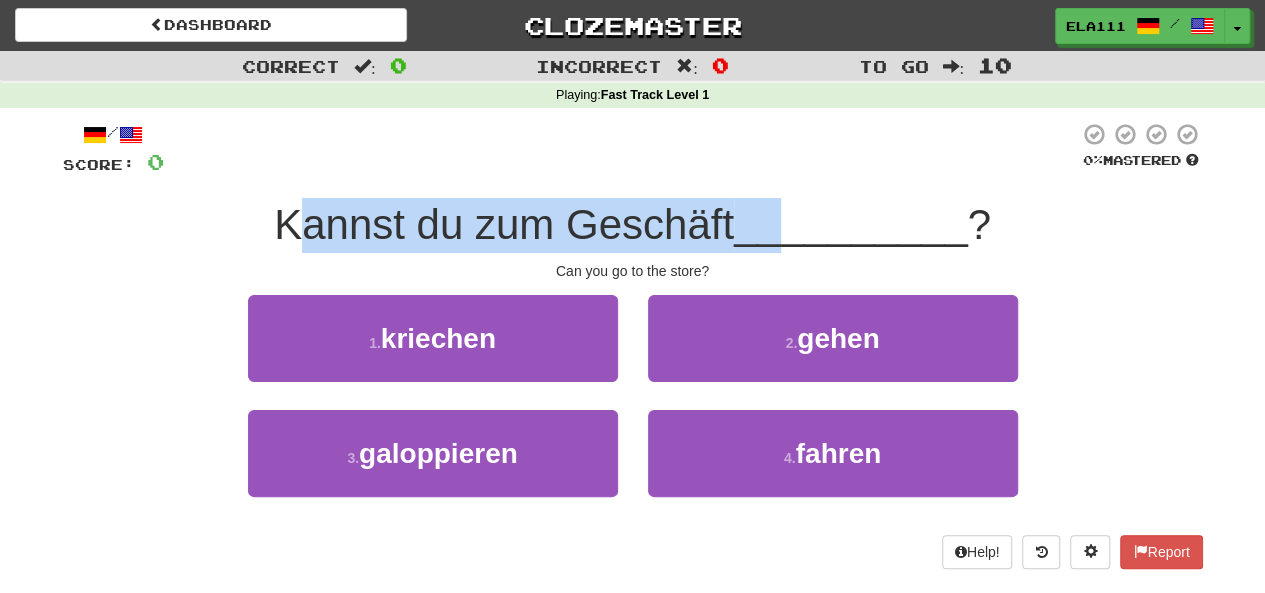 drag, startPoint x: 477, startPoint y: 228, endPoint x: 792, endPoint y: 205, distance: 315.83856 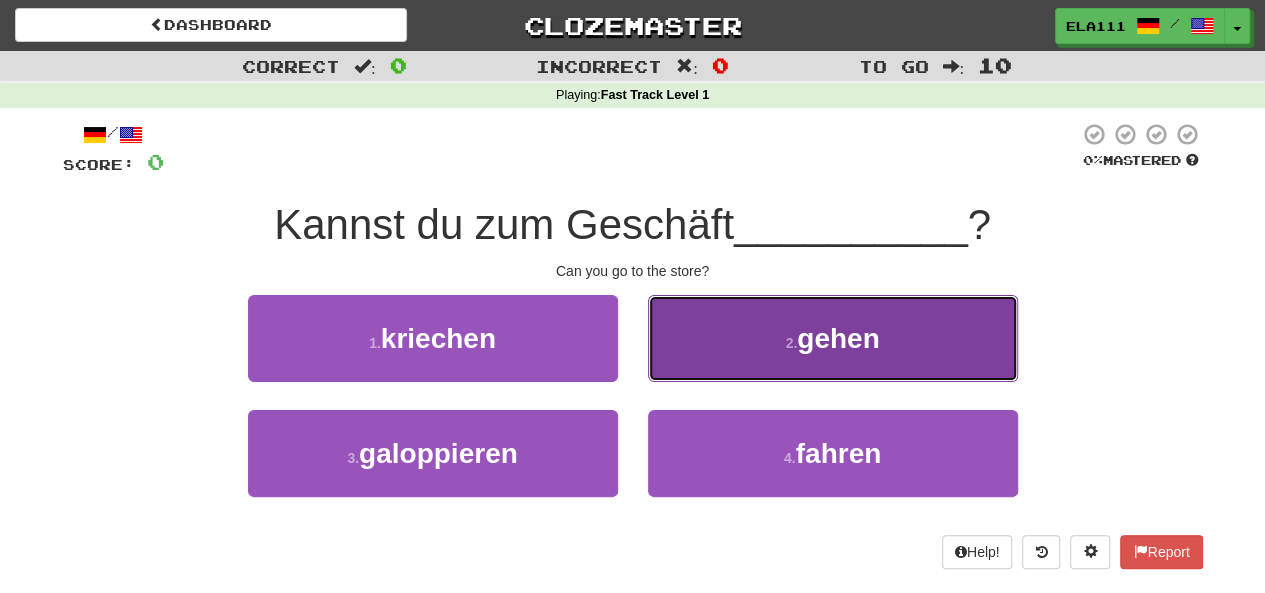 click on "2 .  gehen" at bounding box center (833, 338) 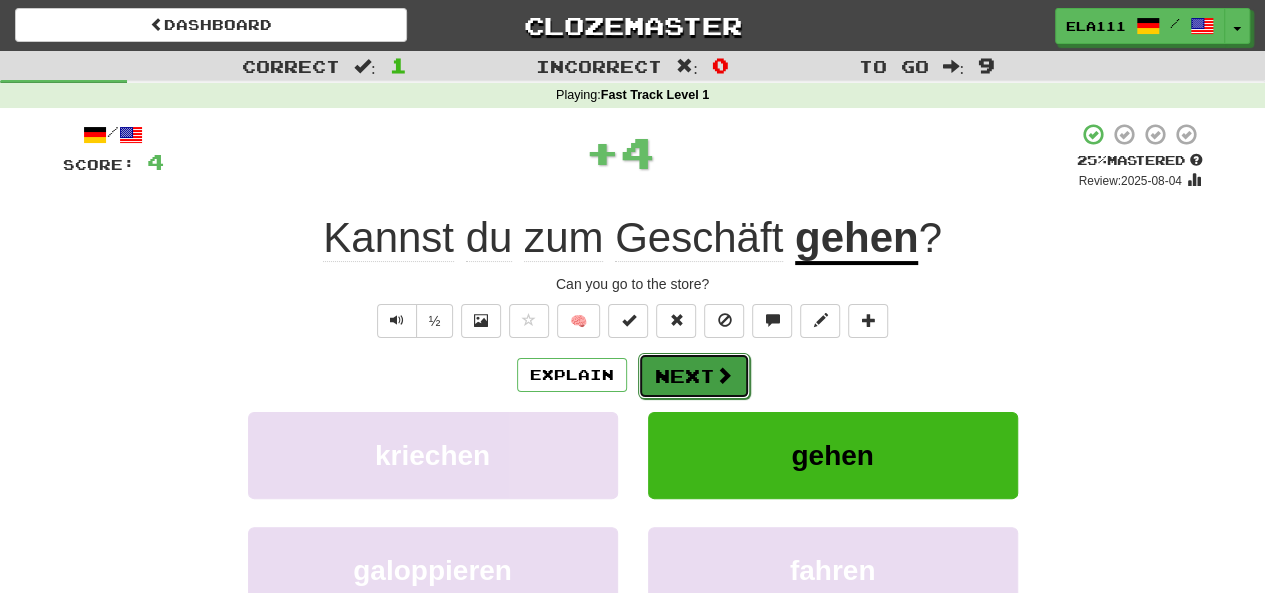 click on "Next" at bounding box center [694, 376] 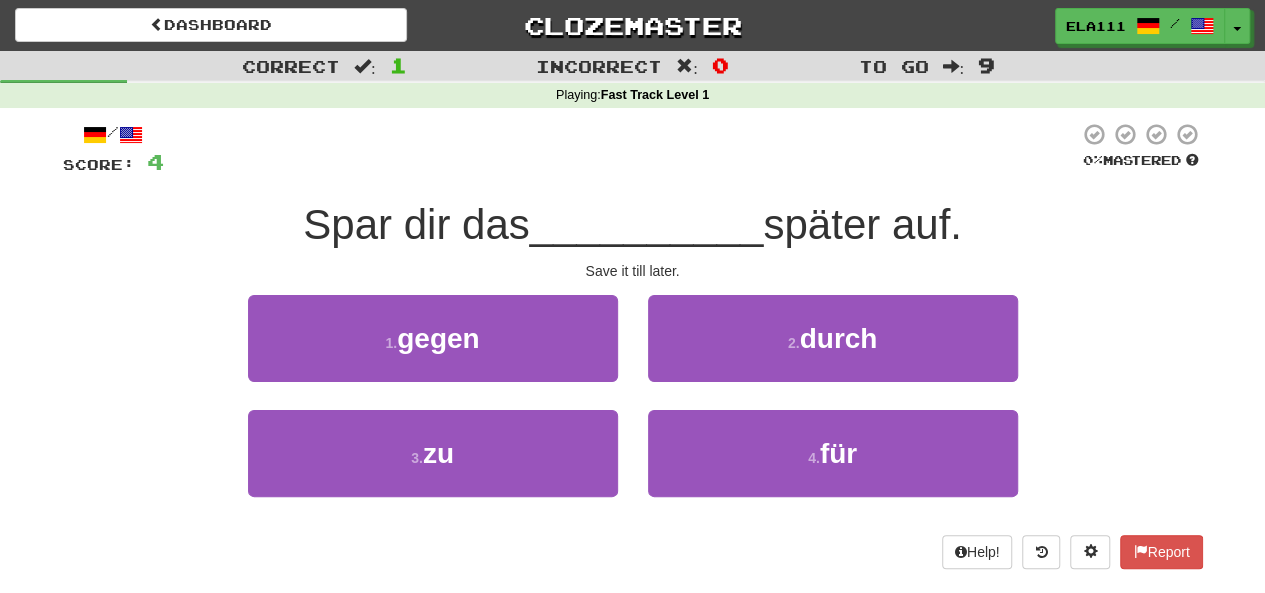 drag, startPoint x: 284, startPoint y: 219, endPoint x: 987, endPoint y: 186, distance: 703.7741 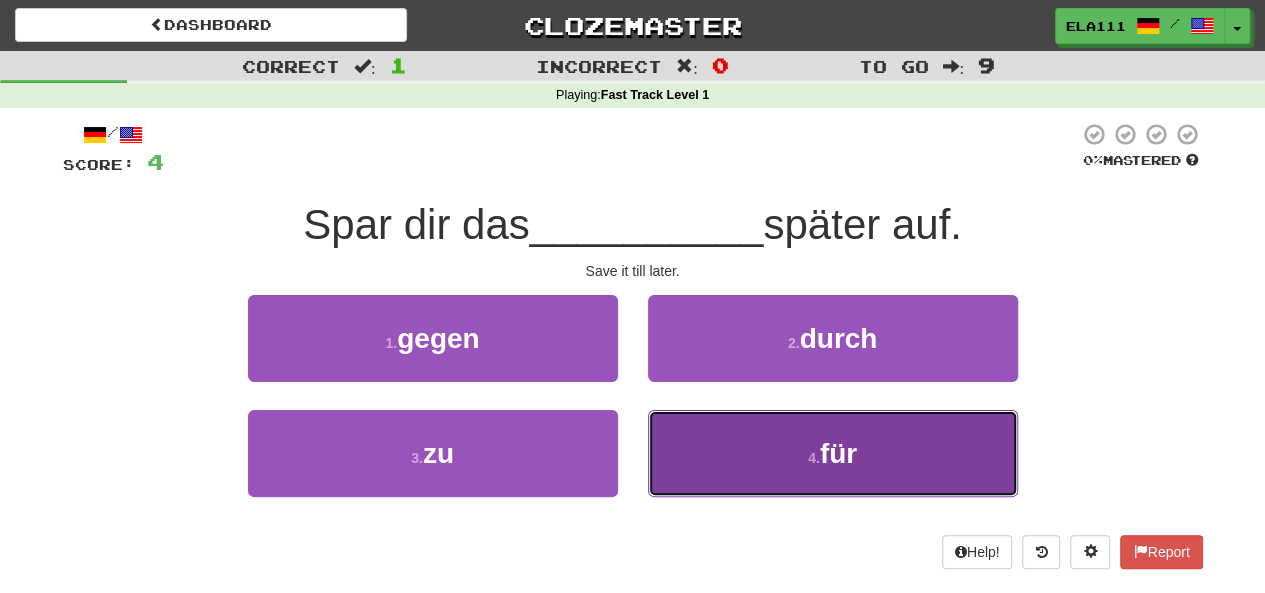 click on "4 .  für" at bounding box center [833, 453] 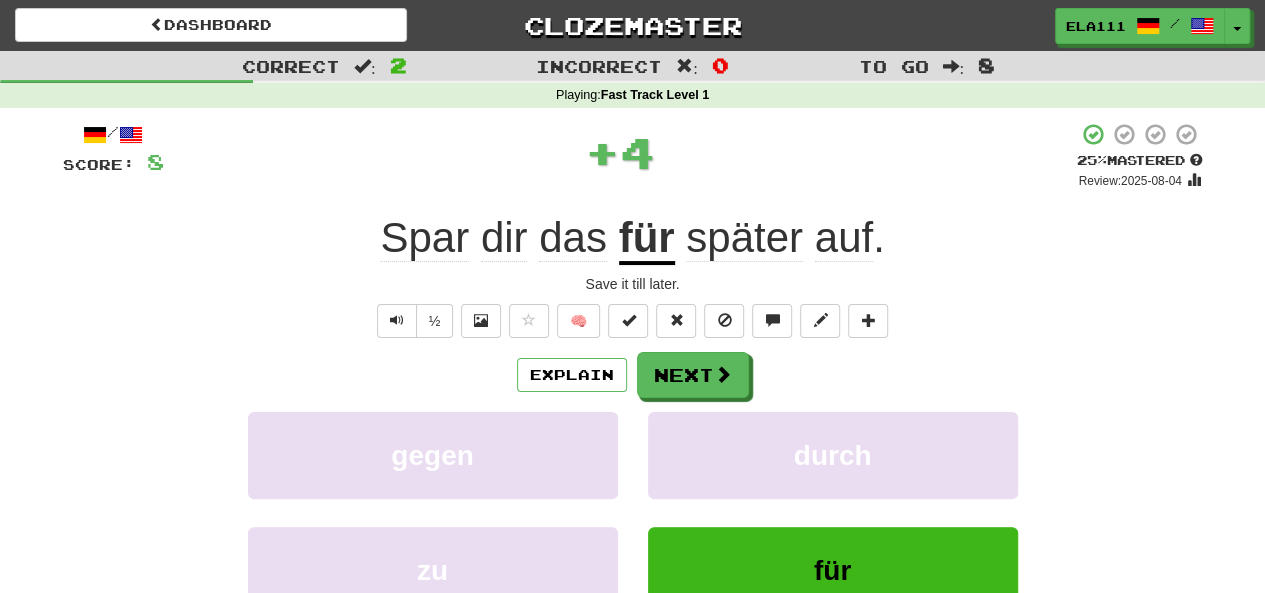 click on "/ Score: 8 + 4 25 % Mastered Review: 2025-08-04 Spar dir das für später auf. Save it till later. ½ 🧠 Explain Next gegen durch zu für Learn more: gegen durch zu für Help! Report" at bounding box center [633, 419] 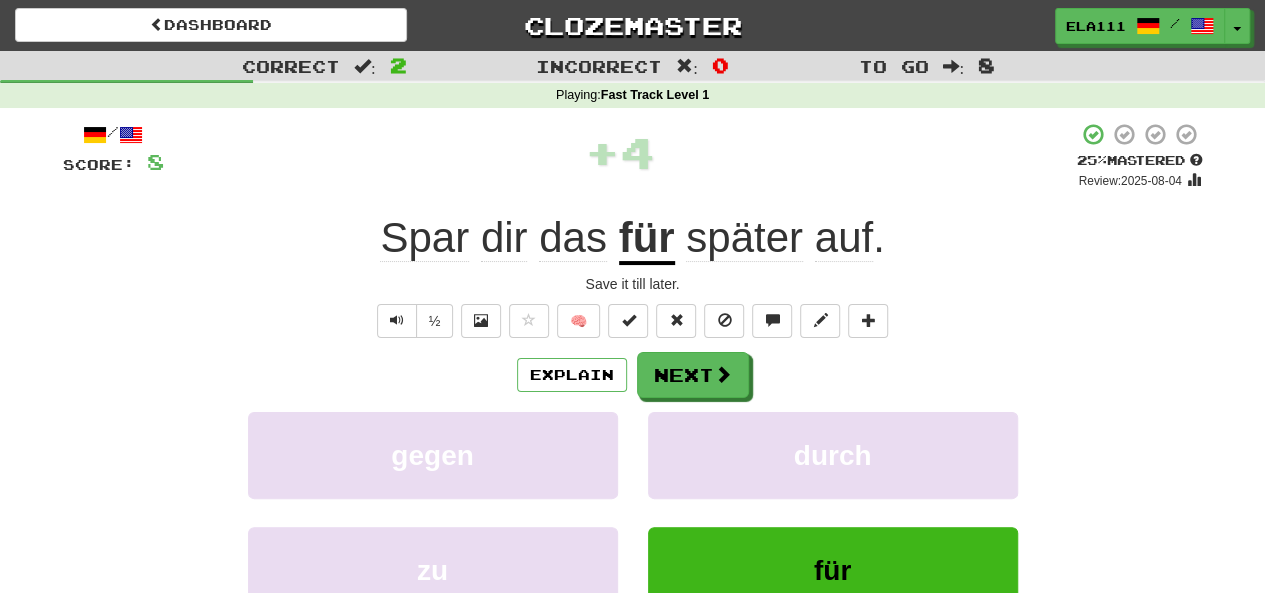 click on "Spar" 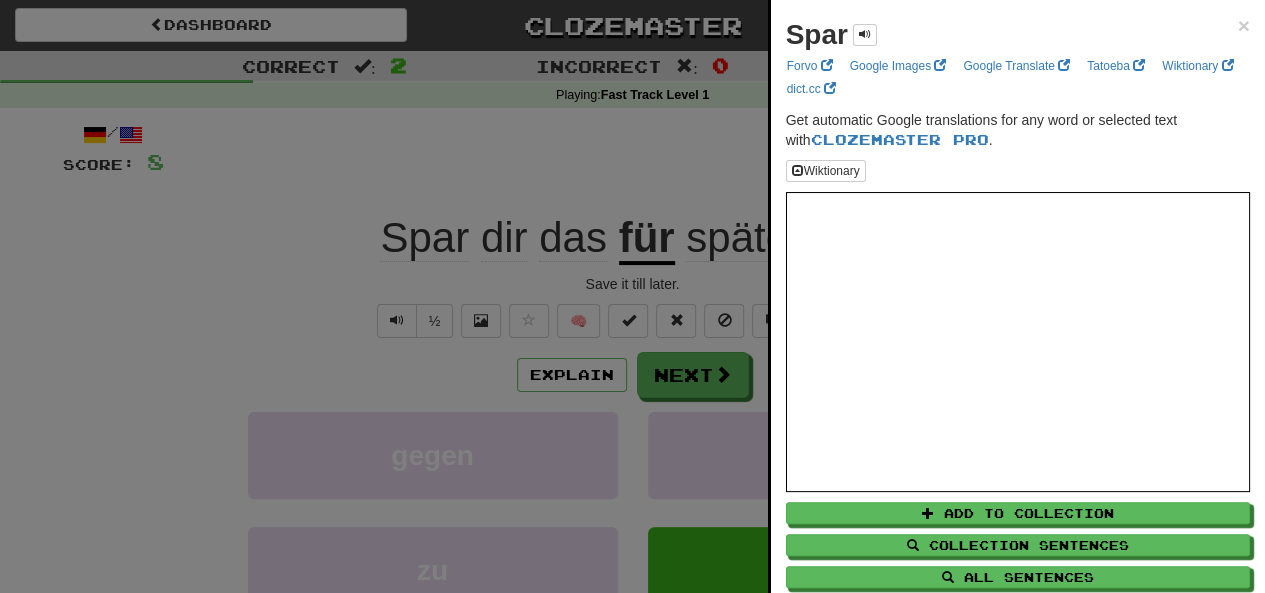 click at bounding box center (632, 296) 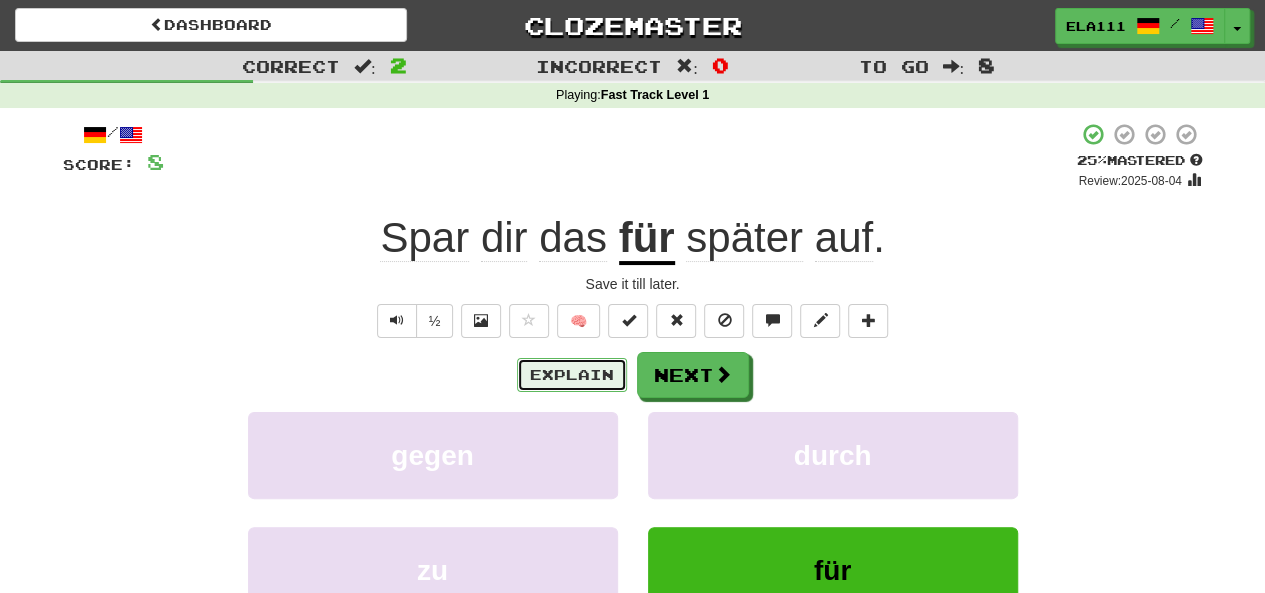 click on "Explain" at bounding box center (572, 375) 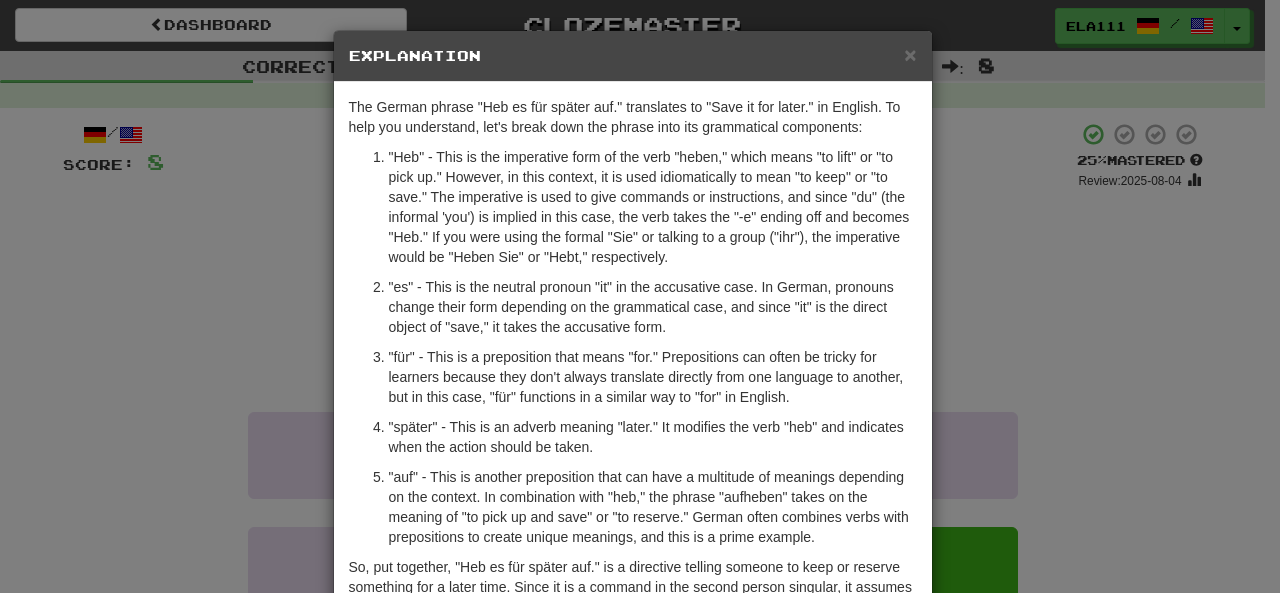 drag, startPoint x: 374, startPoint y: 423, endPoint x: 541, endPoint y: 321, distance: 195.68597 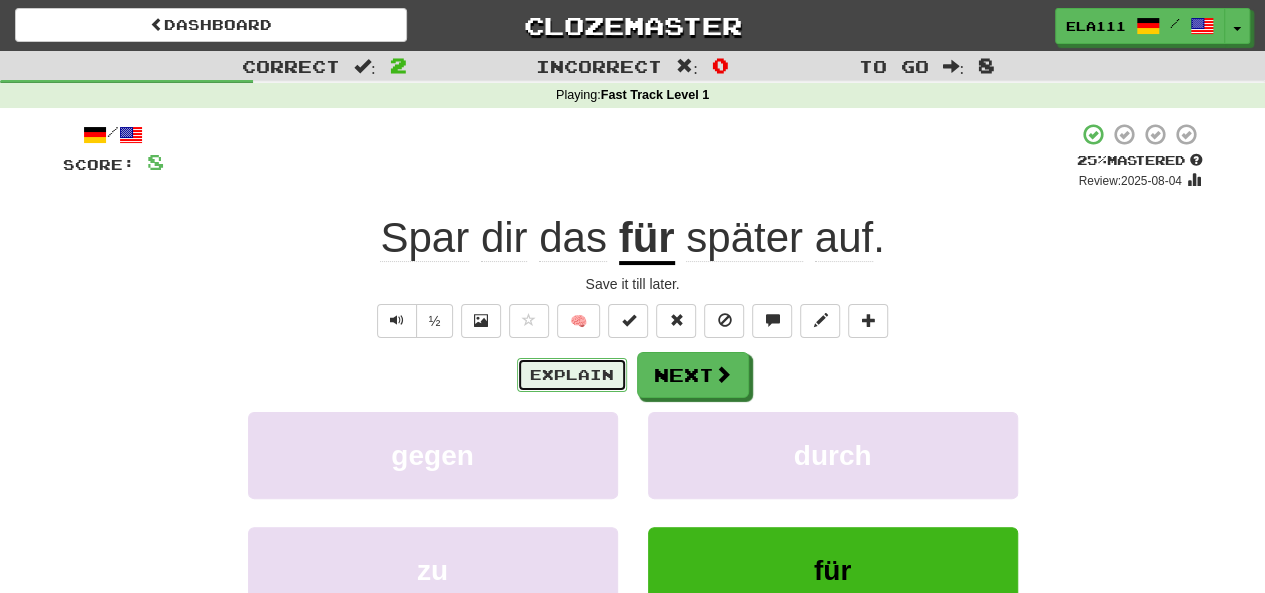 click on "Explain" at bounding box center [572, 375] 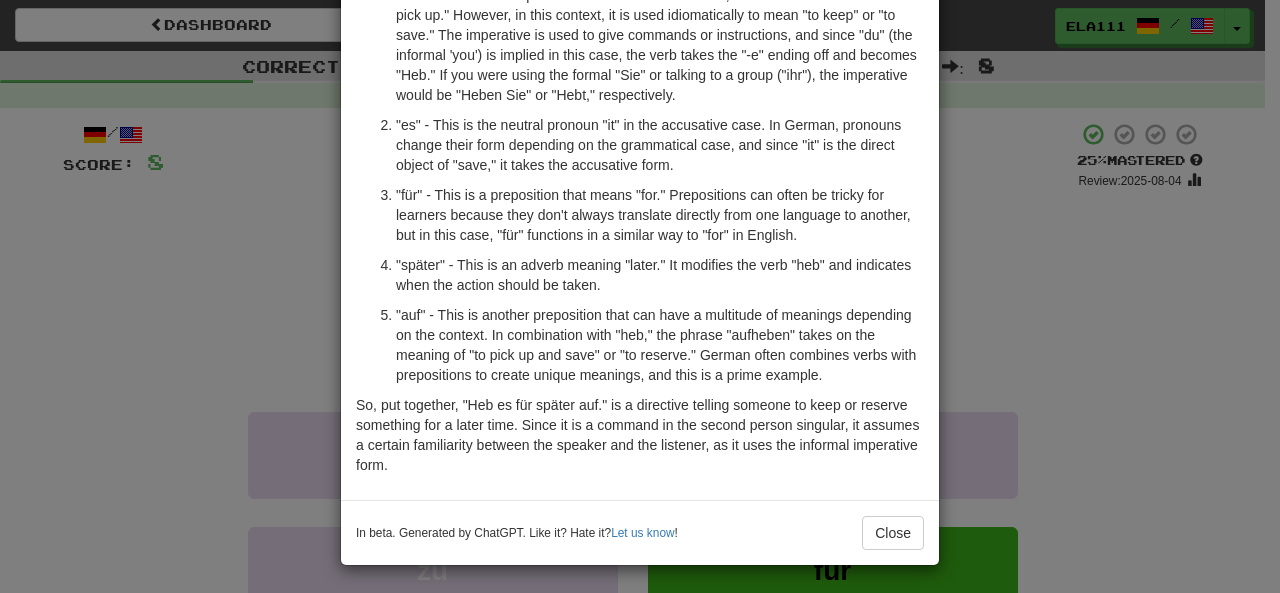 scroll, scrollTop: 0, scrollLeft: 0, axis: both 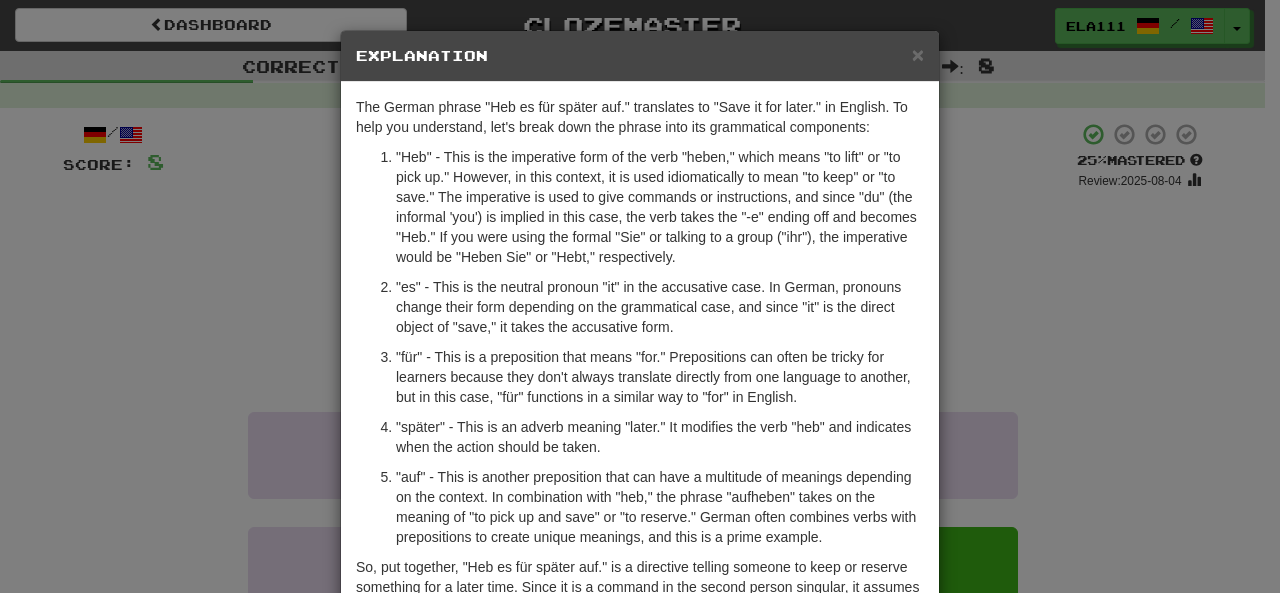 click on "× Explanation The German phrase "Heb es für später auf." translates to "Save it for later." in English. To help you understand, let's break down the phrase into its grammatical components:
"Heb" - This is the imperative form of the verb "heben," which means "to lift" or "to pick up." However, in this context, it is used idiomatically to mean "to keep" or "to save." The imperative is used to give commands or instructions, and since "du" (the informal 'you') is implied in this case, the verb takes the "-e" ending off and becomes "Heb." If you were using the formal "Sie" or talking to a group ("ihr"), the imperative would be "Heben Sie" or "Hebt," respectively.
"es" - This is the neutral pronoun "it" in the accusative case. In German, pronouns change their form depending on the grammatical case, and since "it" is the direct object of "save," it takes the accusative form.
In beta. Generated by ChatGPT. Like it? Hate it?  Let us know ! Close" at bounding box center (640, 296) 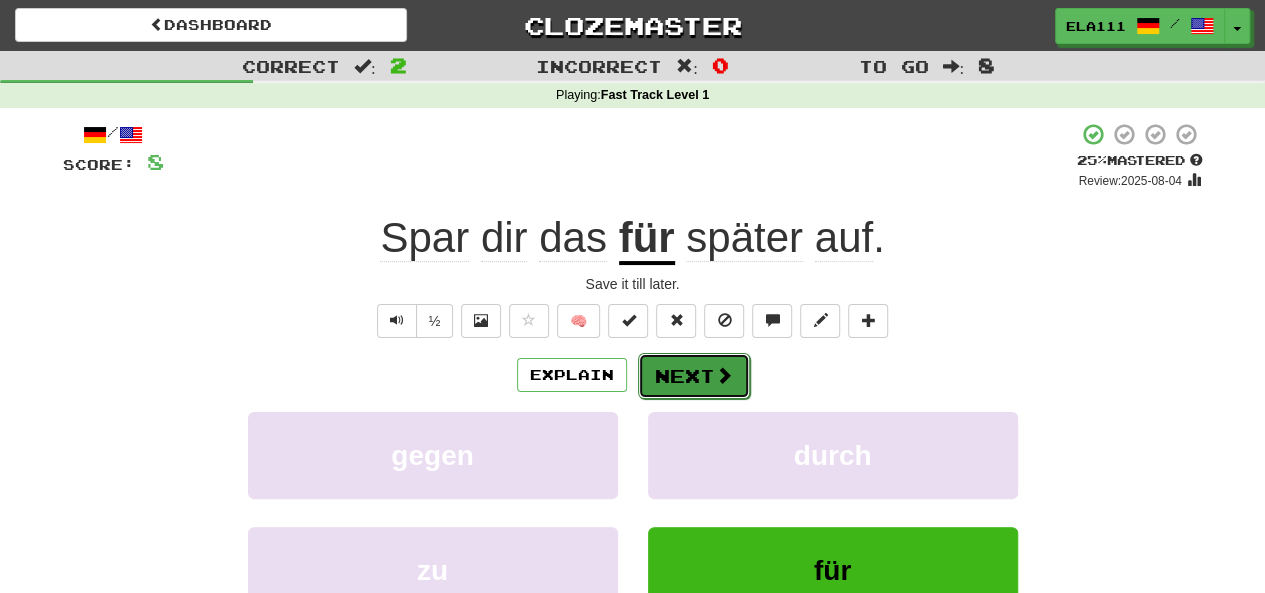 click on "Next" at bounding box center (694, 376) 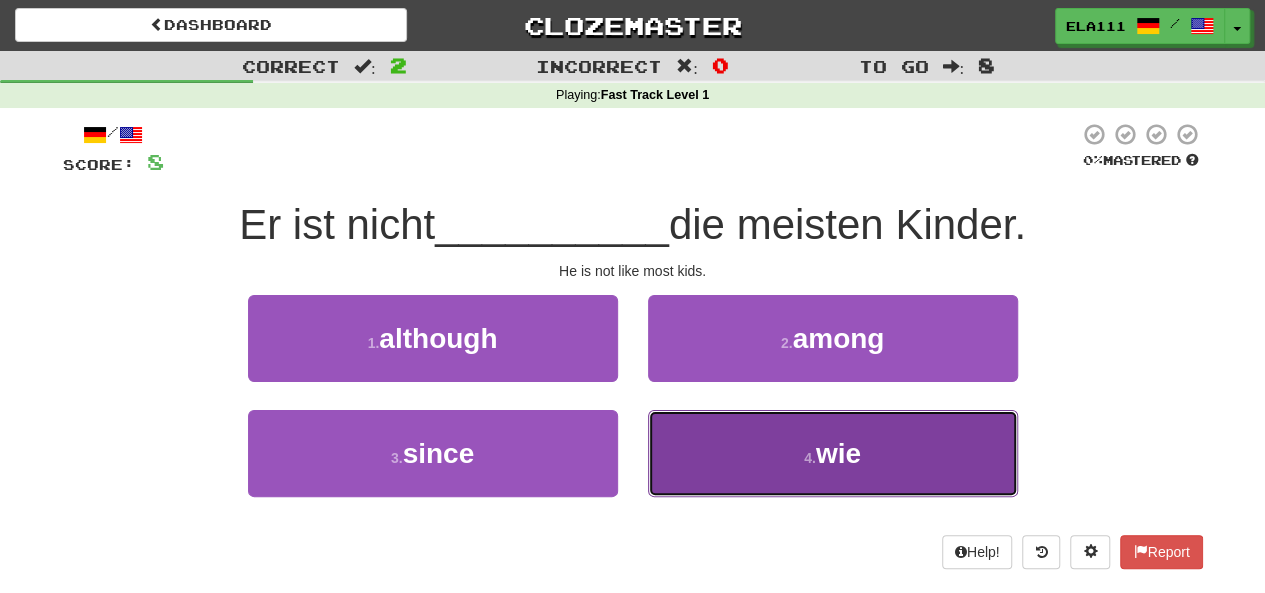 click on "4 .  wie" at bounding box center (833, 453) 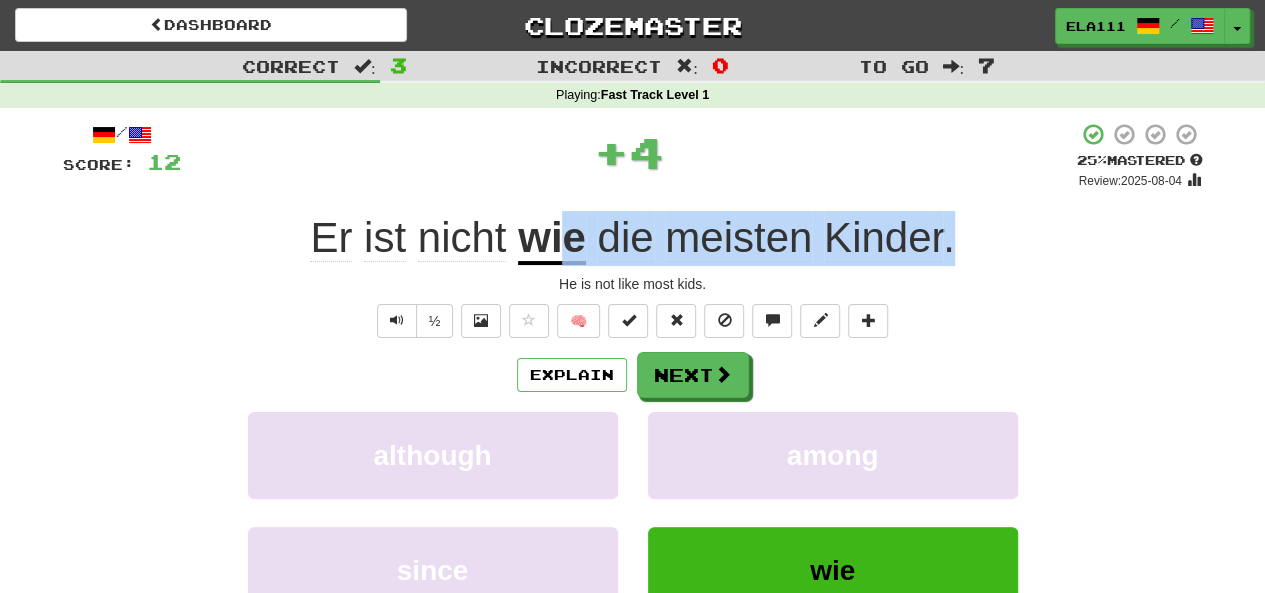 drag, startPoint x: 559, startPoint y: 230, endPoint x: 1011, endPoint y: 214, distance: 452.2831 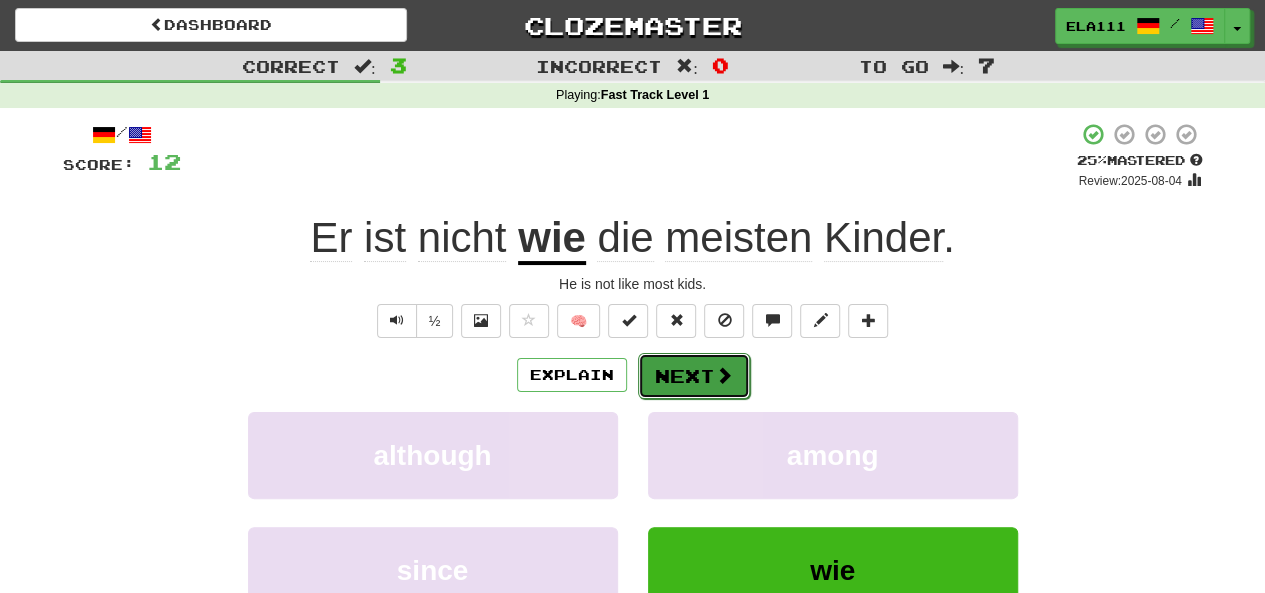 click on "Next" at bounding box center (694, 376) 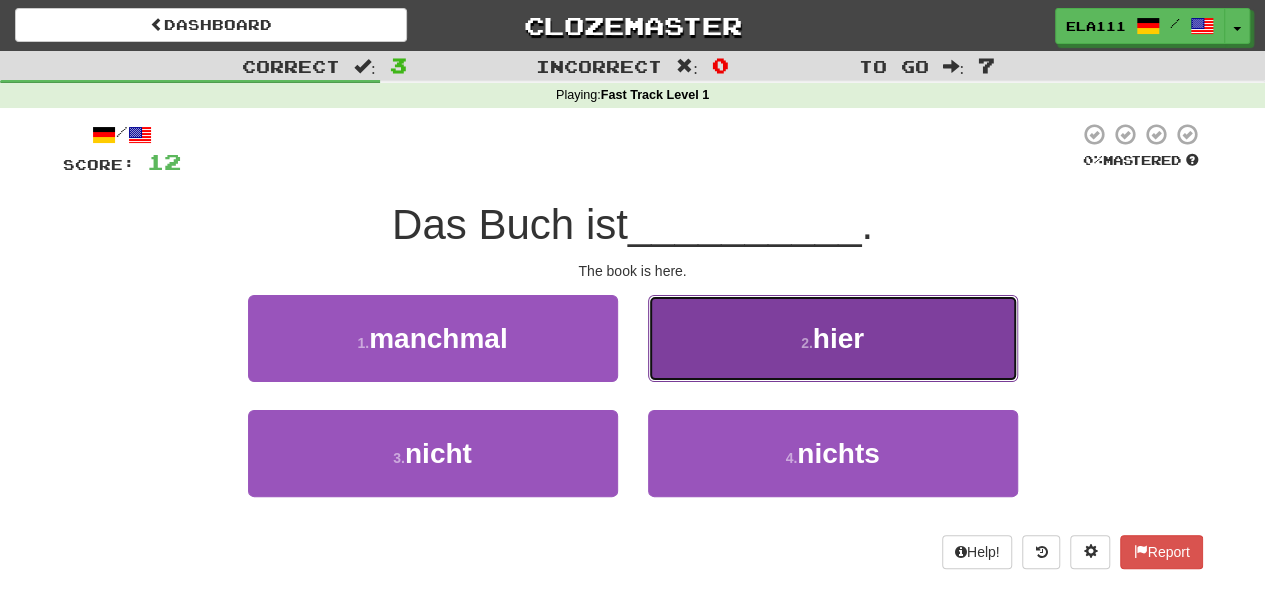 click on "2 .  hier" at bounding box center (833, 338) 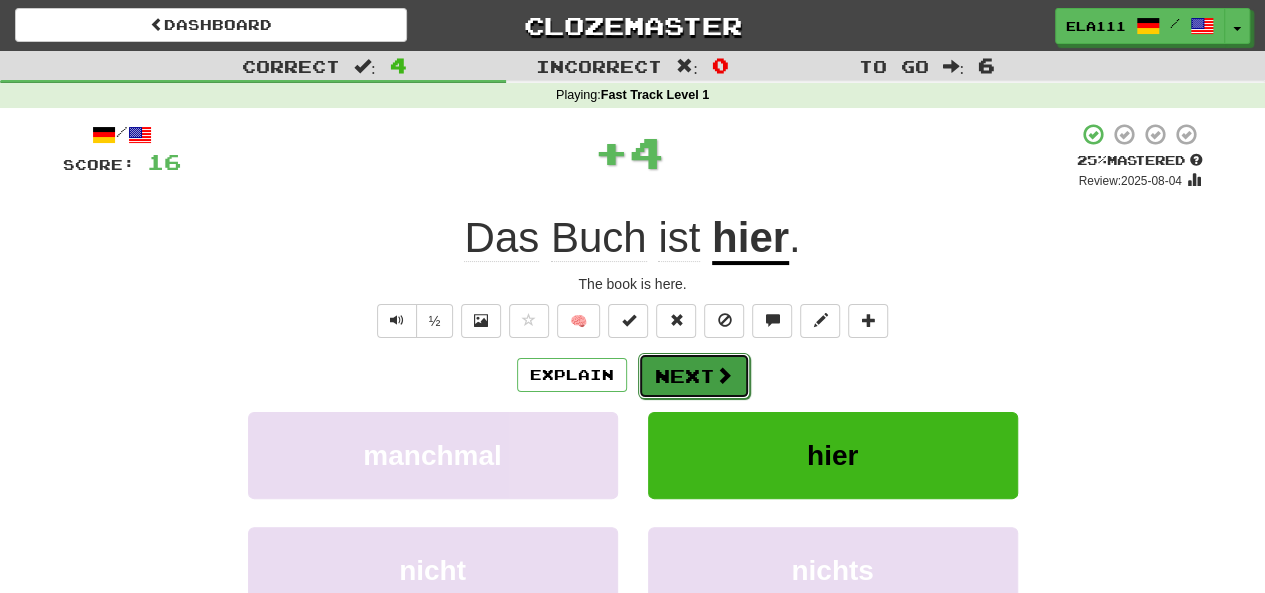 click at bounding box center (724, 375) 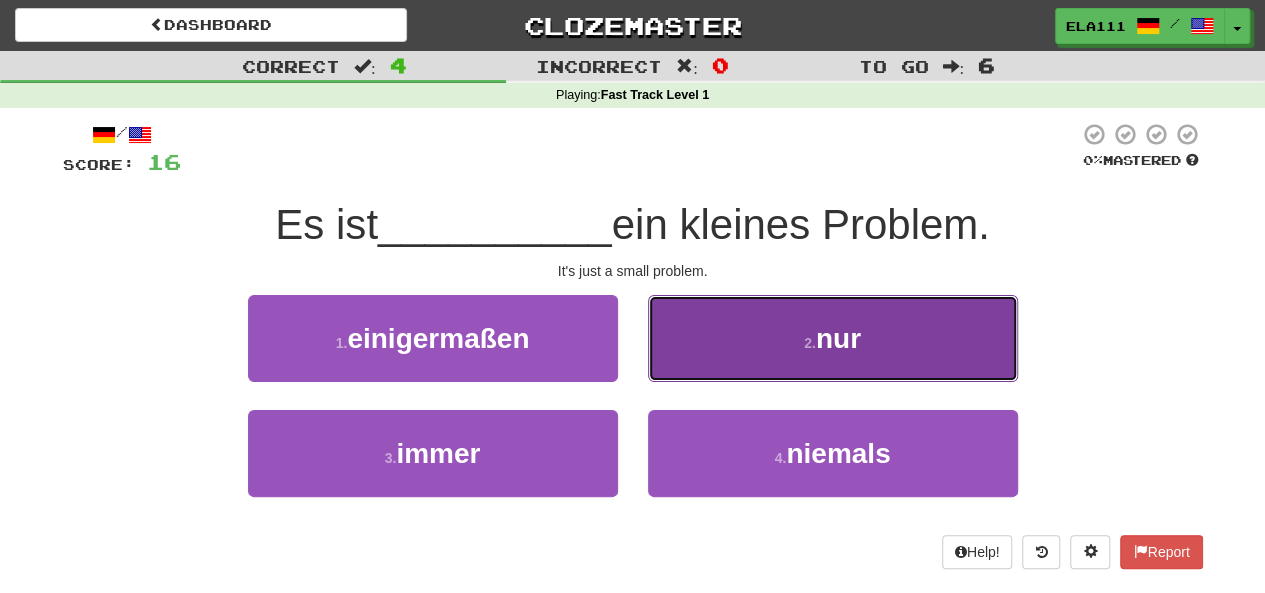 click on "2 .  nur" at bounding box center [833, 338] 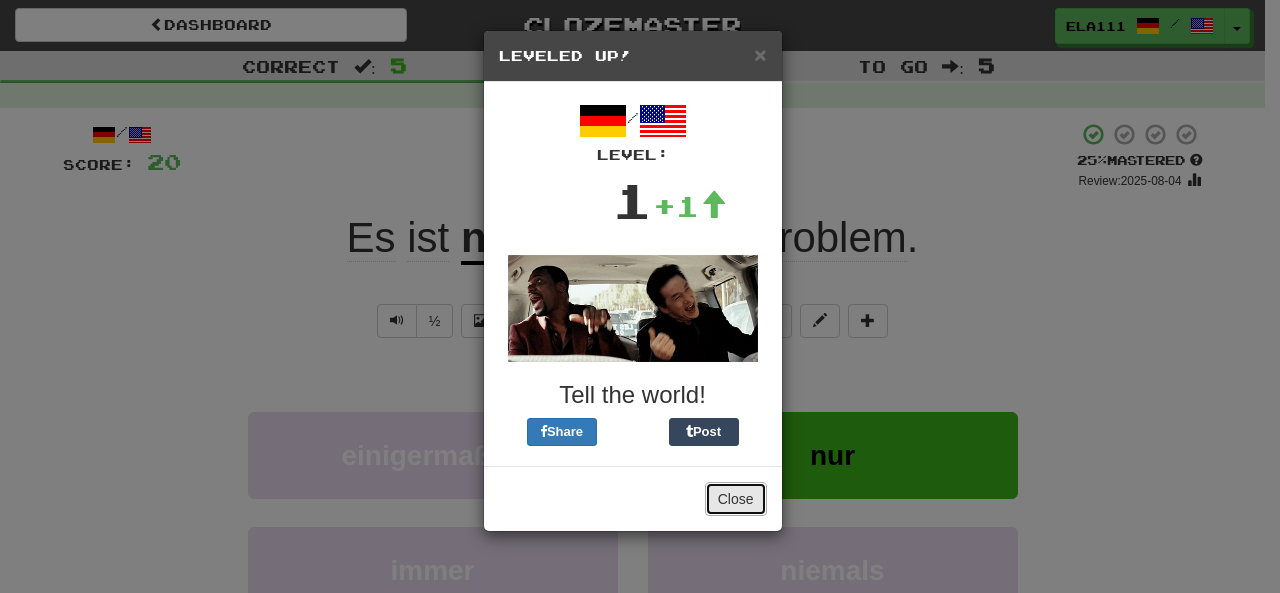 click on "Close" at bounding box center [736, 499] 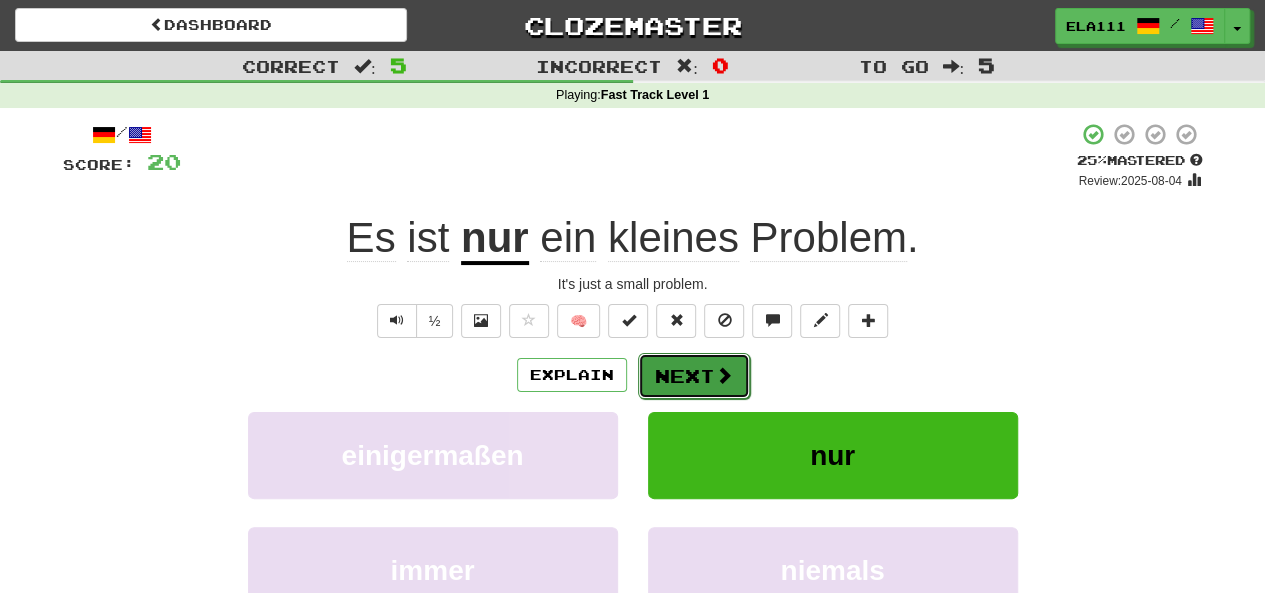 click on "Next" at bounding box center (694, 376) 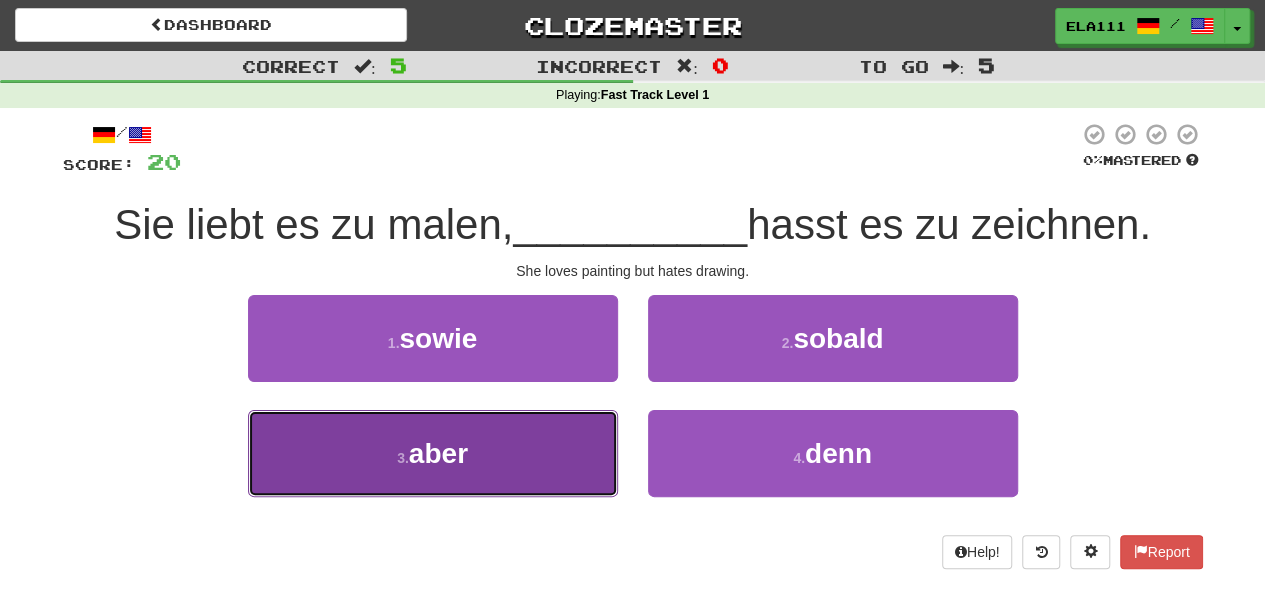 click on "3 .  aber" at bounding box center [433, 453] 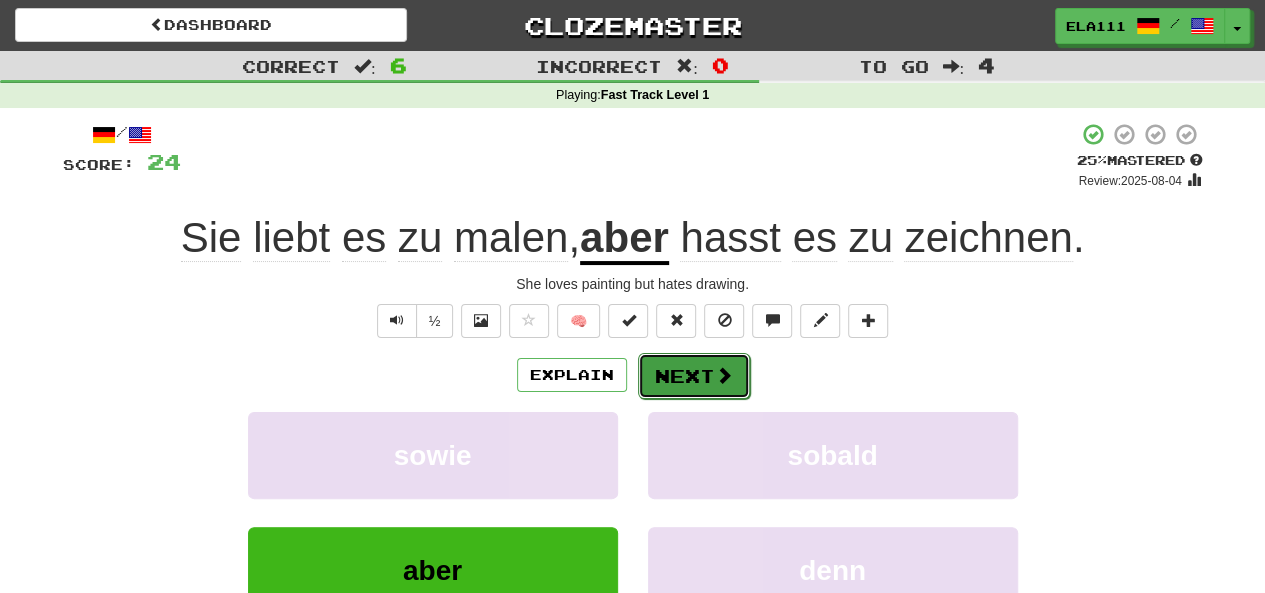 click on "Next" at bounding box center (694, 376) 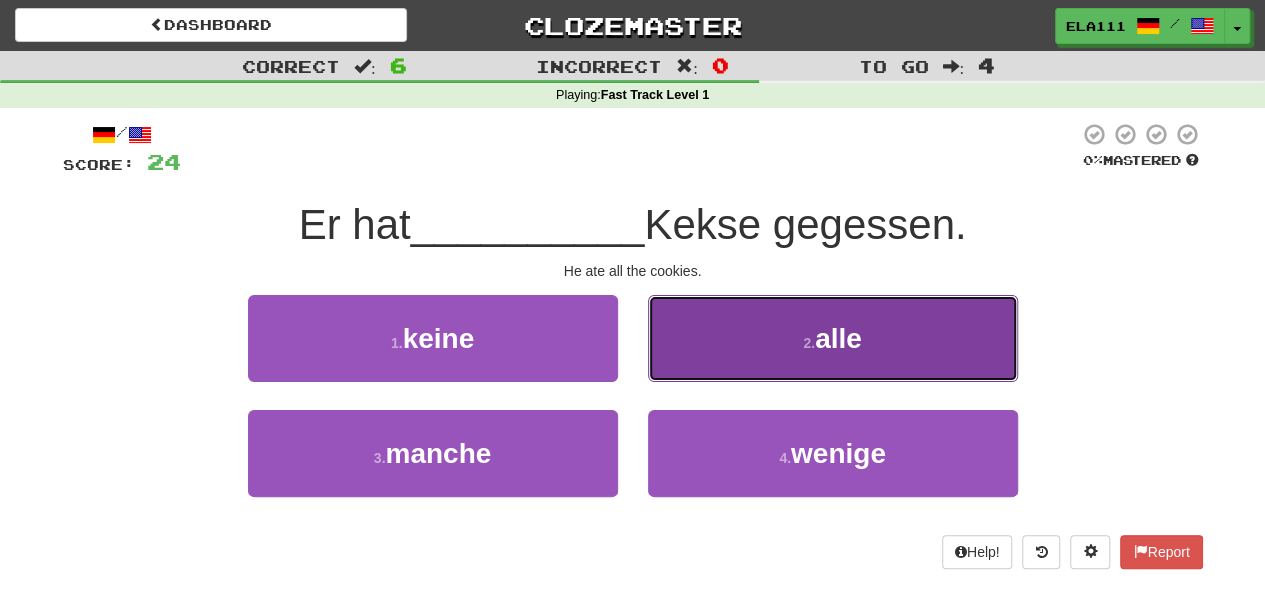 click on "2 .  alle" at bounding box center (833, 338) 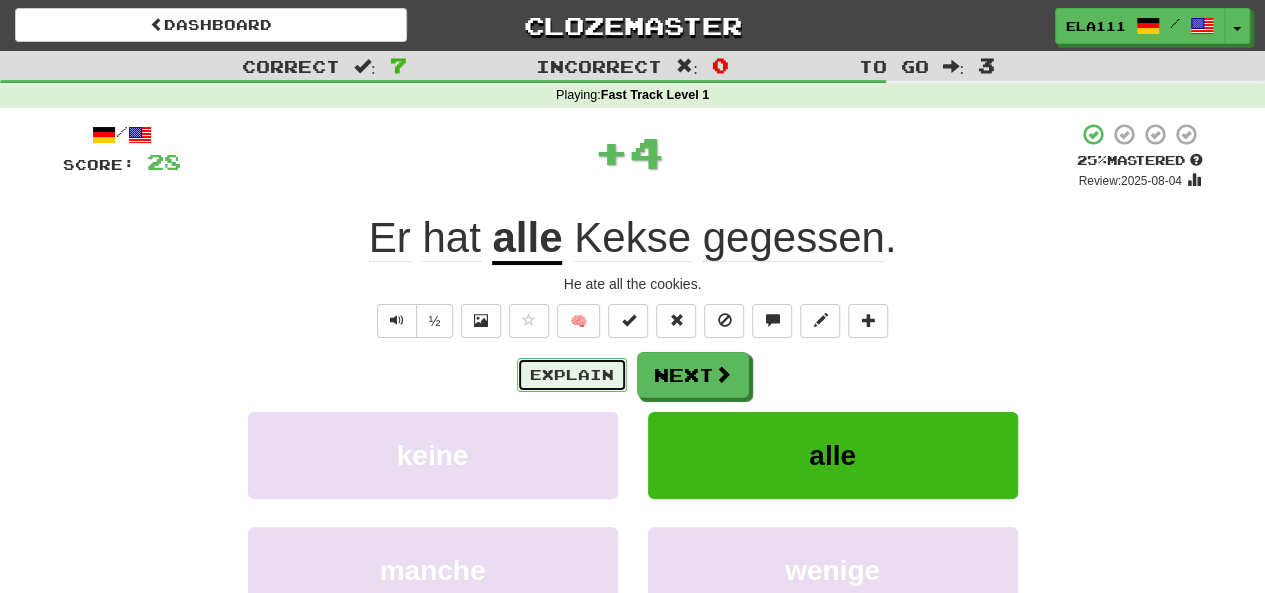 click on "Explain" at bounding box center (572, 375) 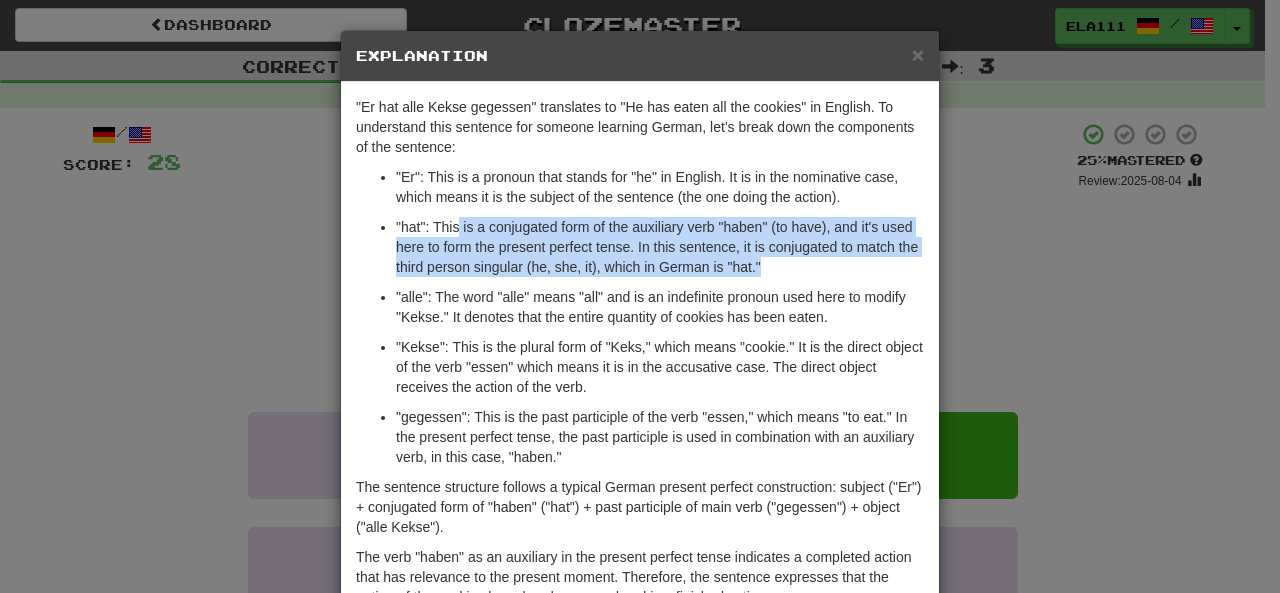 drag, startPoint x: 452, startPoint y: 222, endPoint x: 762, endPoint y: 271, distance: 313.8487 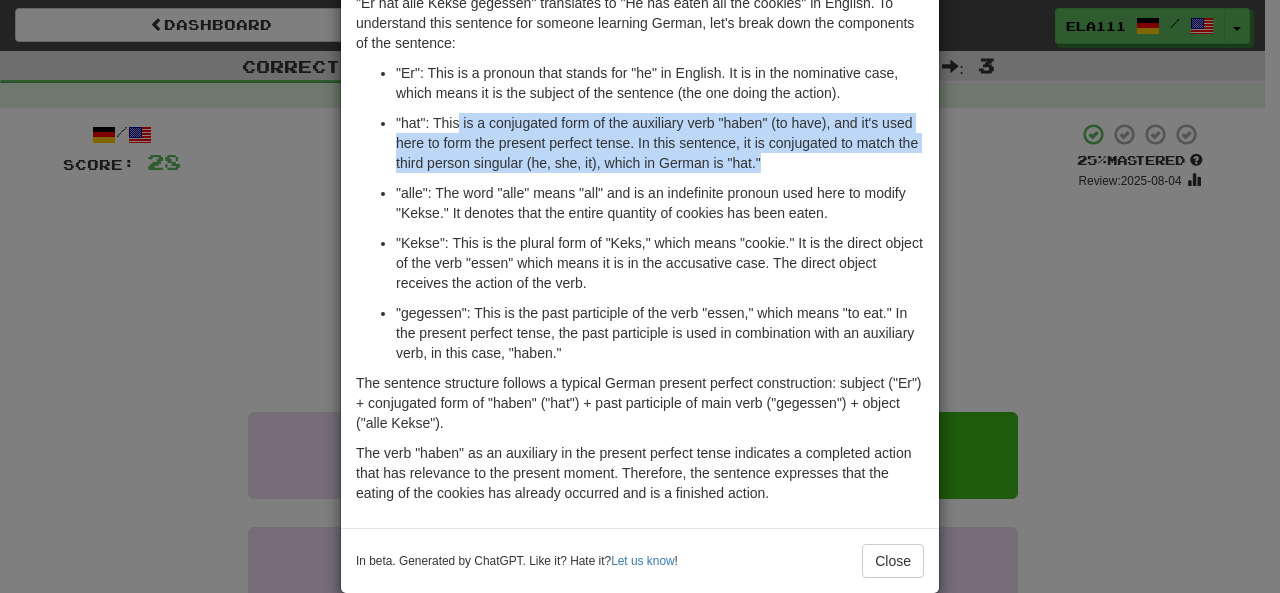 scroll, scrollTop: 132, scrollLeft: 0, axis: vertical 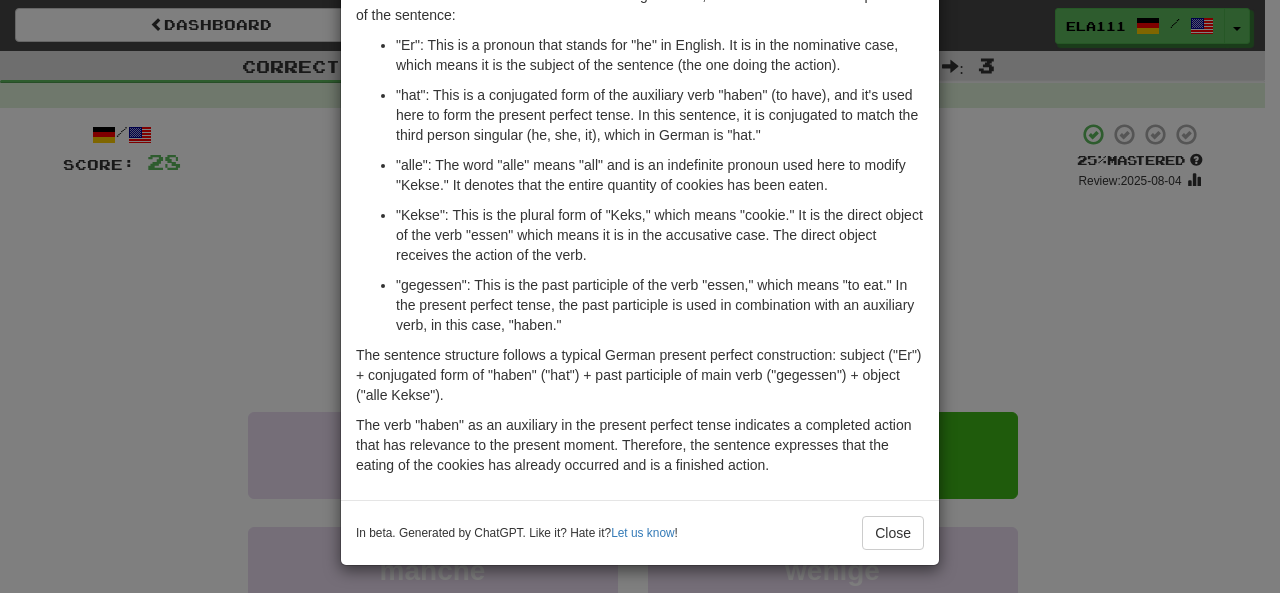 click on "× Explanation "Er hat alle Kekse gegessen" translates to "He has eaten all the cookies" in English. To understand this sentence for someone learning German, let's break down the components of the sentence:
"Er": This is a pronoun that stands for "he" in English. It is in the nominative case, which means it is the subject of the sentence (the one doing the action).
"hat": This is a conjugated form of the auxiliary verb "haben" (to have), and it's used here to form the present perfect tense. In this sentence, it is conjugated to match the third person singular (he, she, it), which in German is "hat."
"alle": The word "alle" means "all" and is an indefinite pronoun used here to modify "Kekse." It denotes that the entire quantity of cookies has been eaten.
"Kekse": This is the plural form of "Keks," which means "cookie." It is the direct object of the verb "essen" which means it is in the accusative case. The direct object receives the action of the verb.
Let us know ! Close" at bounding box center [640, 296] 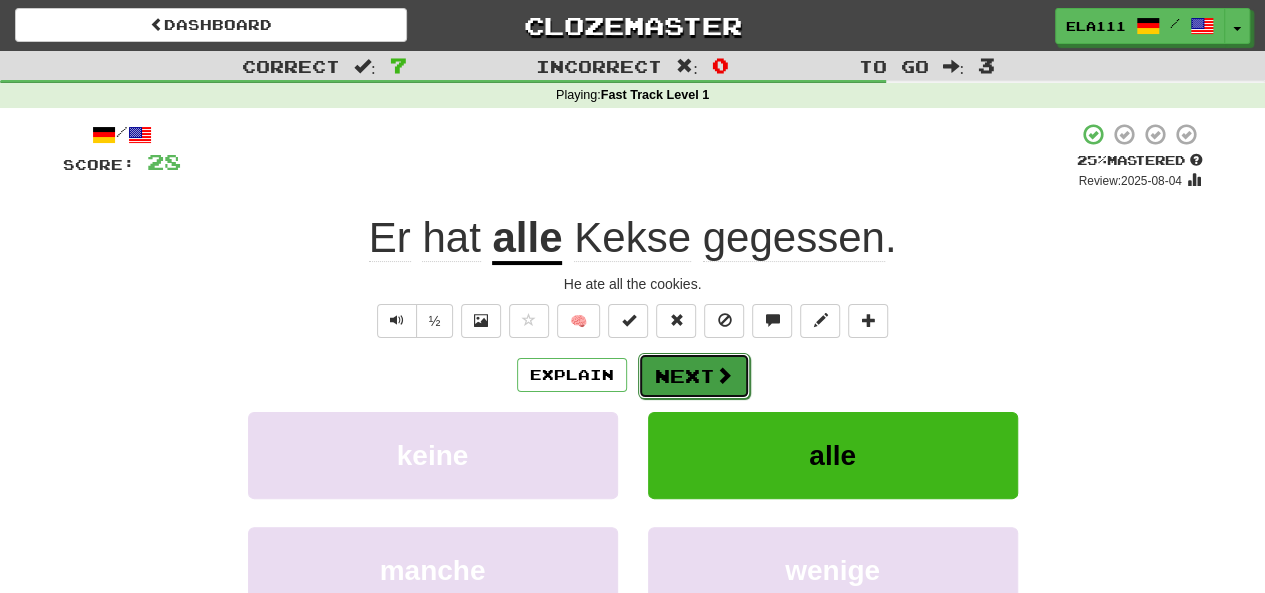 click at bounding box center (724, 375) 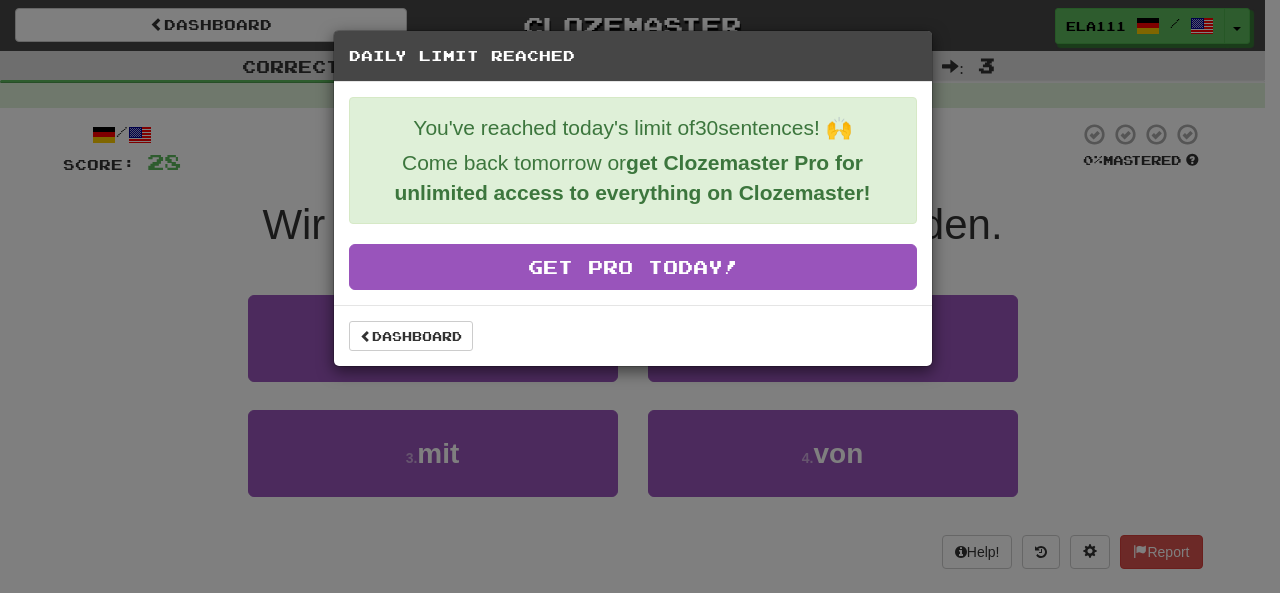 click on "Daily Limit Reached You've reached today's limit of  30  sentences! 🙌  Come back tomorrow or  get Clozemaster Pro for unlimited access to everything on Clozemaster! Get Pro Today! Dashboard" at bounding box center (640, 296) 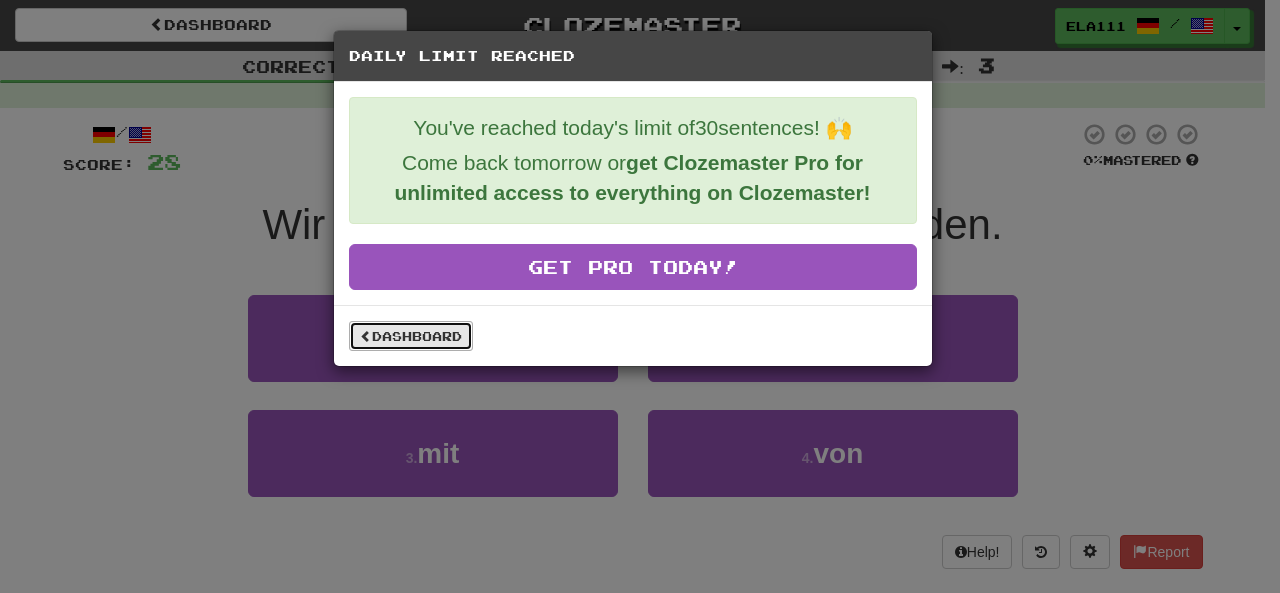 click on "Dashboard" at bounding box center (411, 336) 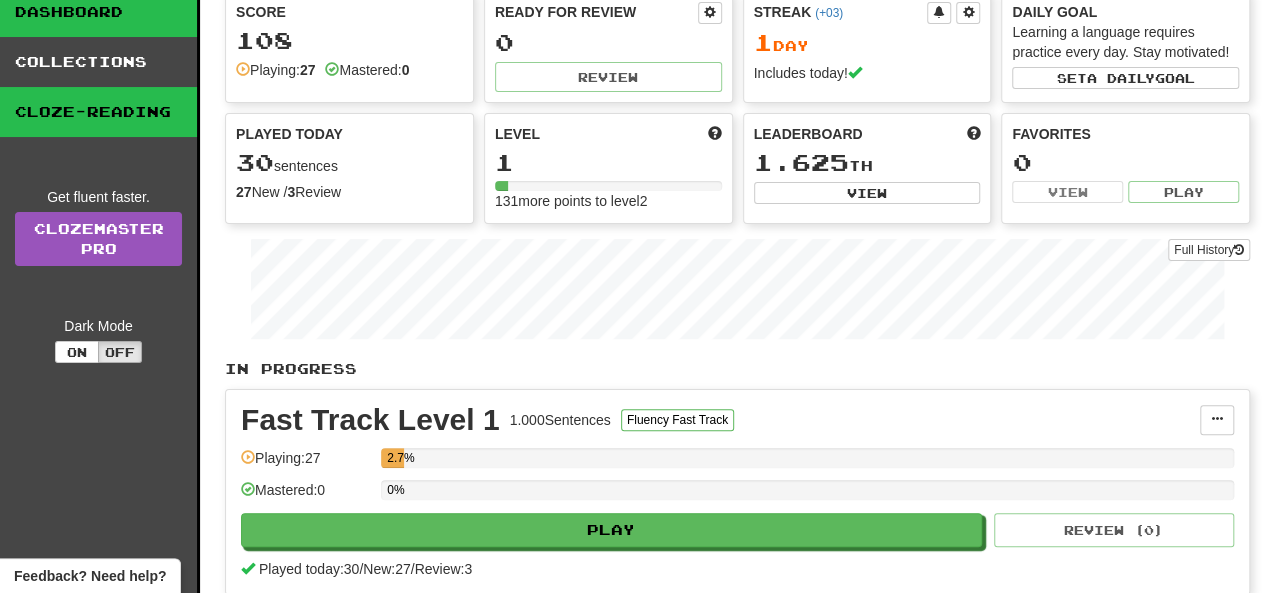 scroll, scrollTop: 0, scrollLeft: 0, axis: both 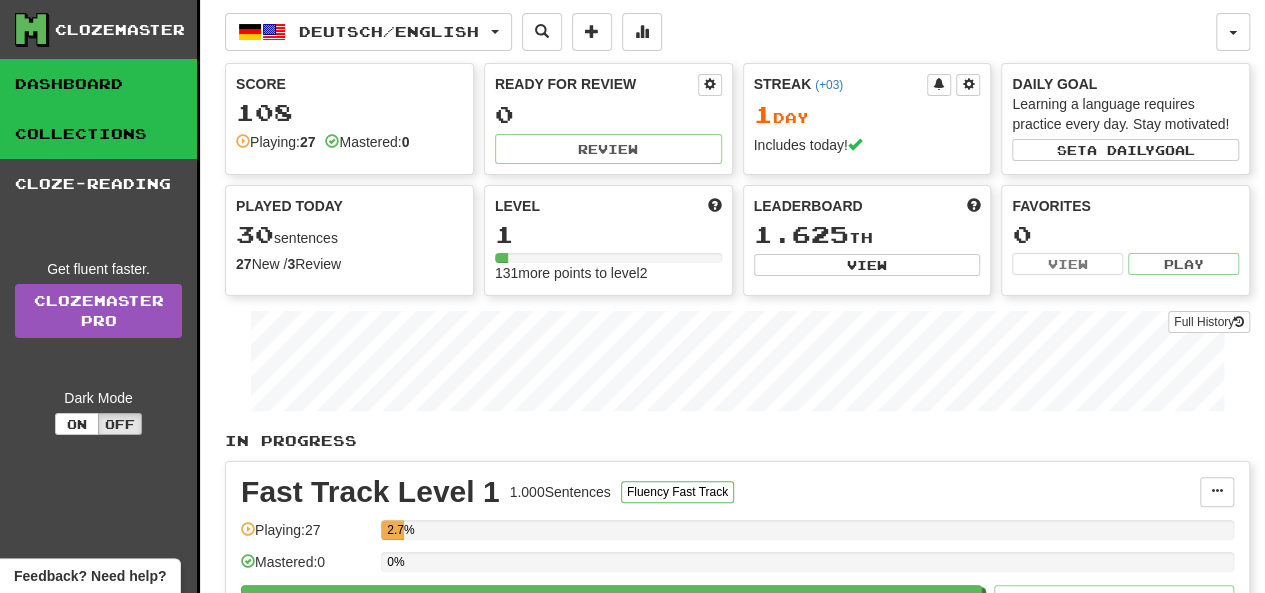 click on "Collections" at bounding box center (98, 134) 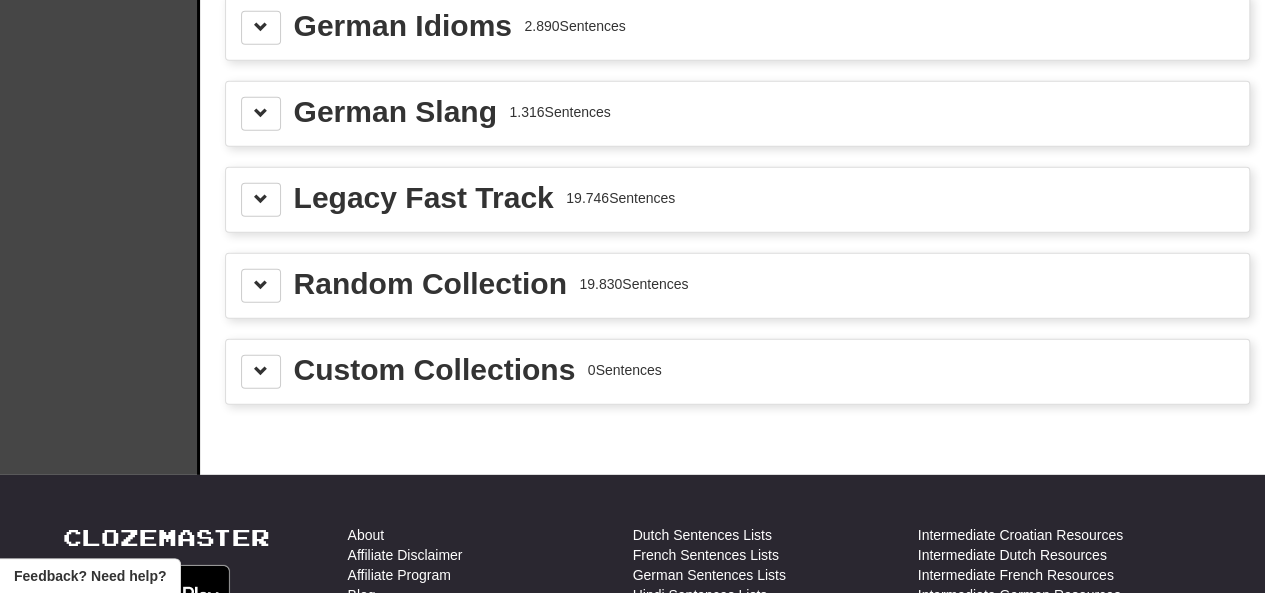 scroll, scrollTop: 2666, scrollLeft: 0, axis: vertical 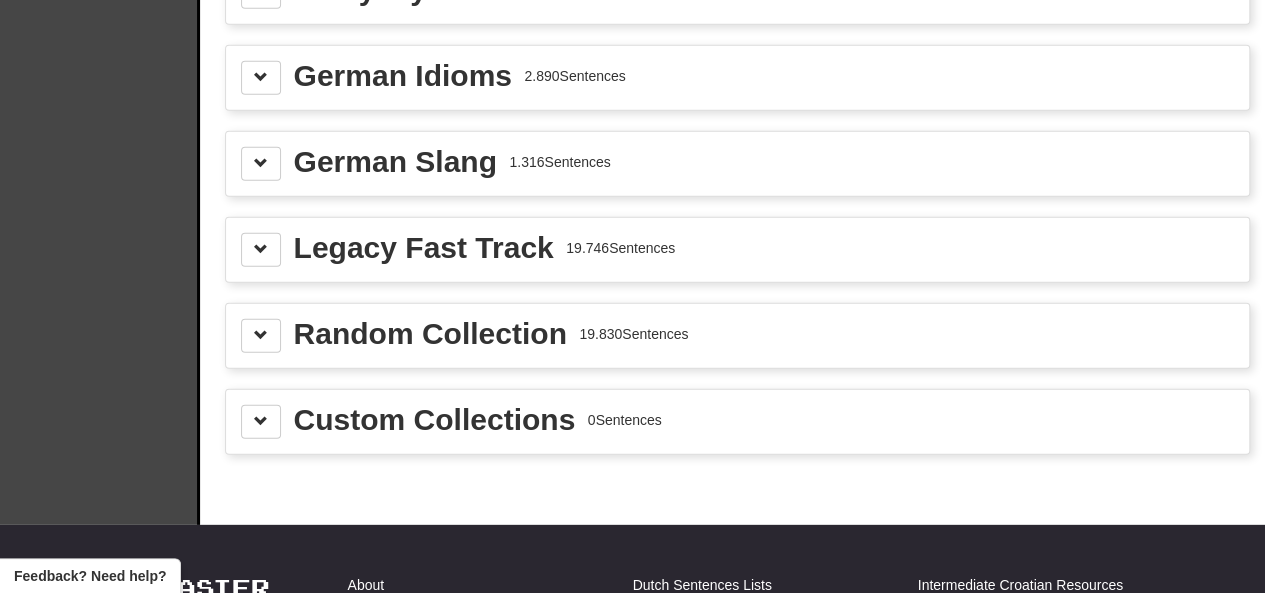 click on "Legacy Fast Track" at bounding box center [424, 248] 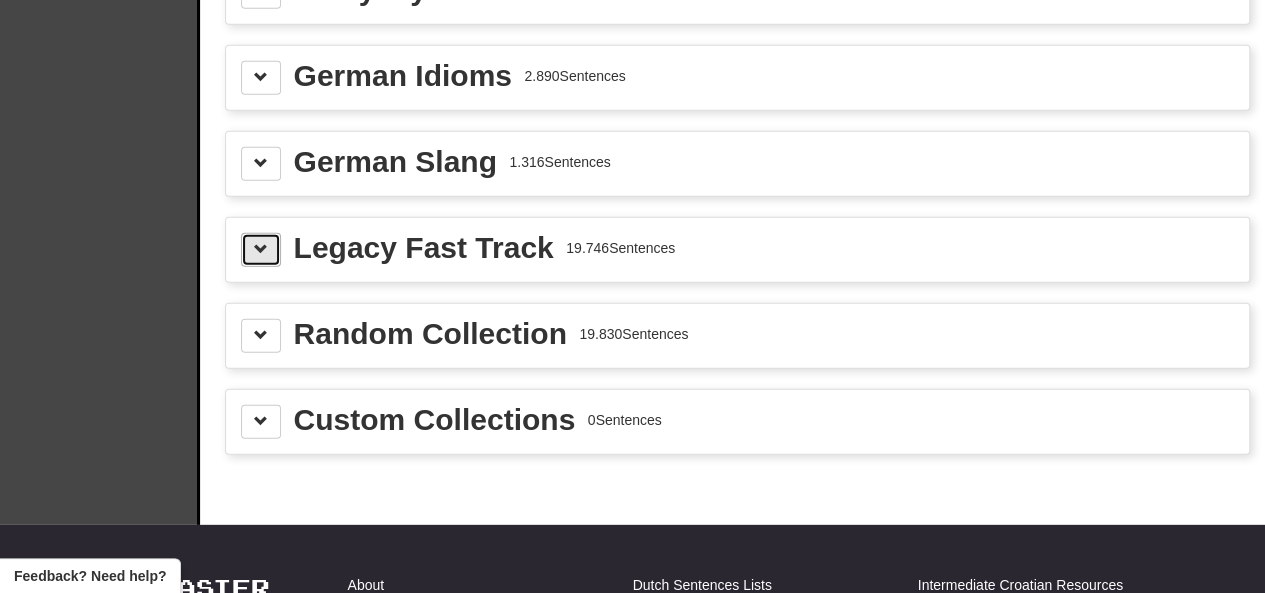 click at bounding box center [261, 250] 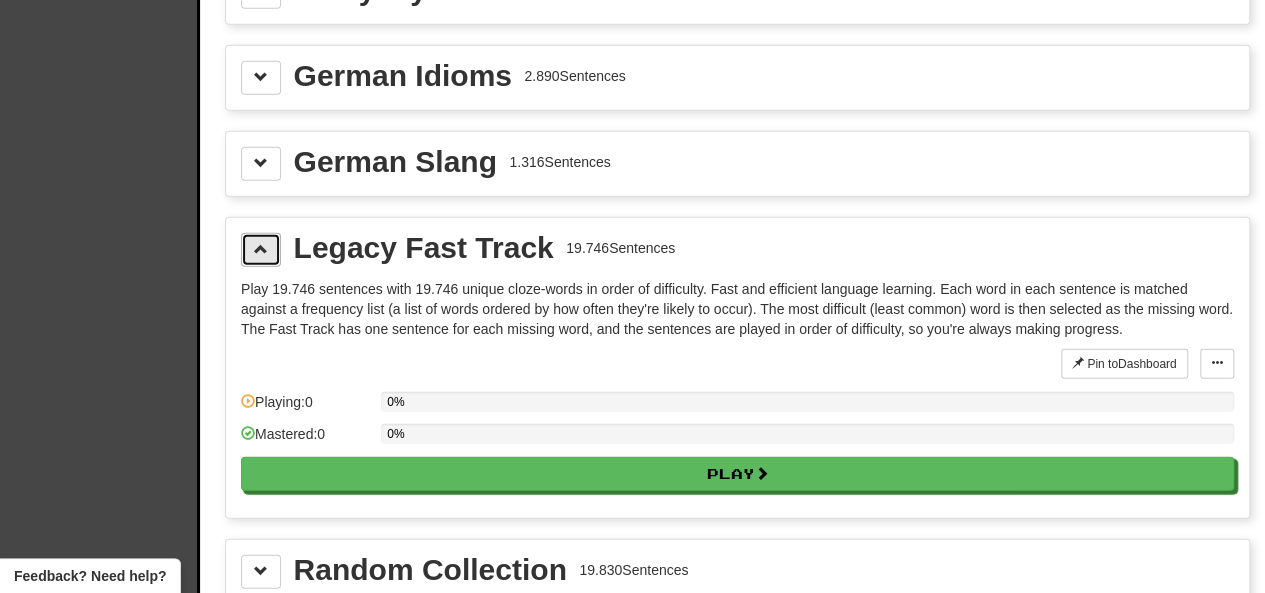 click at bounding box center (261, 250) 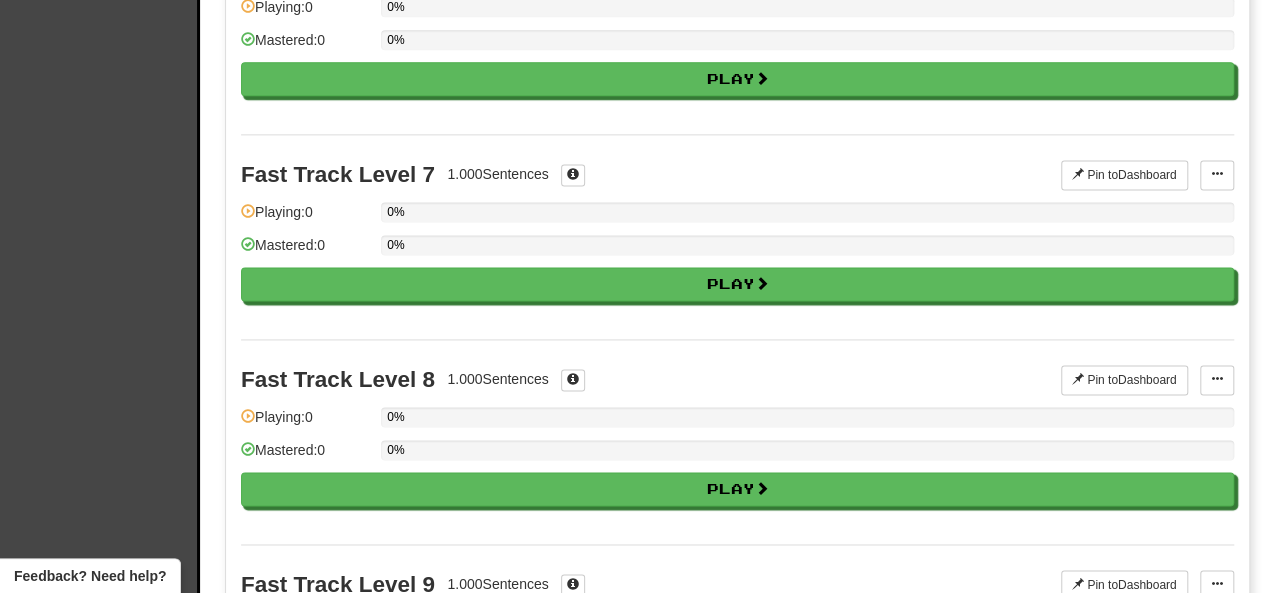 scroll, scrollTop: 1200, scrollLeft: 0, axis: vertical 